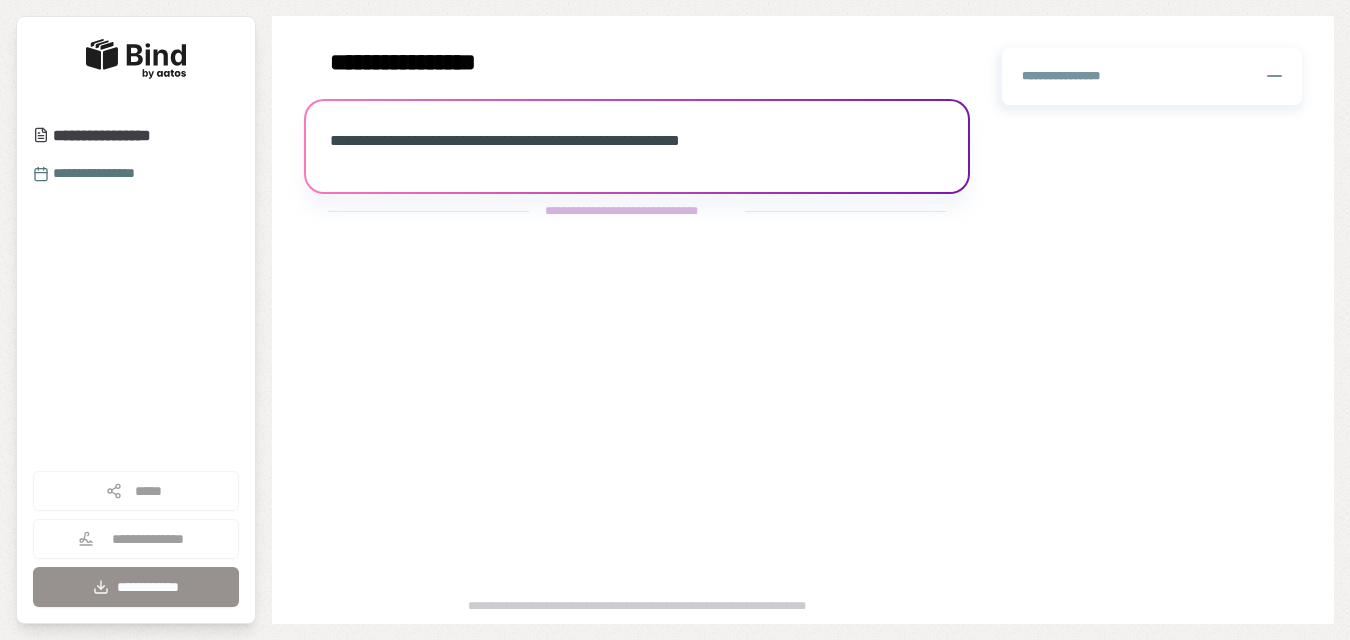 scroll, scrollTop: 0, scrollLeft: 0, axis: both 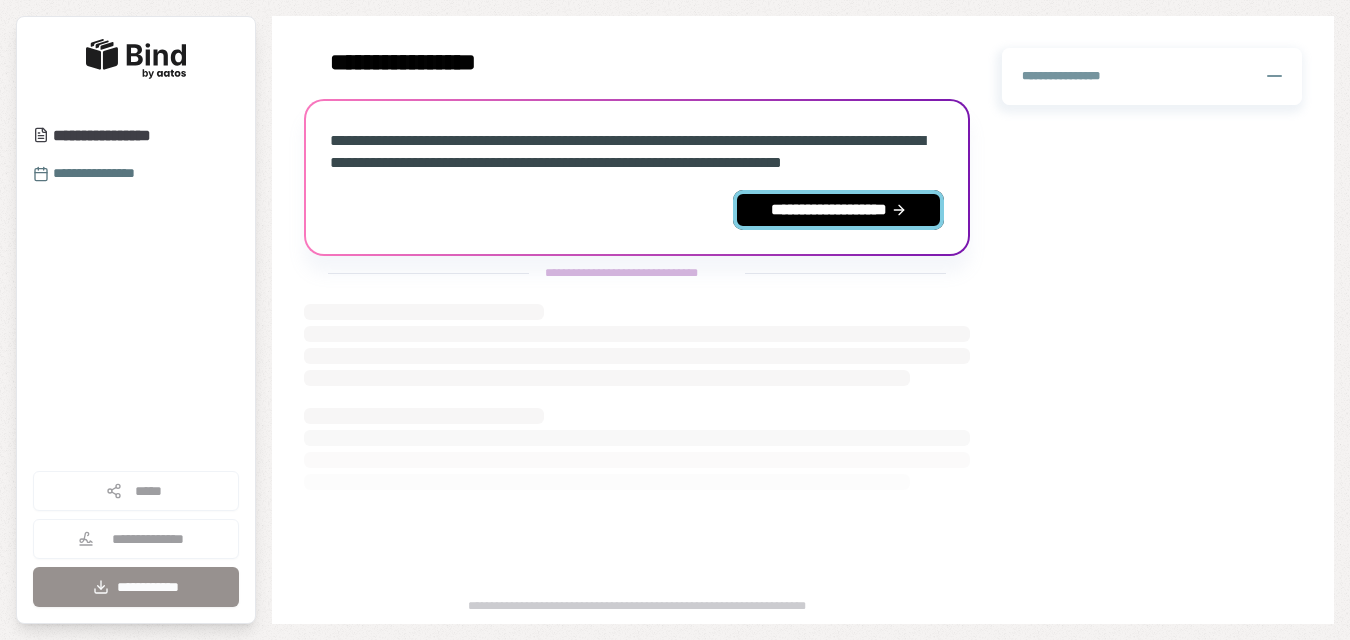 click on "**********" at bounding box center [838, 210] 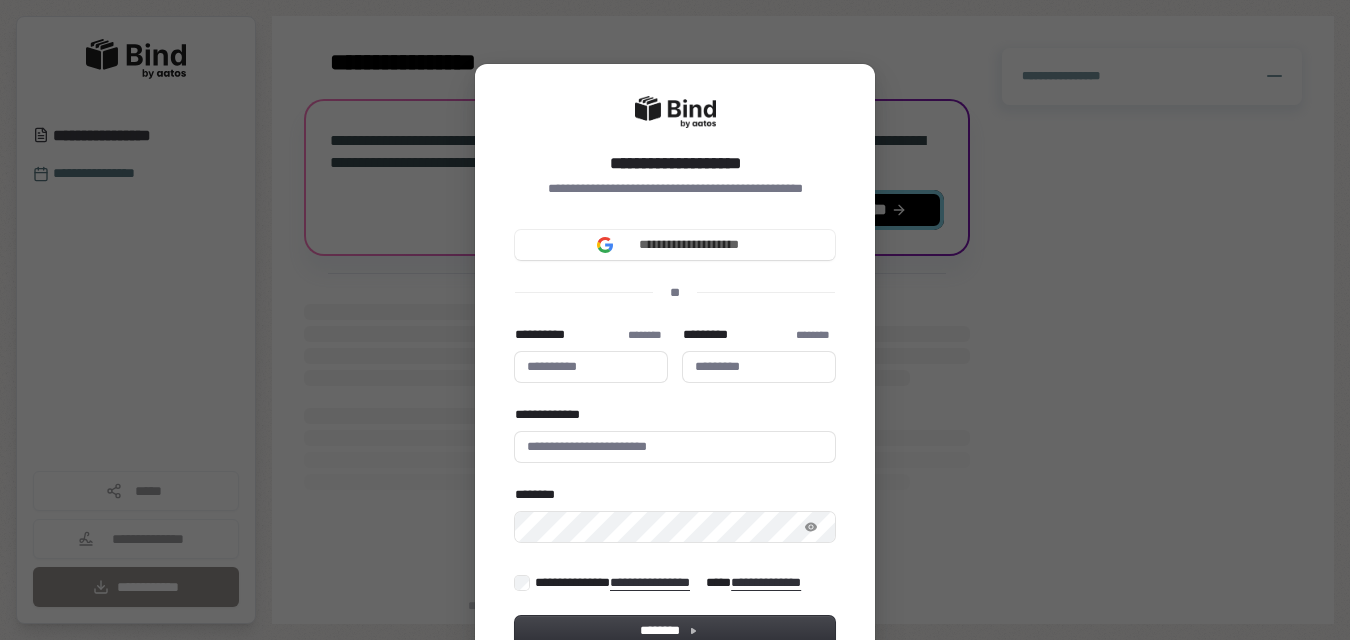 type 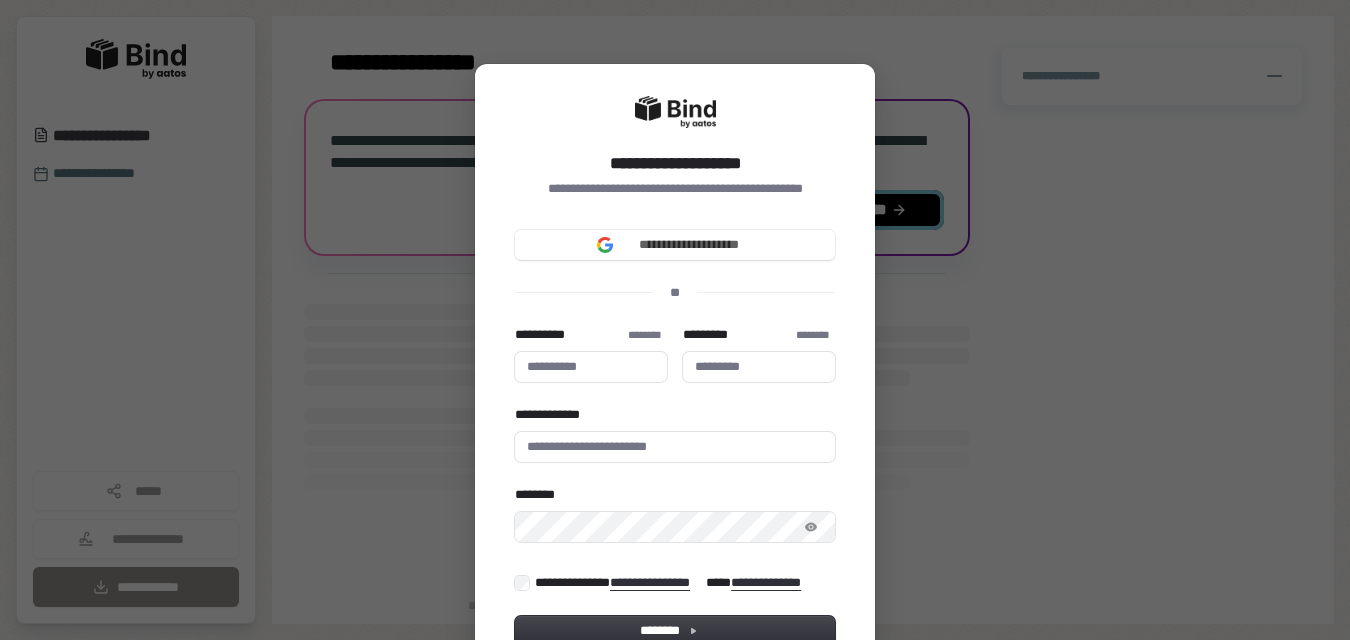 type 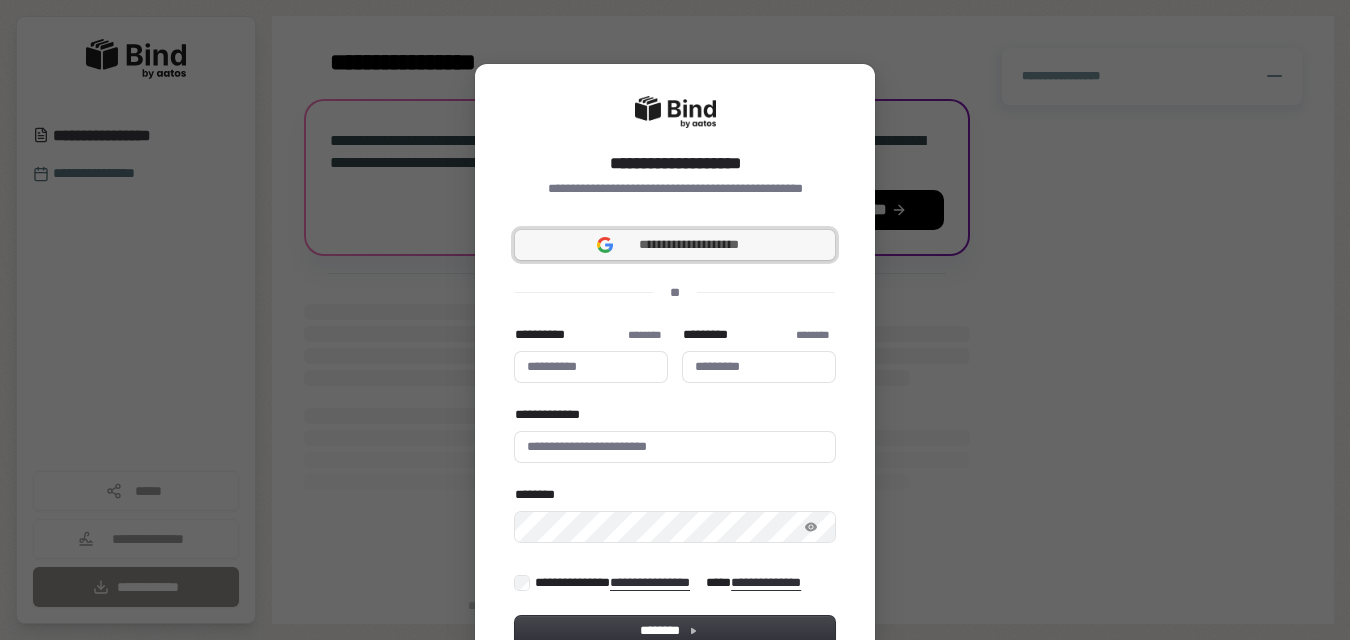 click on "**********" at bounding box center (689, 245) 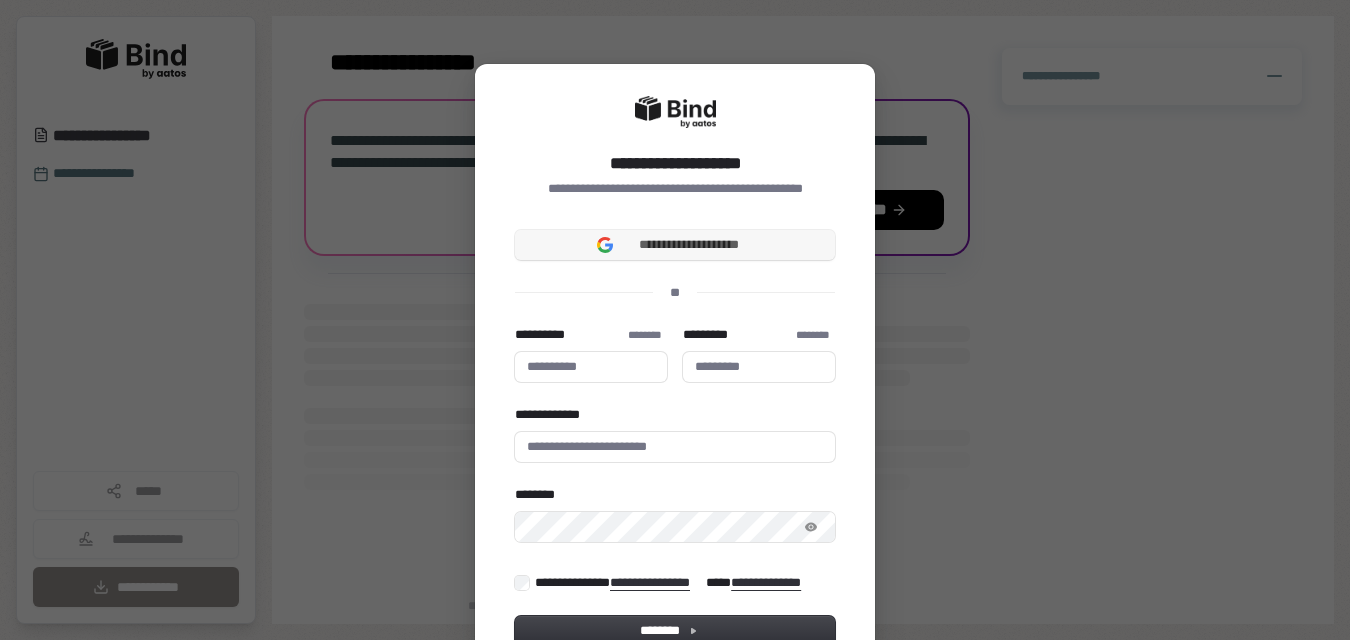 type 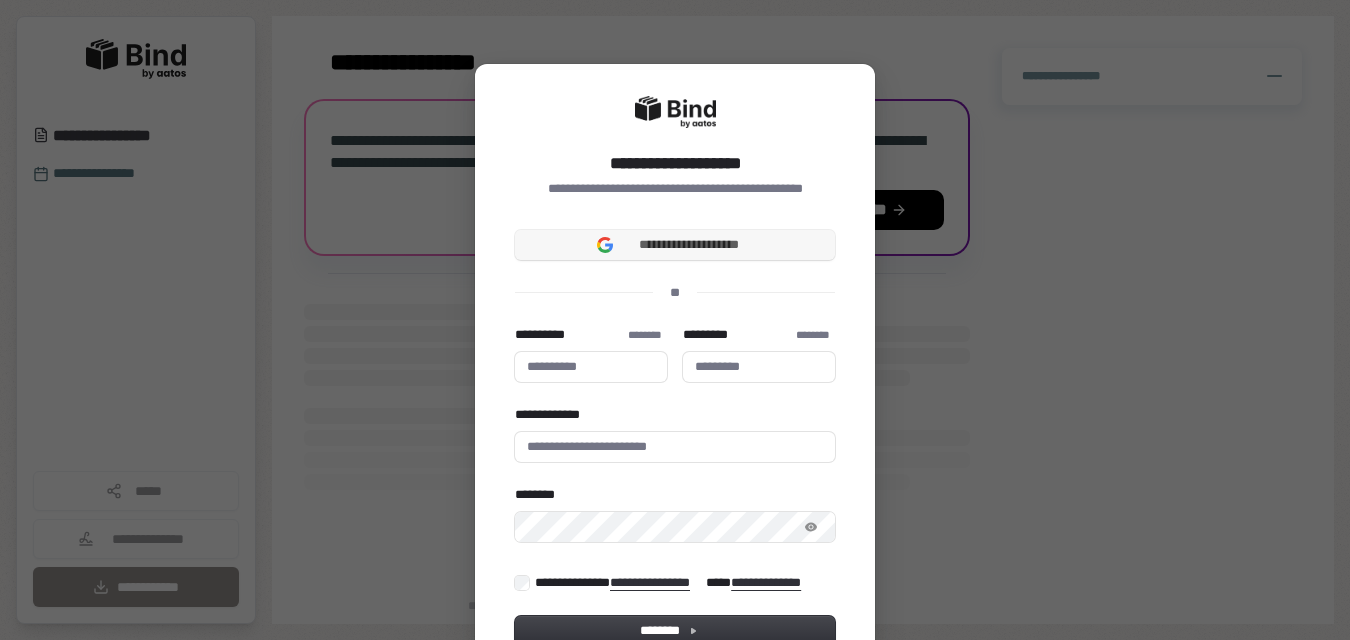 type 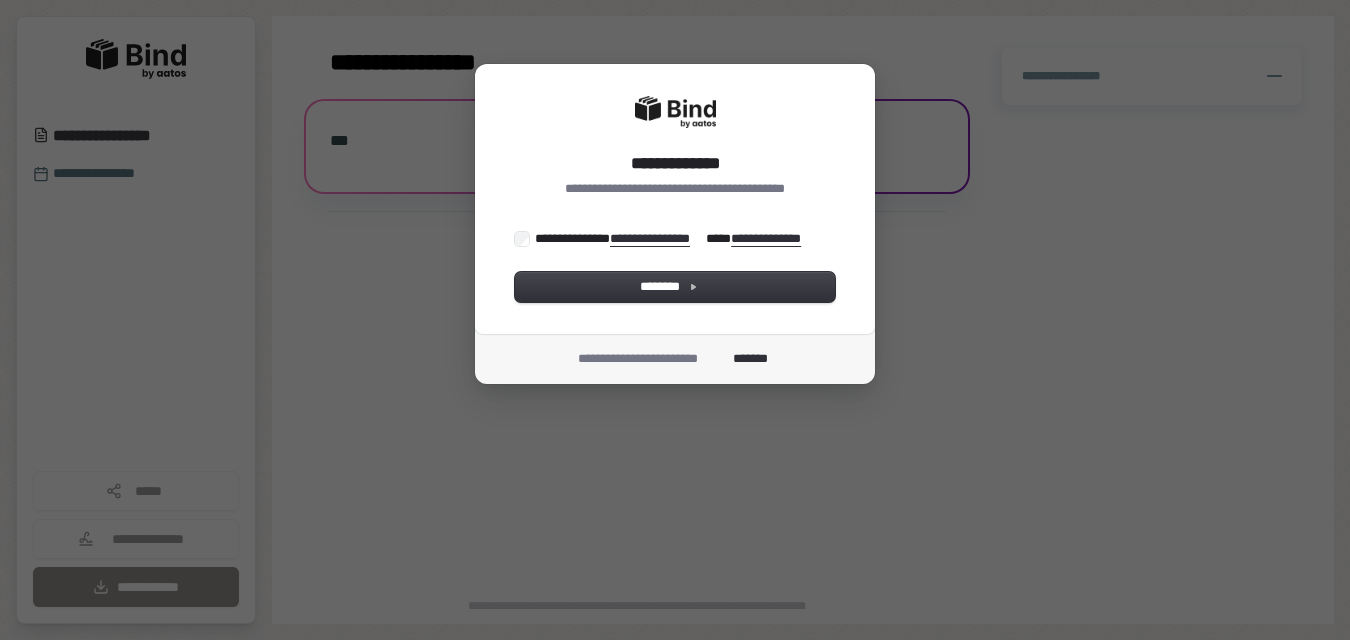 scroll, scrollTop: 0, scrollLeft: 0, axis: both 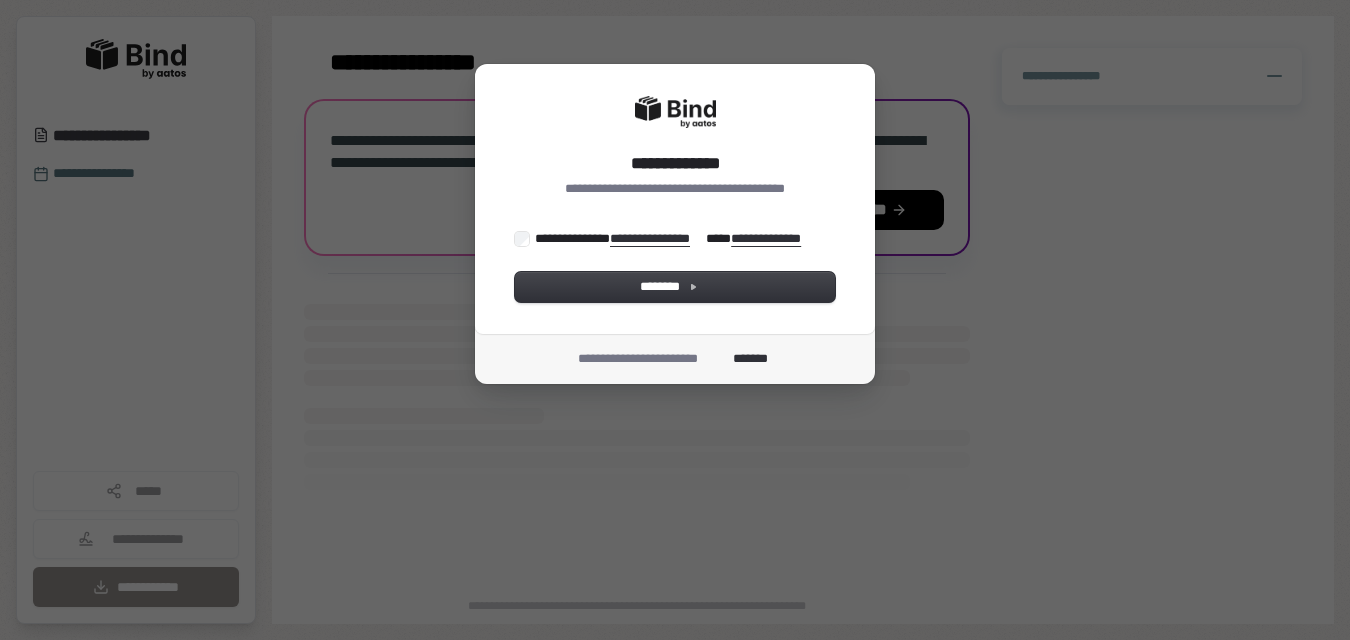 click on "**********" at bounding box center [674, 238] 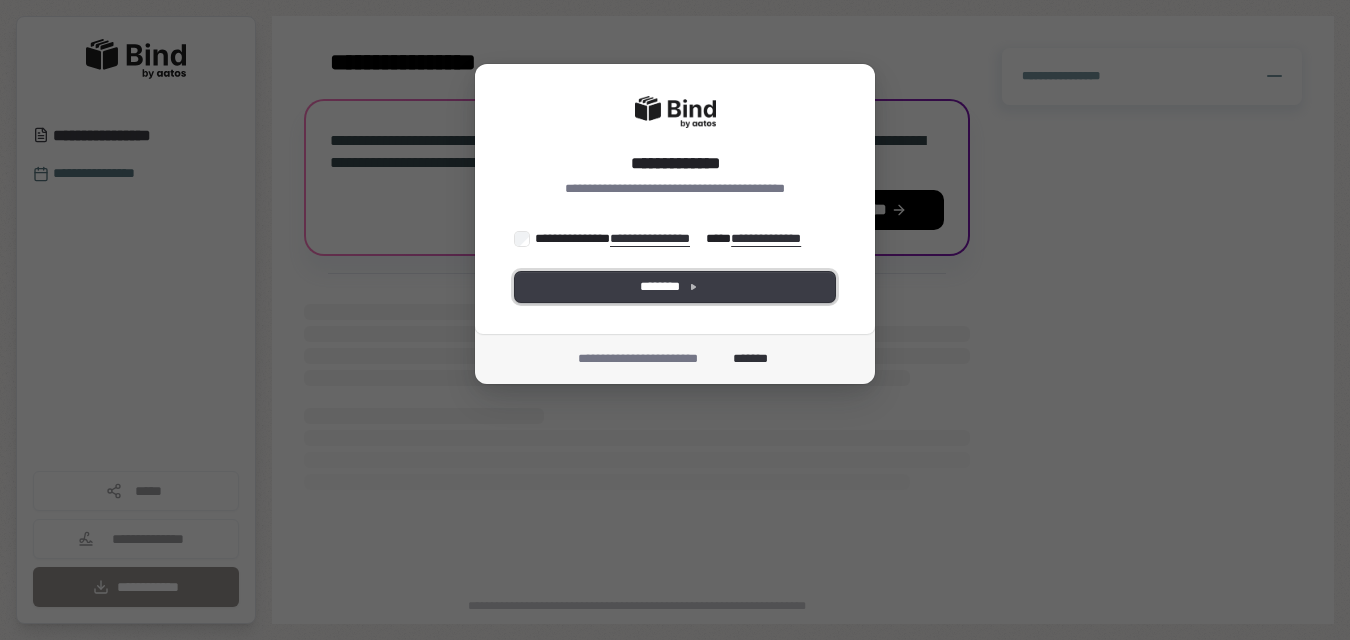 click on "********" at bounding box center [675, 287] 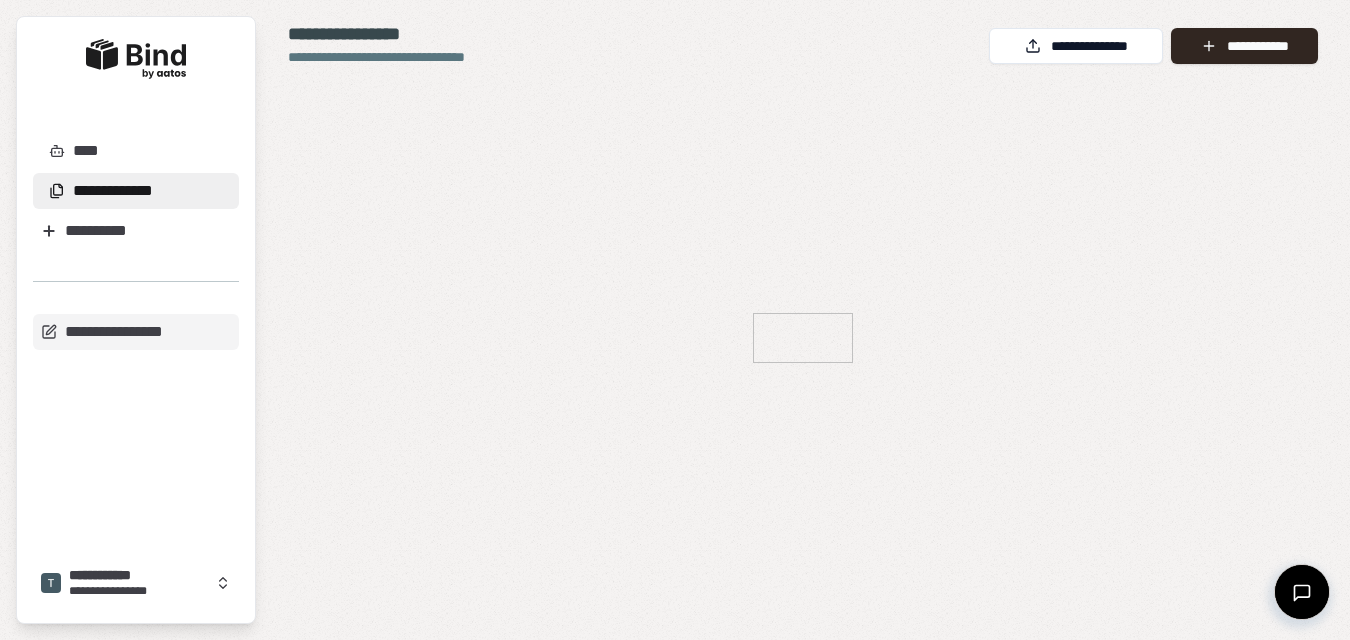 scroll, scrollTop: 0, scrollLeft: 0, axis: both 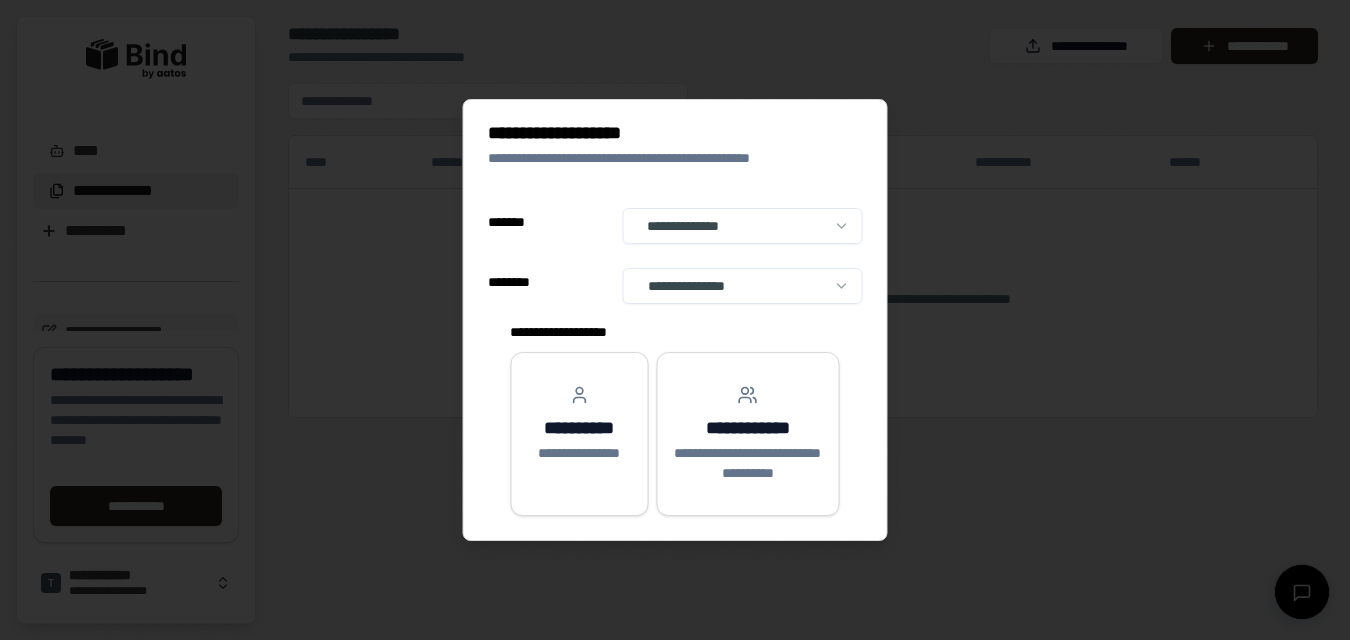 select on "**" 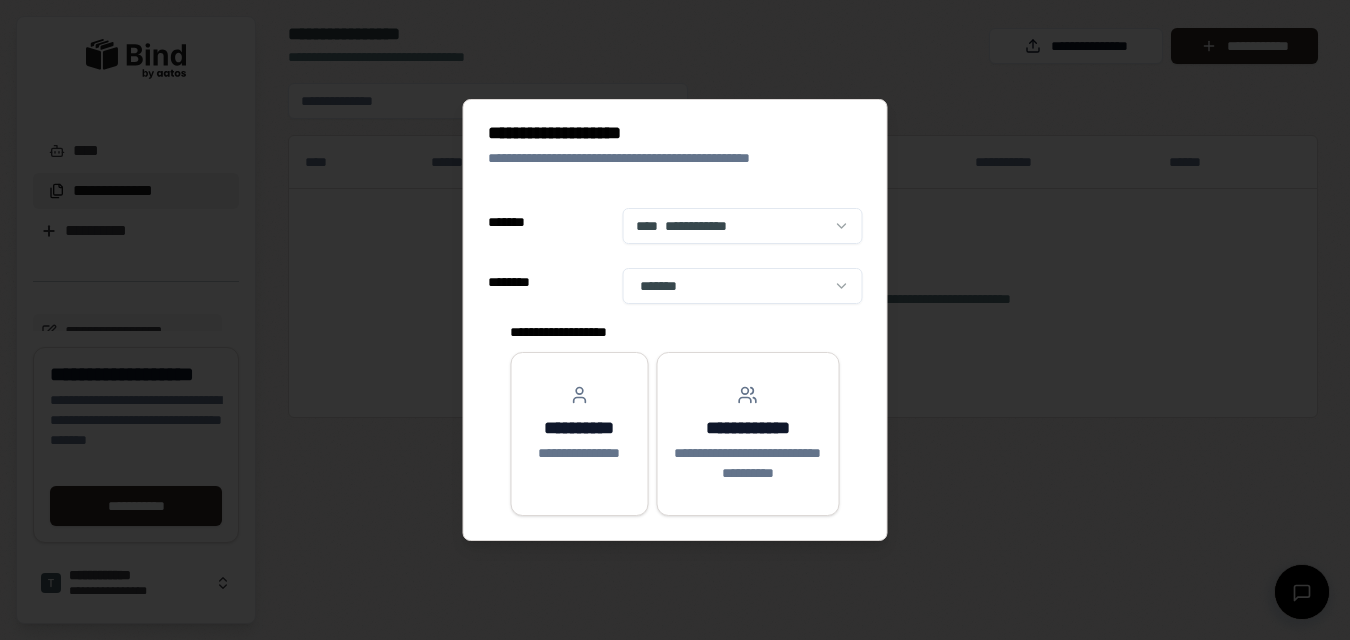 click on "**********" at bounding box center [675, 320] 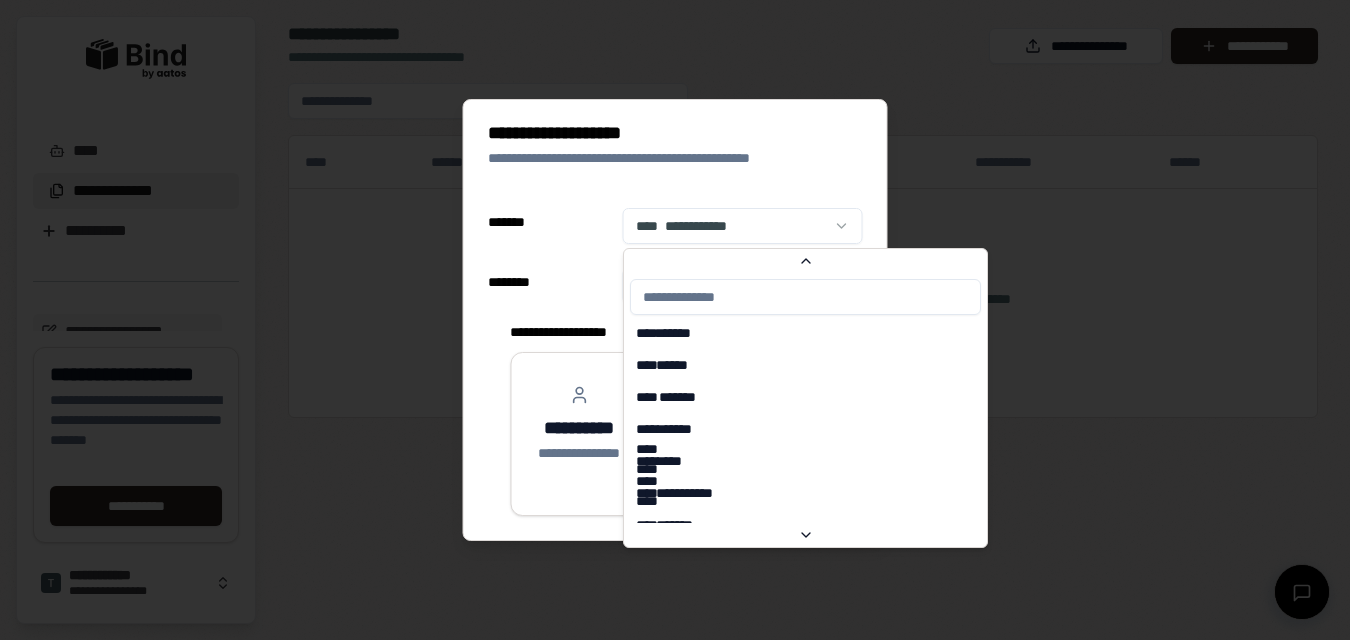 scroll, scrollTop: 6514, scrollLeft: 0, axis: vertical 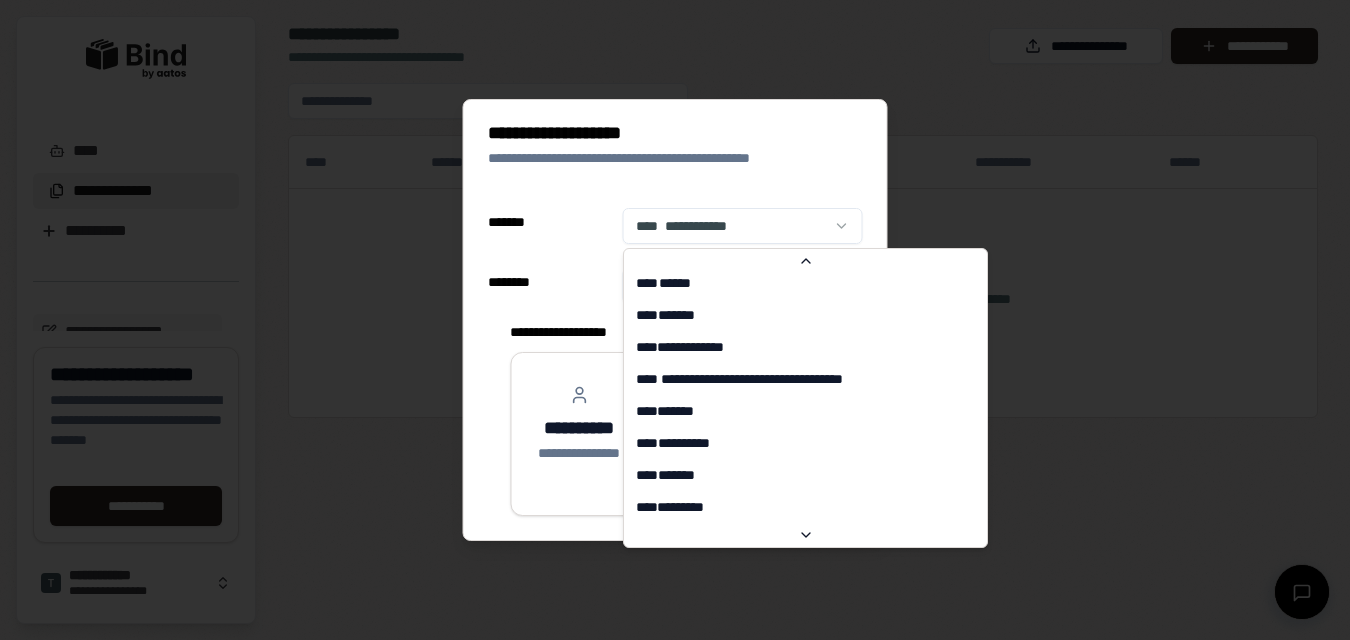 select on "**" 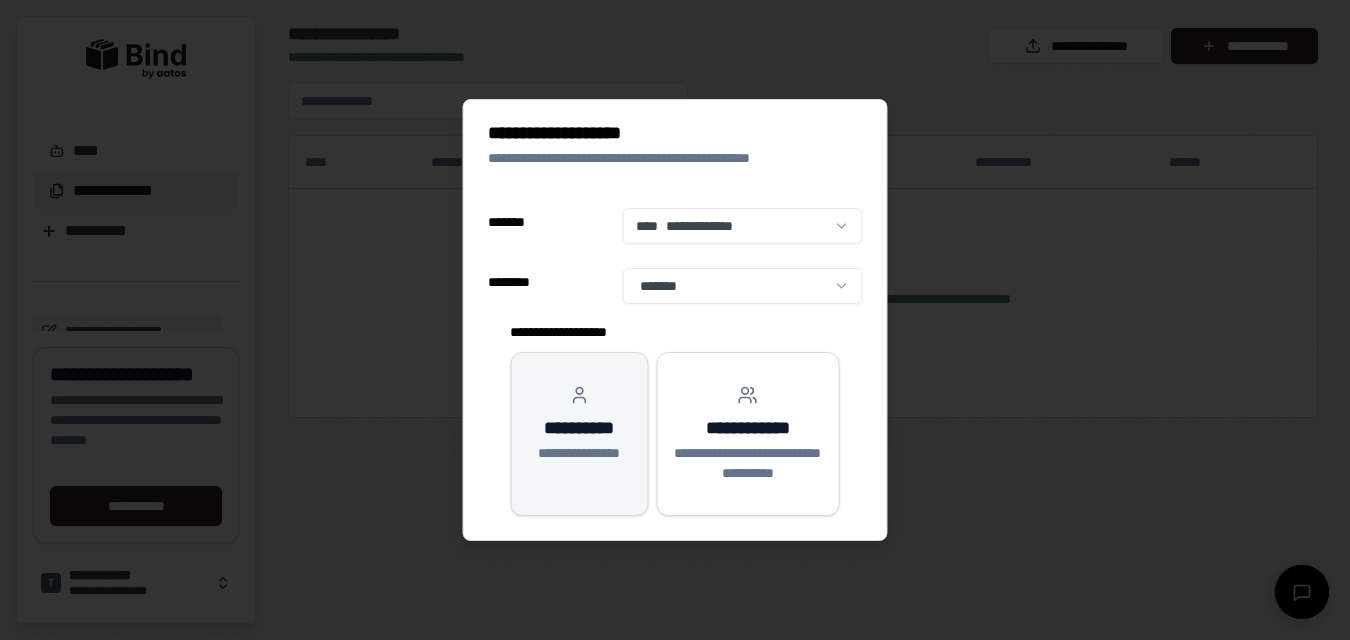 click on "**********" at bounding box center (579, 434) 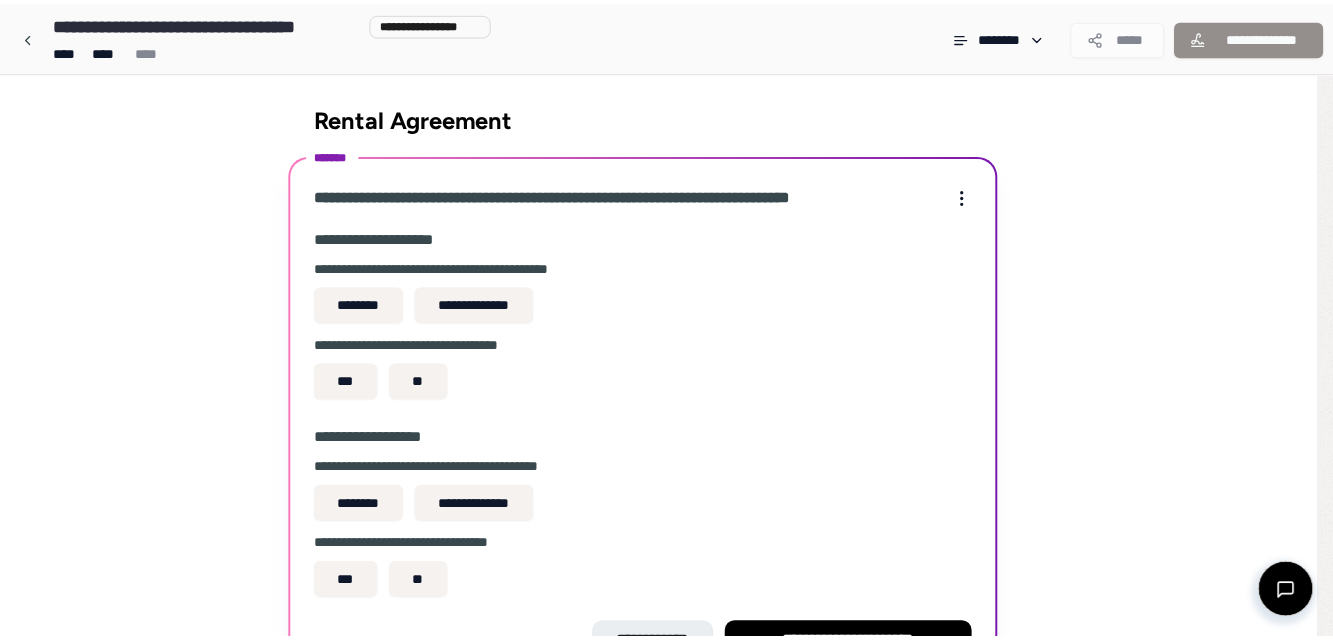 scroll, scrollTop: 128, scrollLeft: 0, axis: vertical 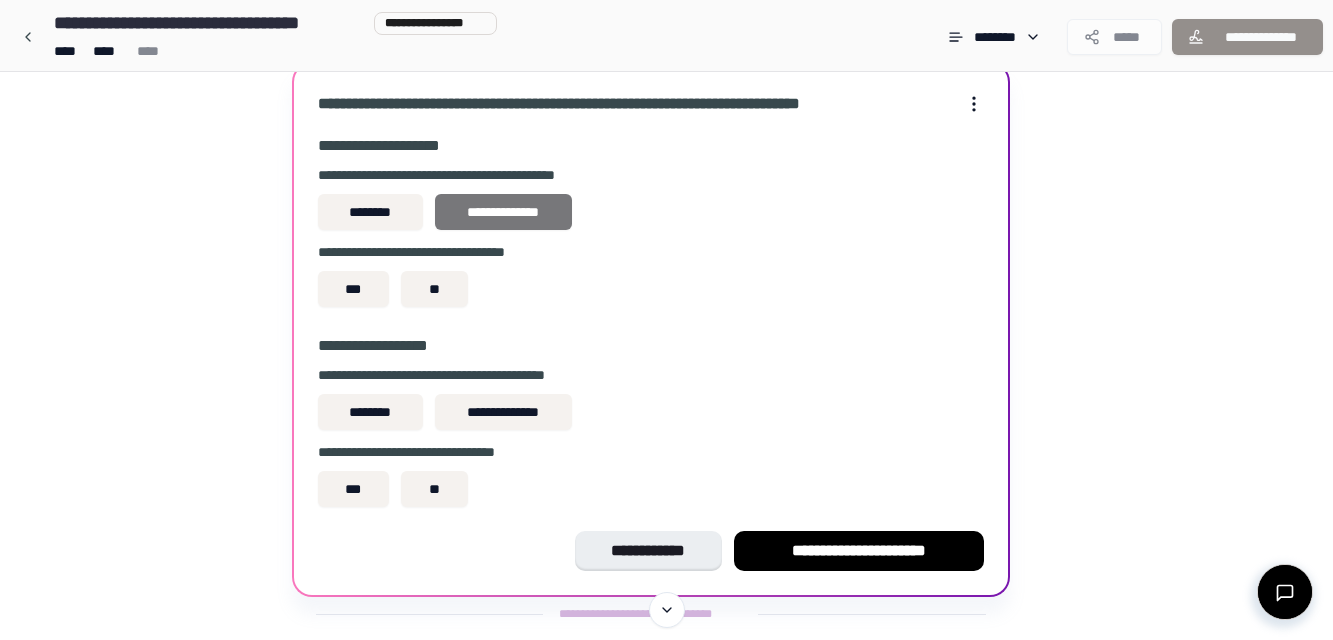 click on "**********" at bounding box center [504, 212] 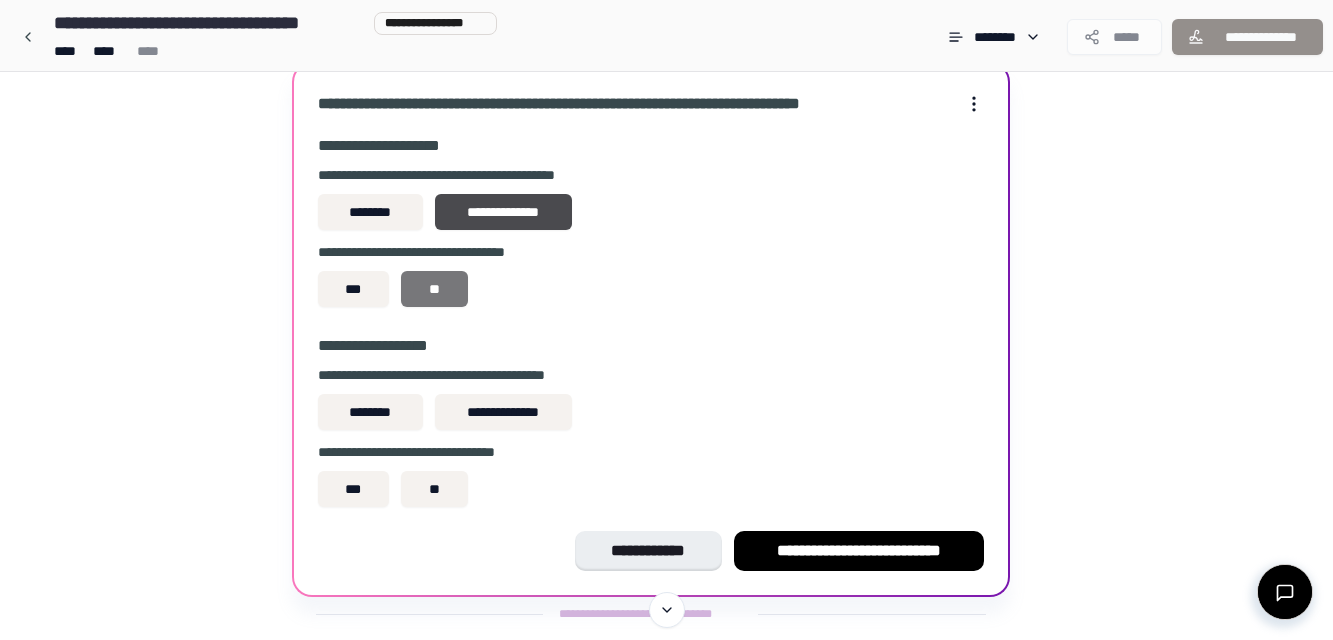 click on "**" at bounding box center (434, 289) 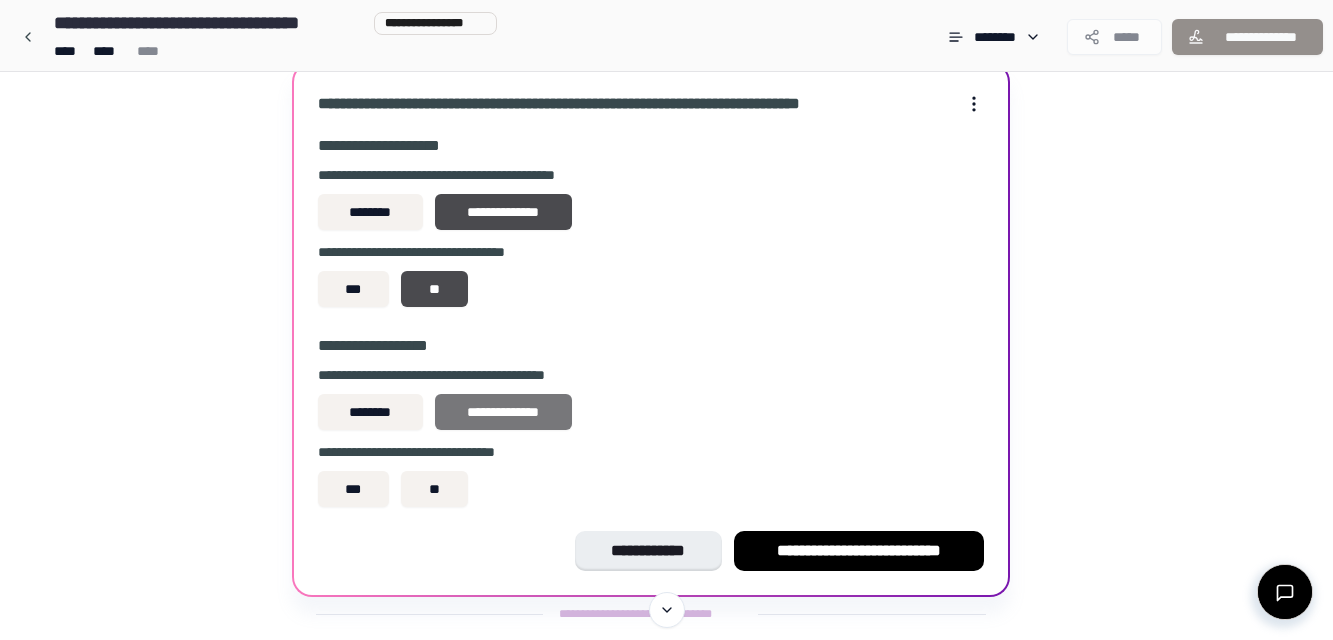 click on "**********" at bounding box center [504, 412] 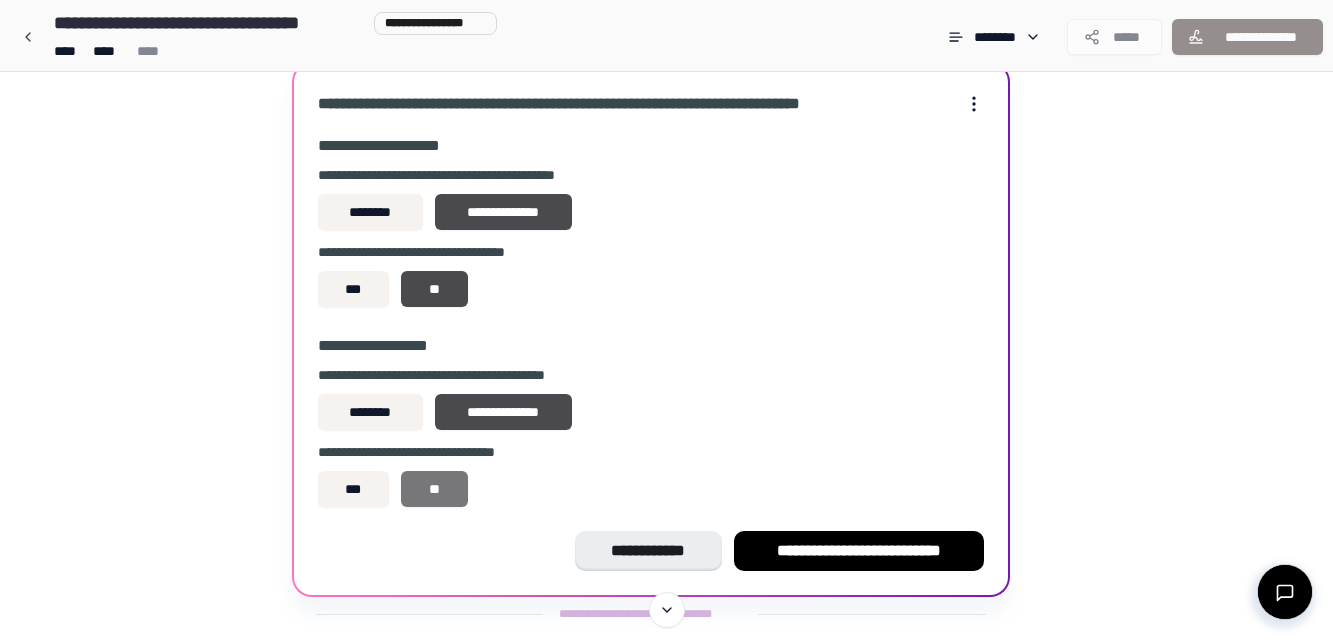 click on "**" at bounding box center (434, 489) 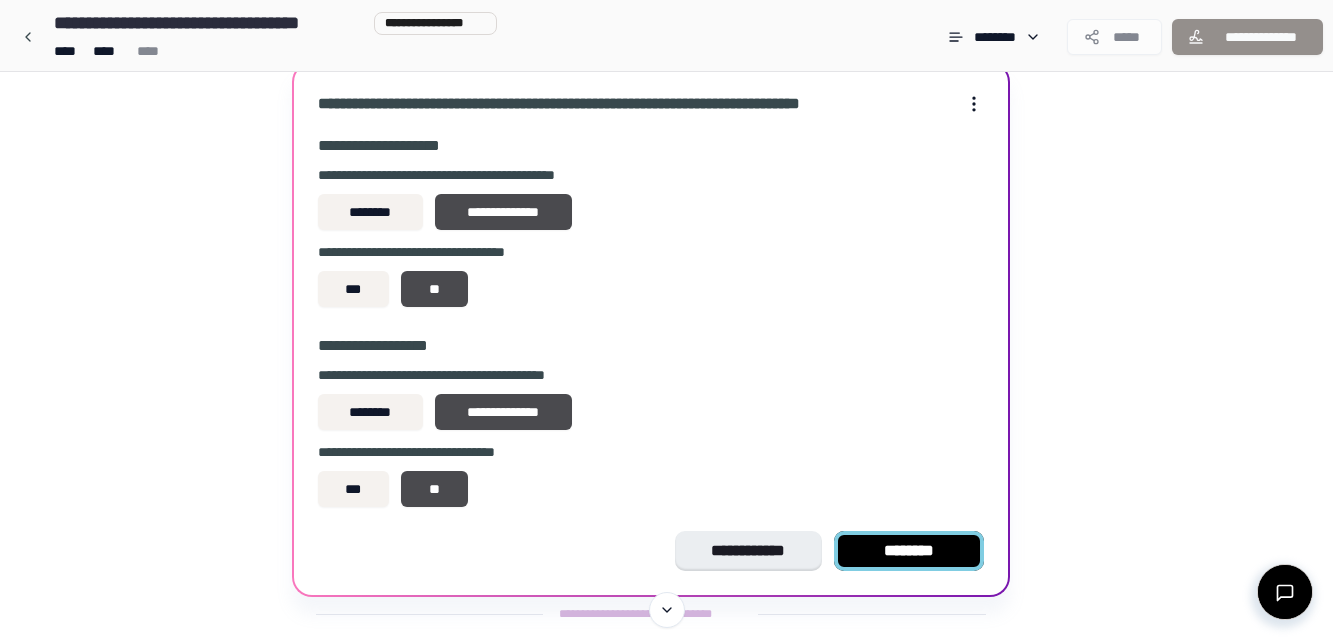 click on "********" at bounding box center [909, 551] 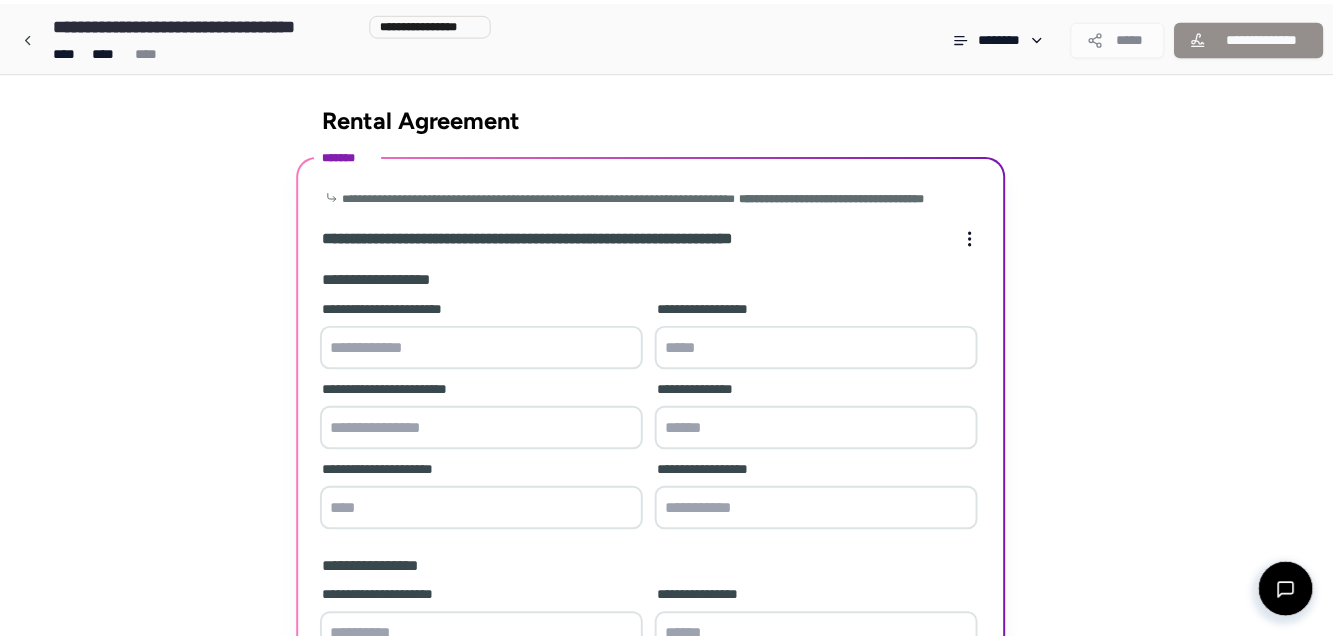 scroll, scrollTop: 364, scrollLeft: 0, axis: vertical 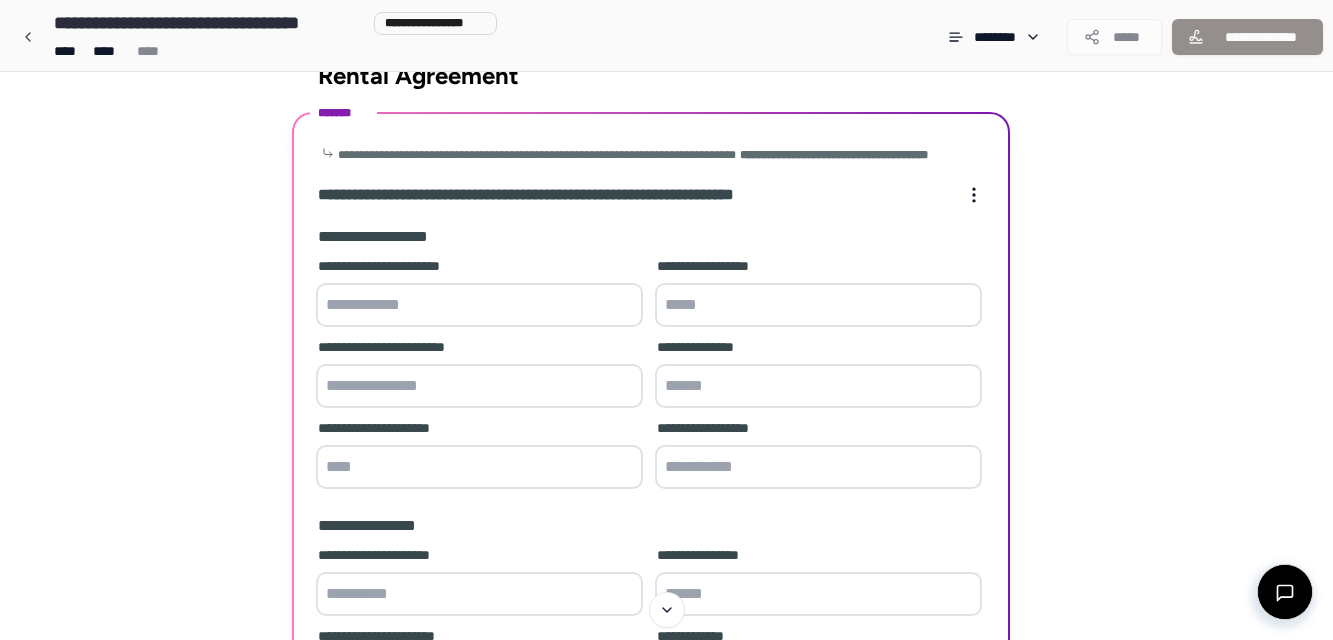 click at bounding box center (479, 305) 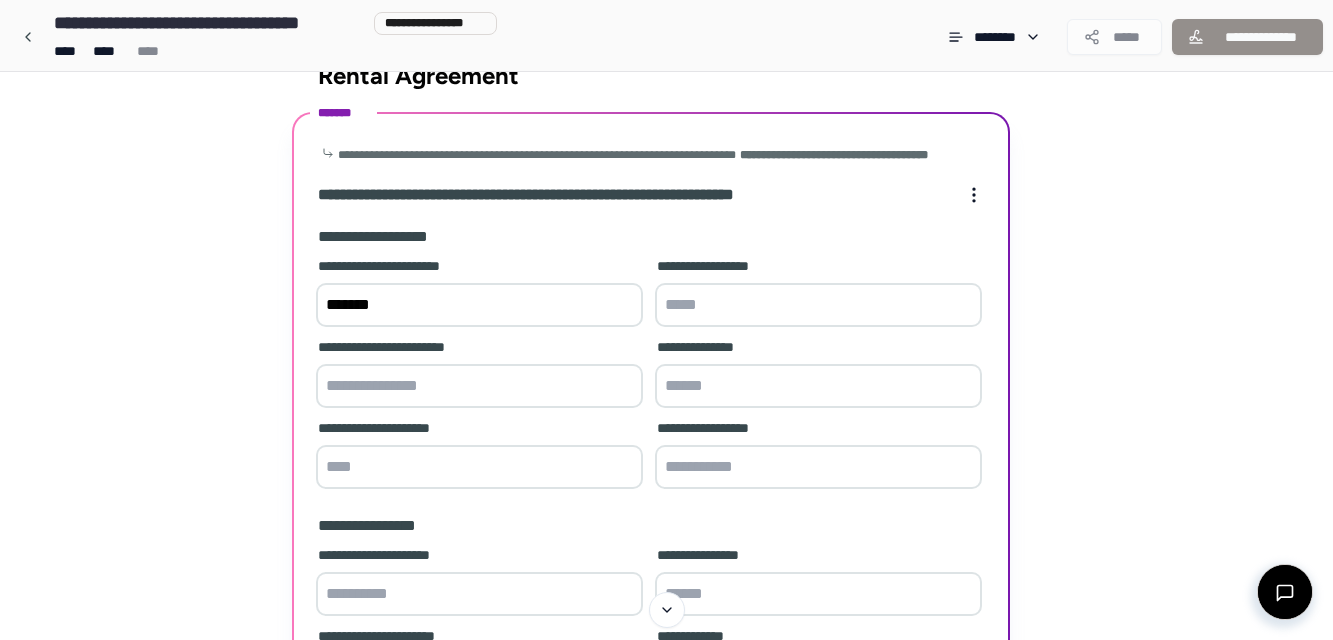 click on "*******" at bounding box center [479, 305] 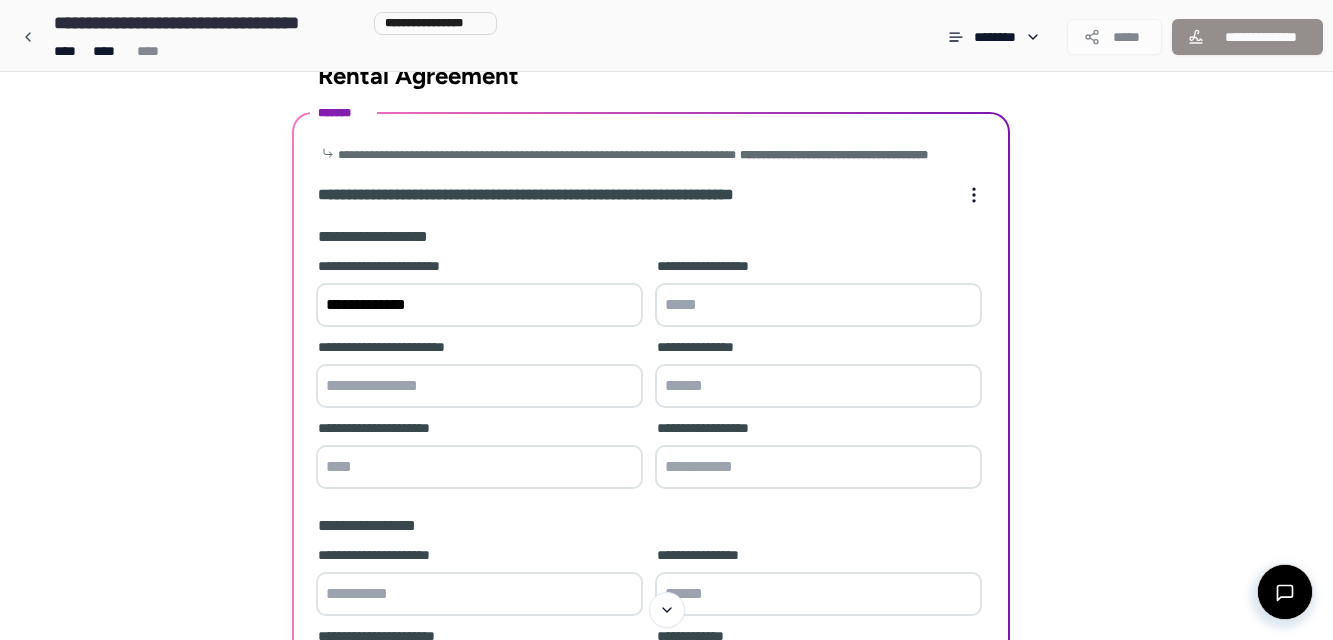 click on "**********" at bounding box center [479, 305] 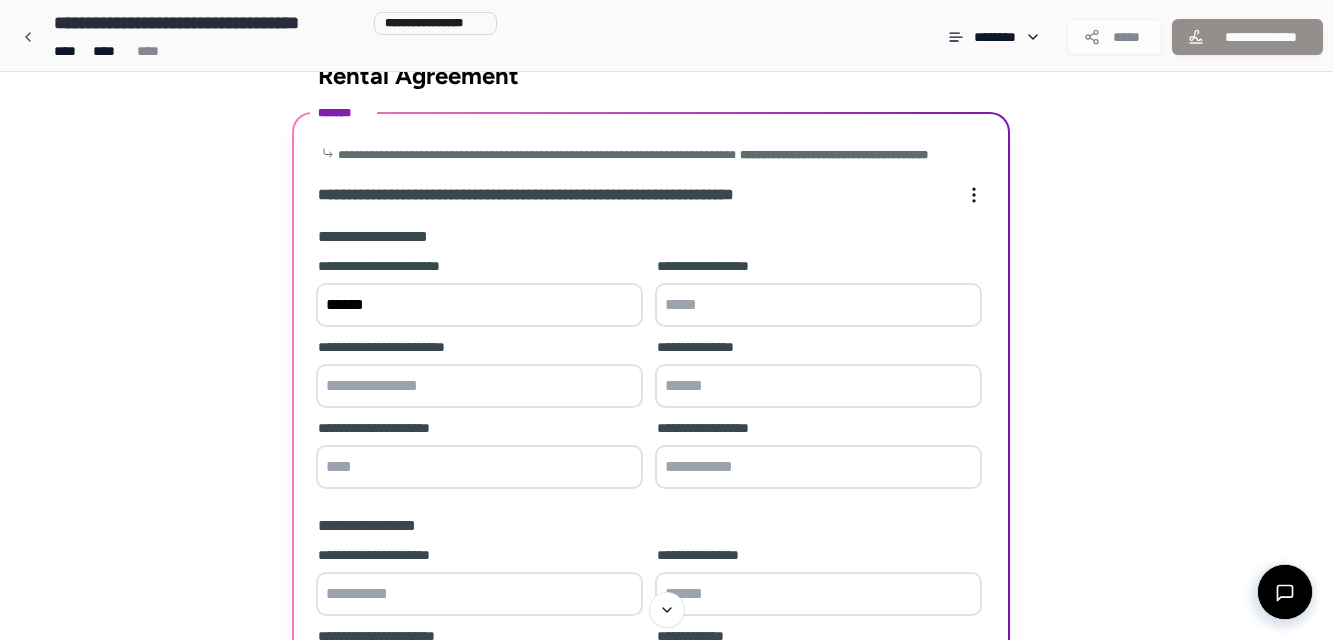 type on "******" 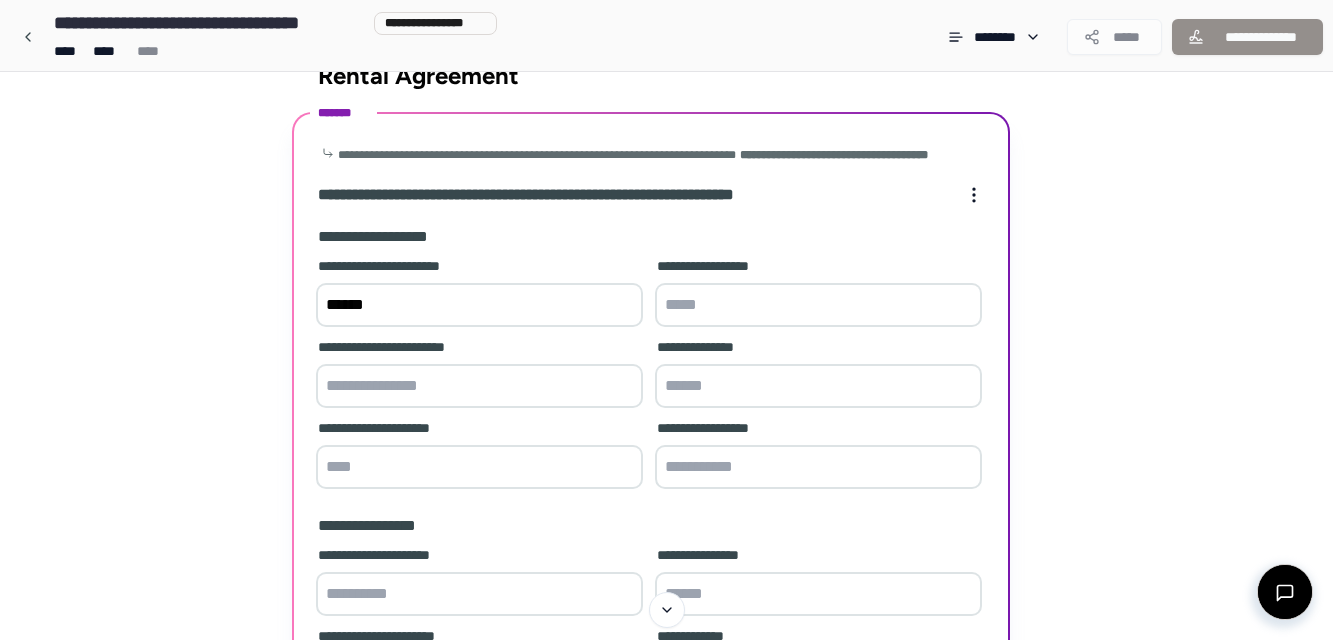 paste on "******" 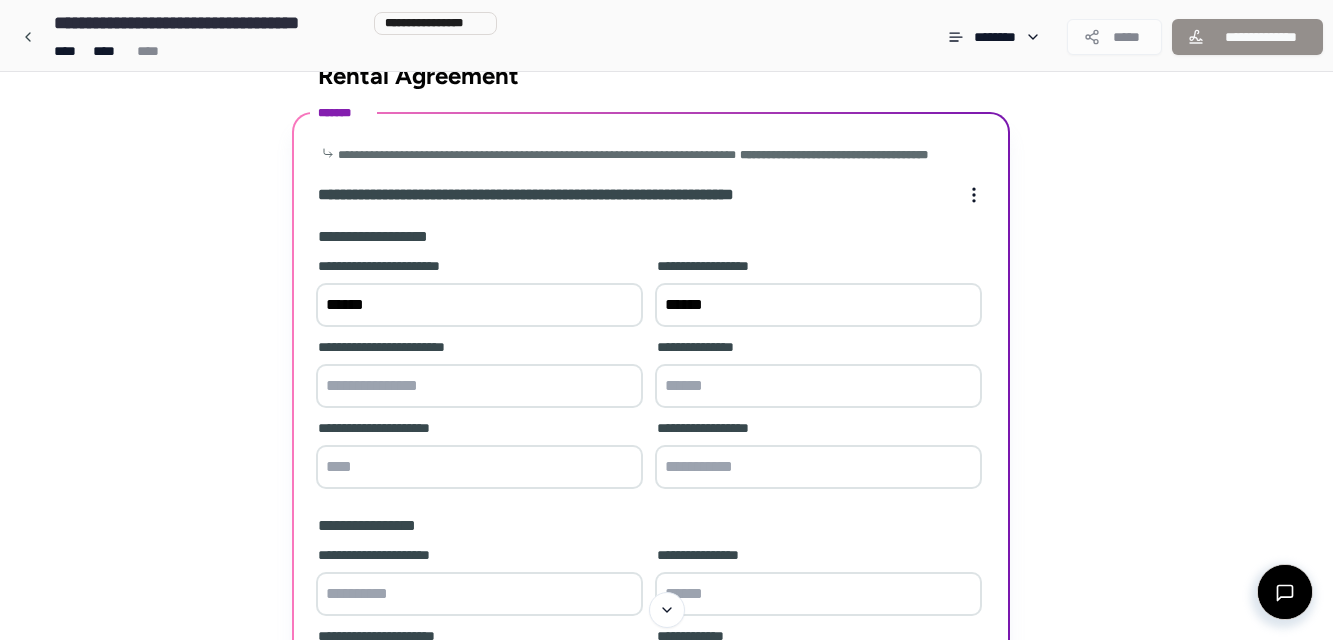 type on "******" 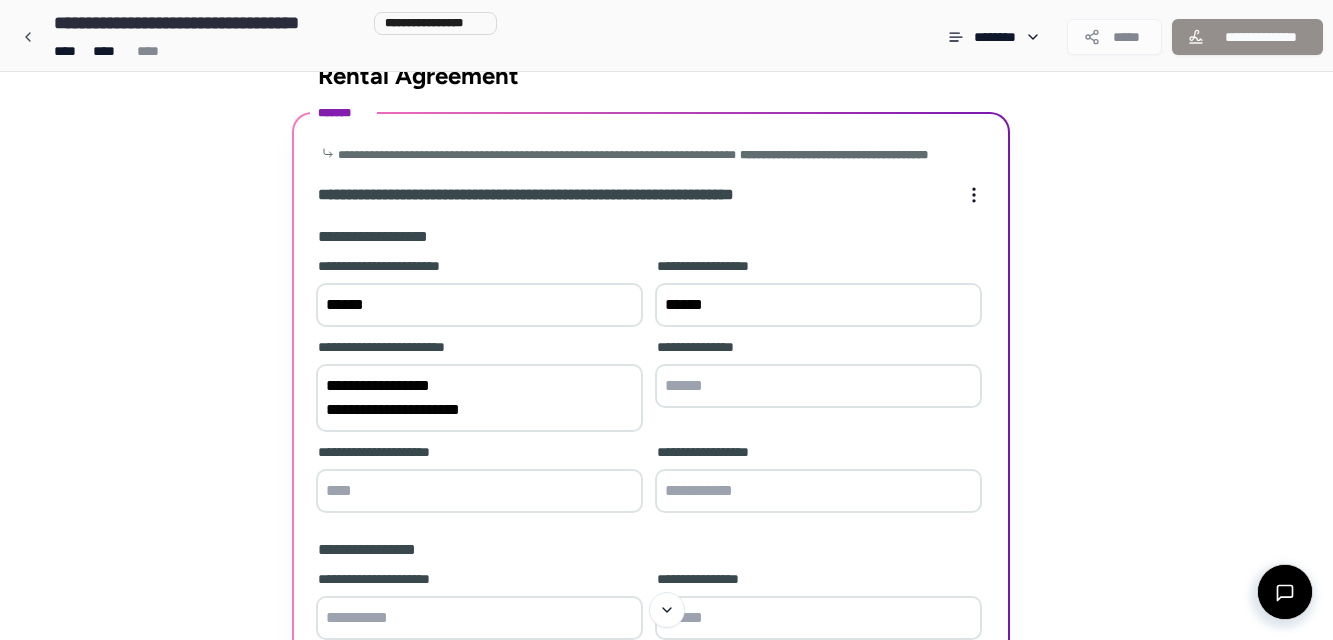 click on "**********" at bounding box center [479, 398] 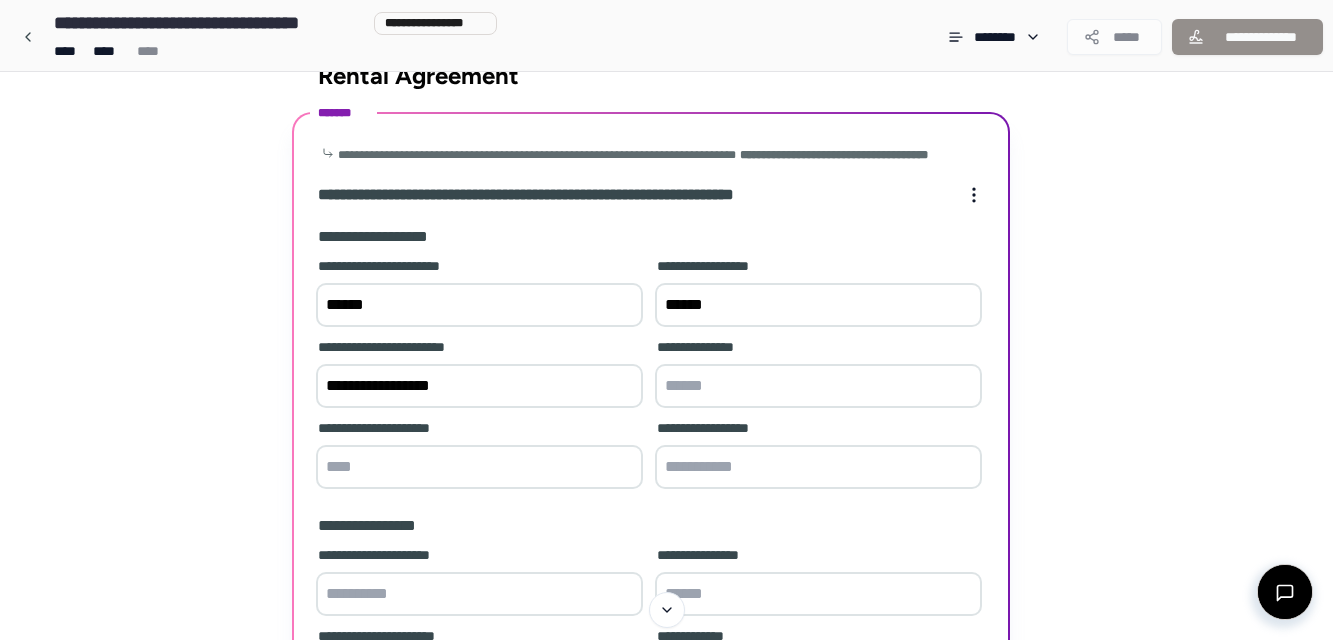 type on "**********" 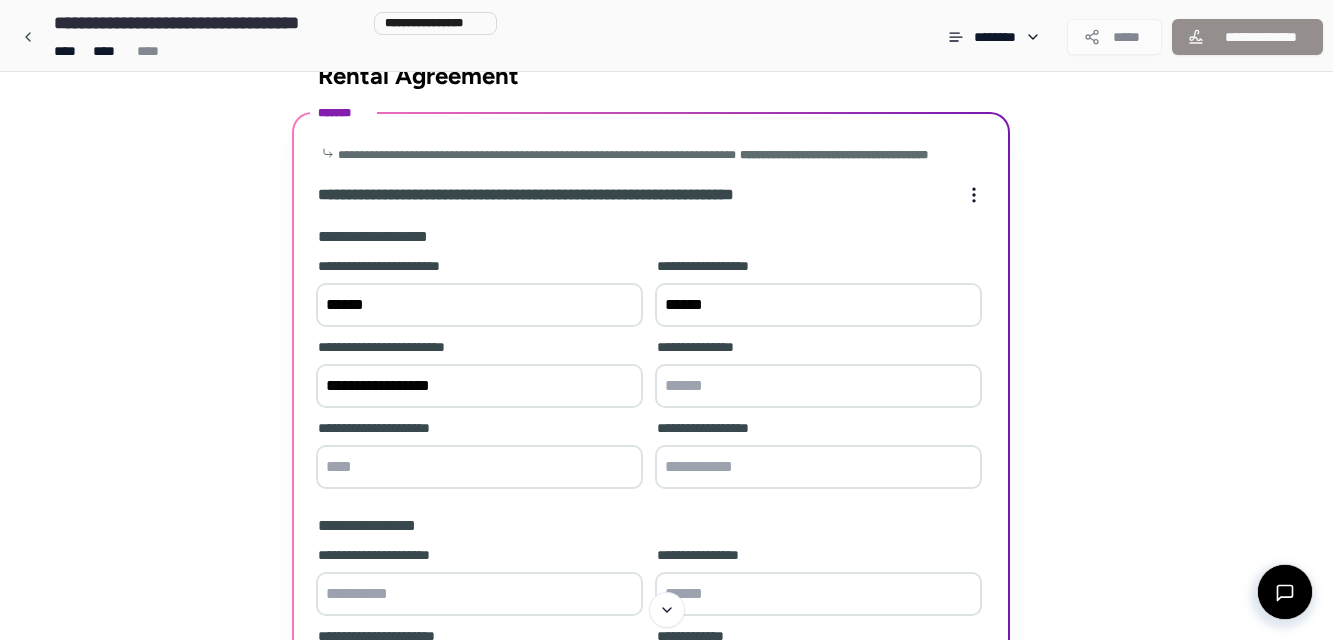 type on "*****" 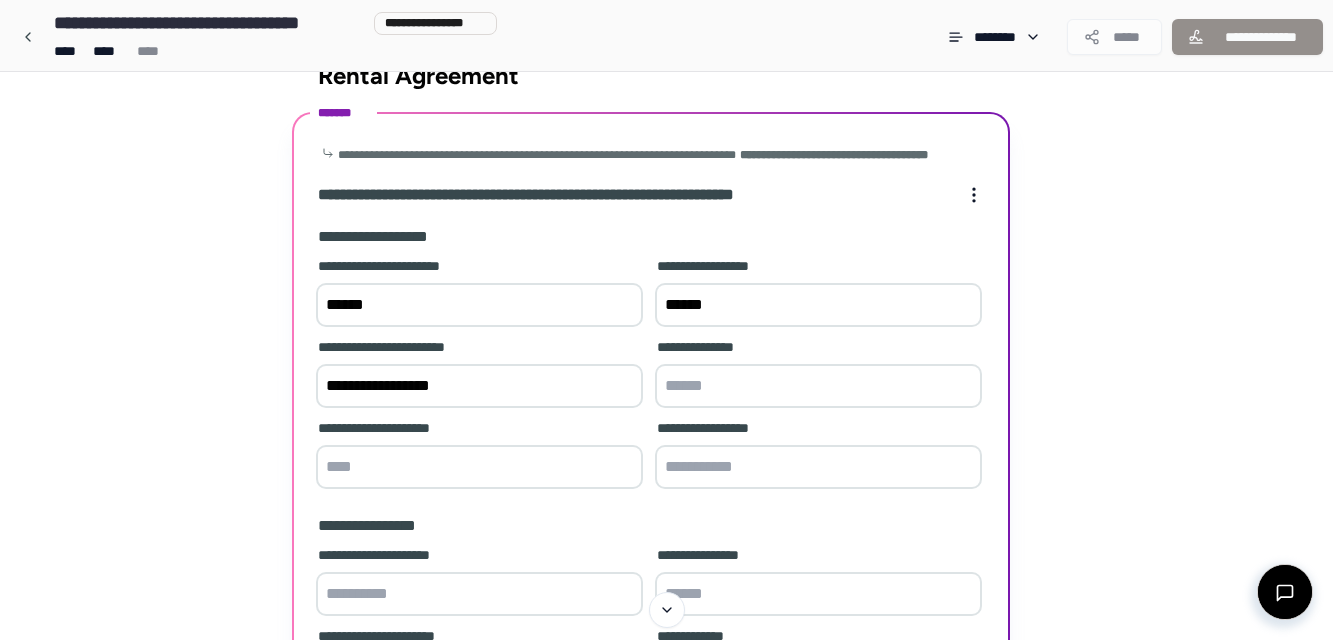 paste on "**********" 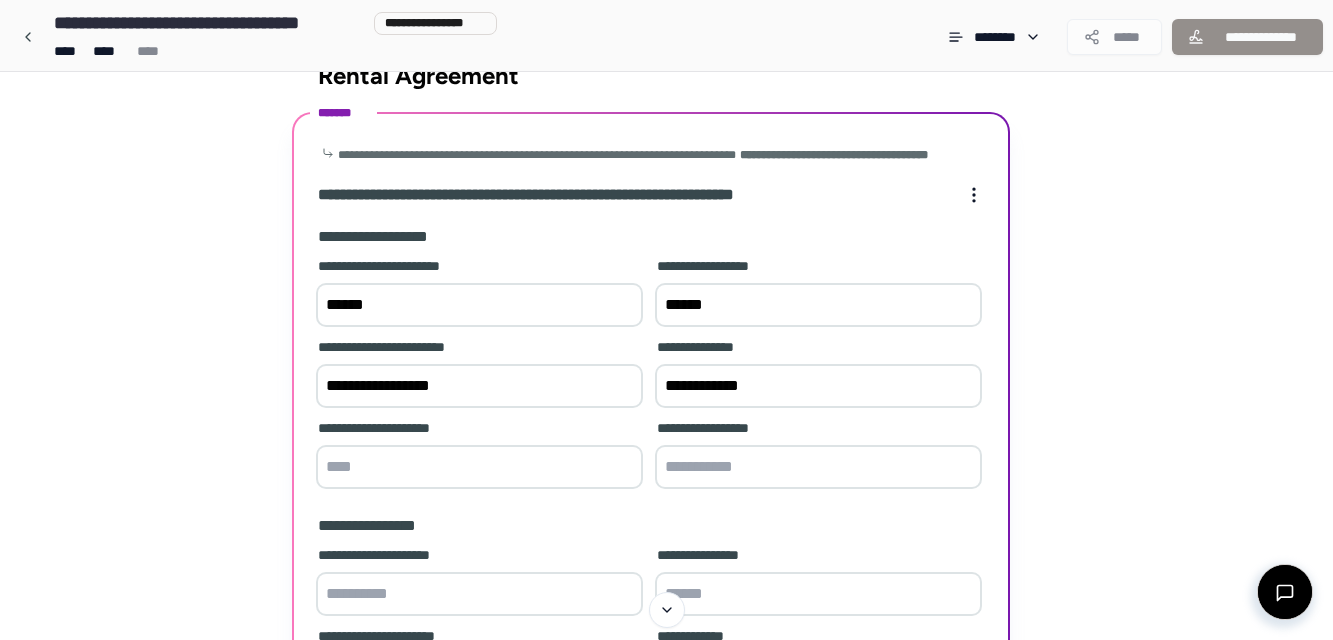 type on "**********" 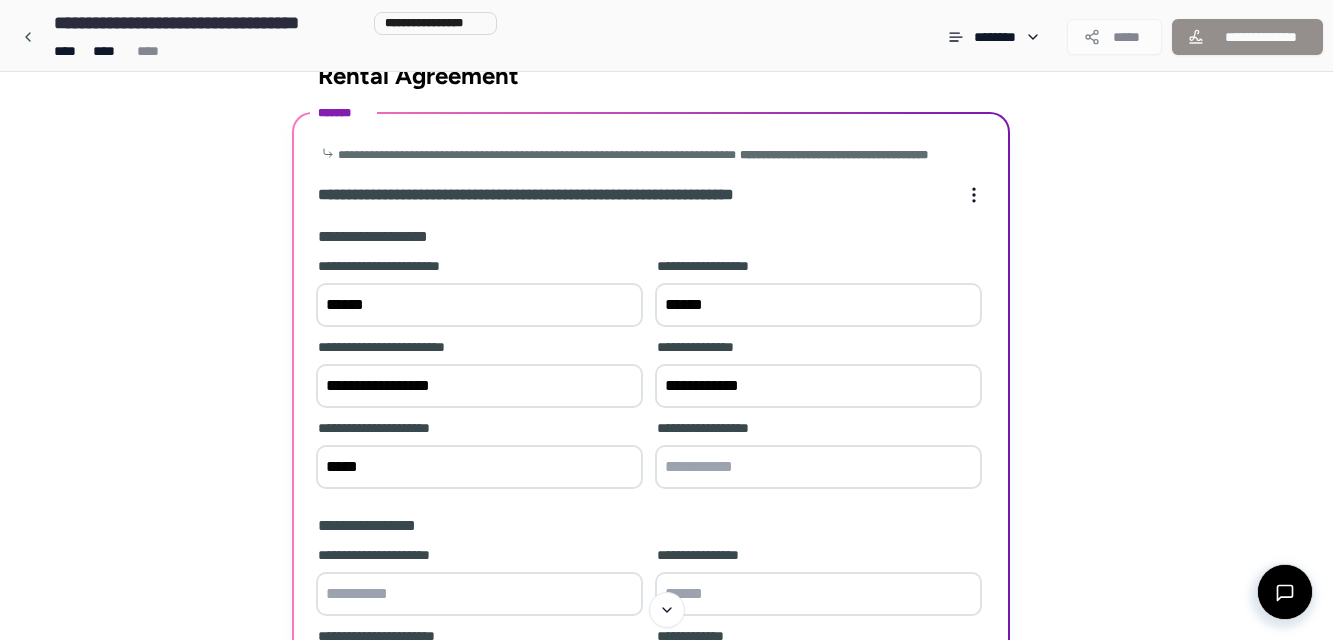 type on "*****" 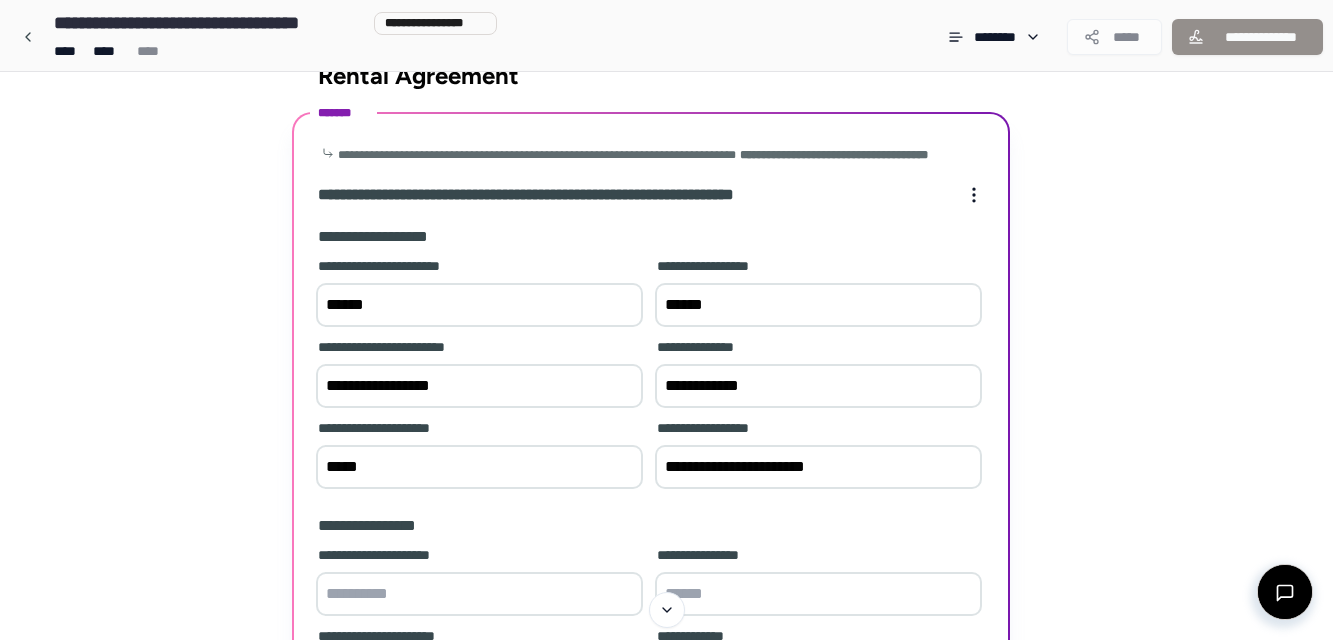 type on "**********" 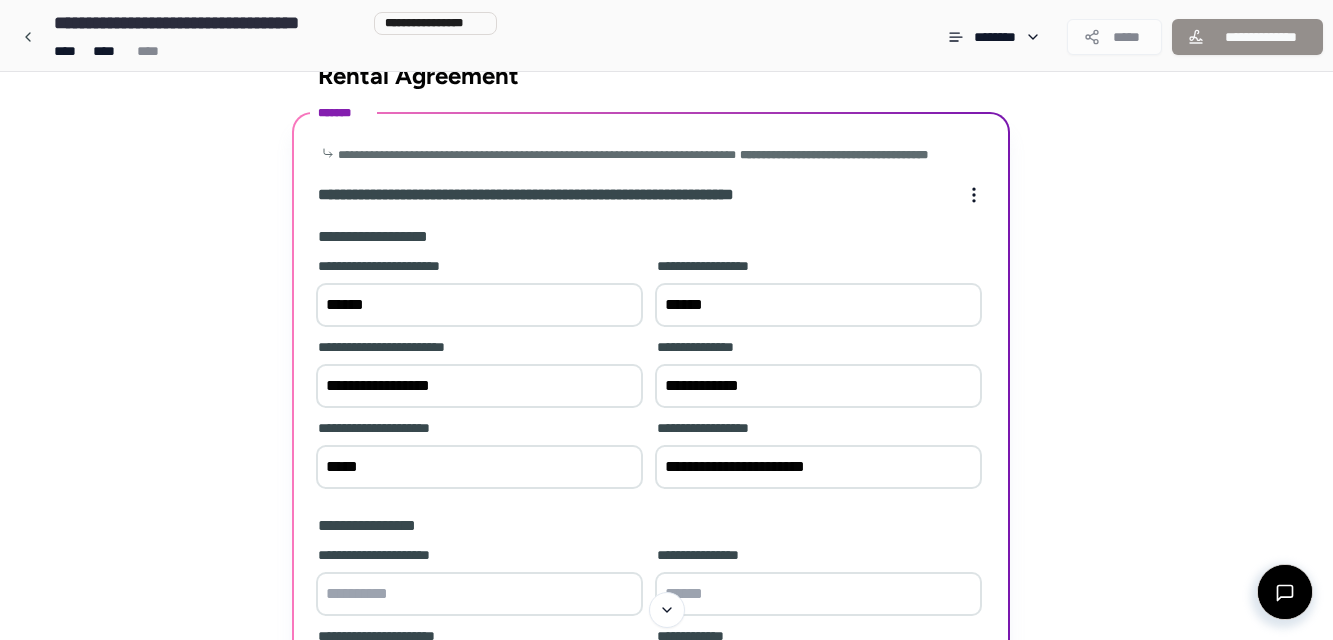 click on "**********" at bounding box center [651, 526] 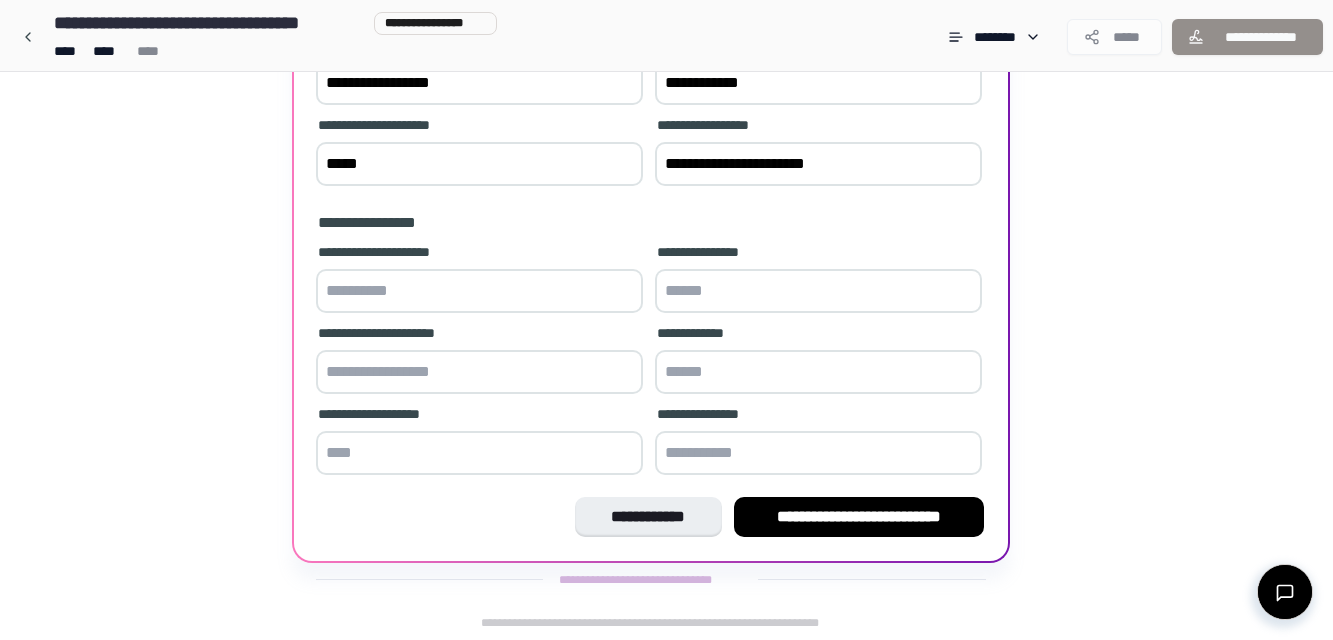 scroll, scrollTop: 364, scrollLeft: 0, axis: vertical 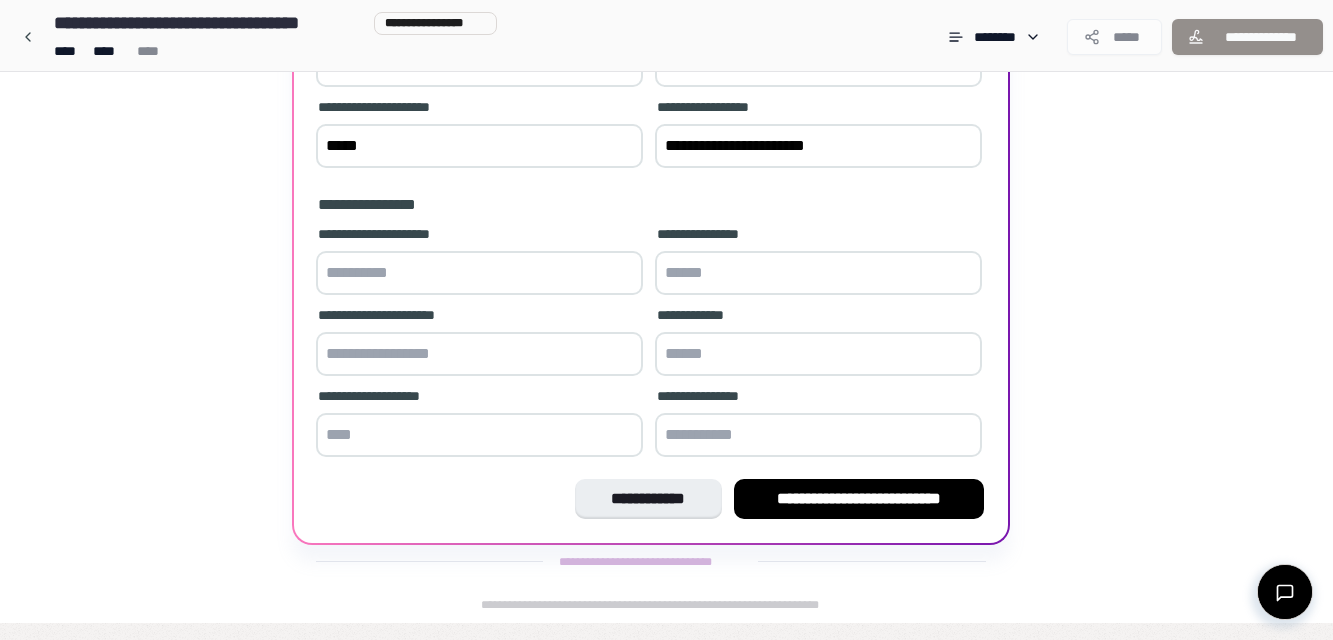 click at bounding box center (479, 273) 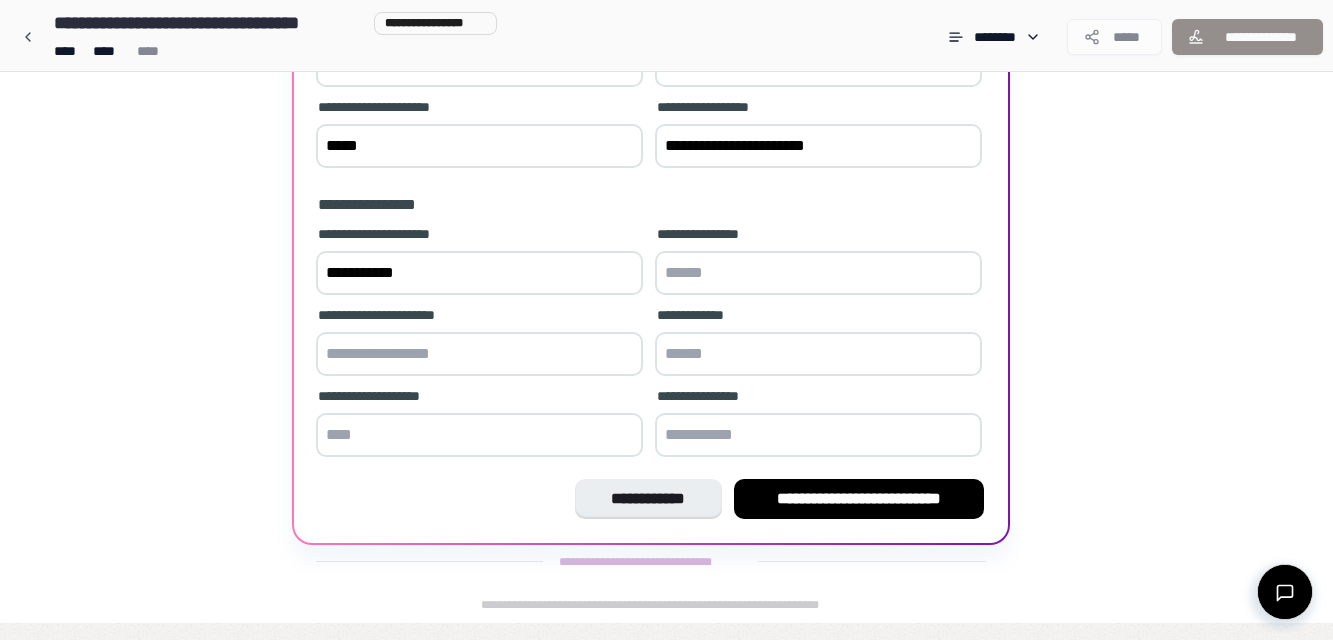 click on "**********" at bounding box center (479, 273) 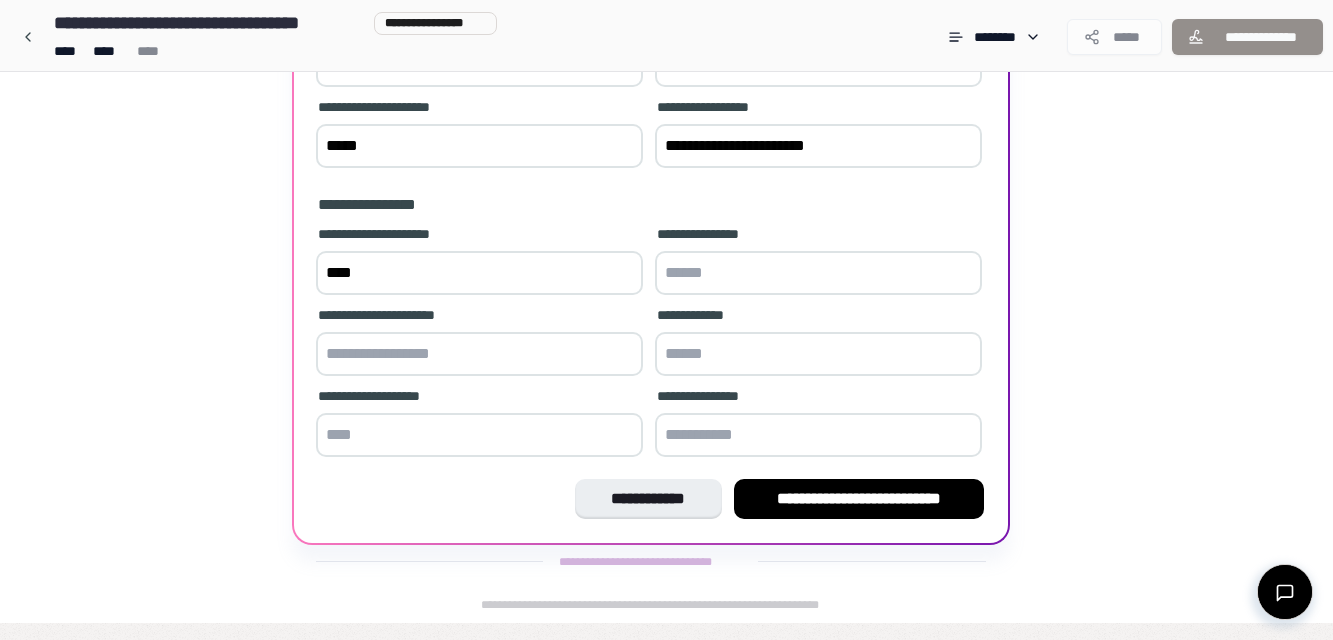 type on "****" 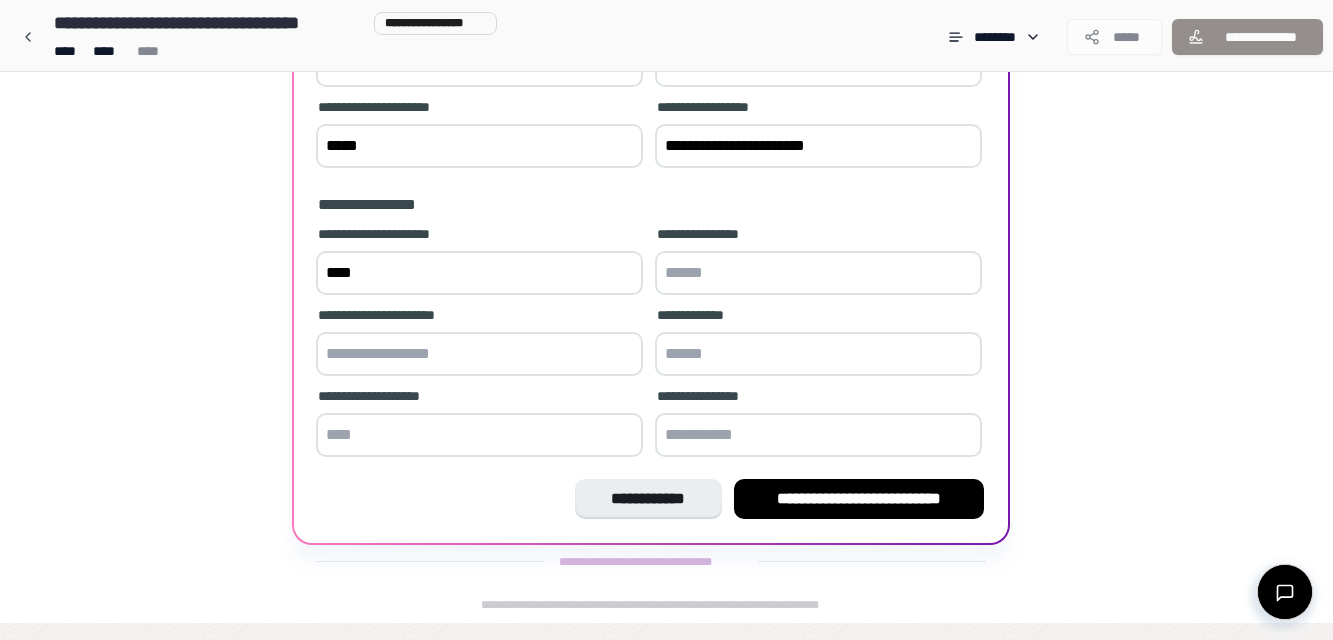 paste on "******" 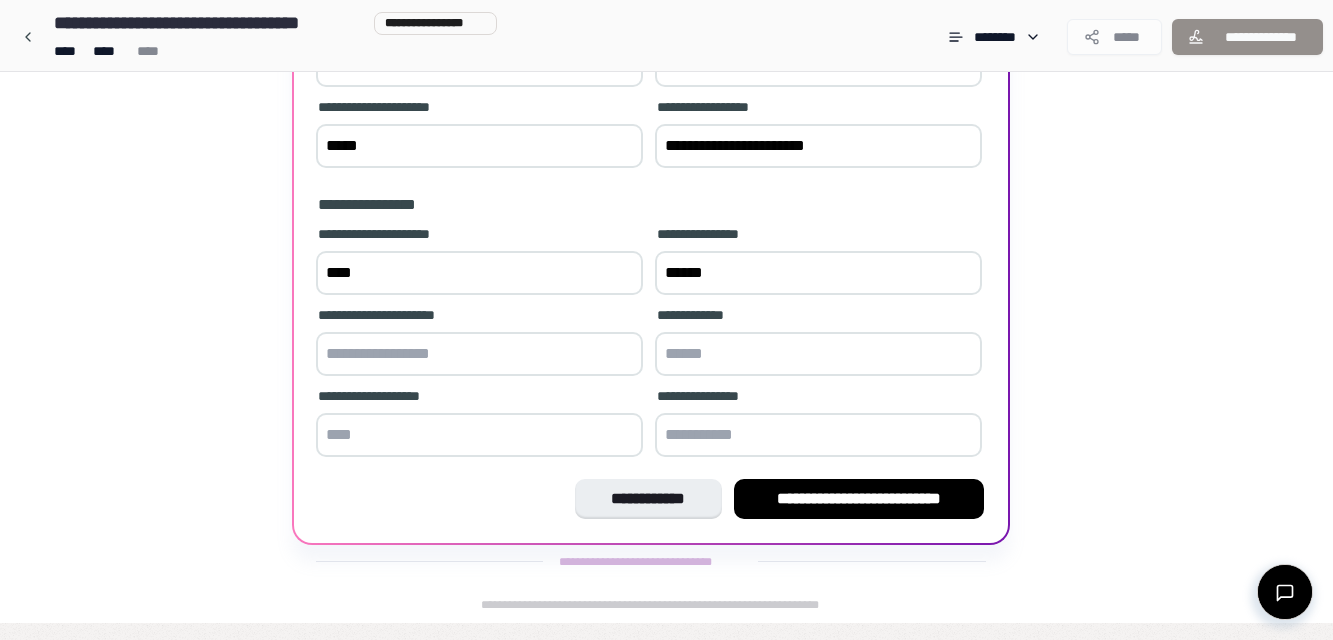 type on "******" 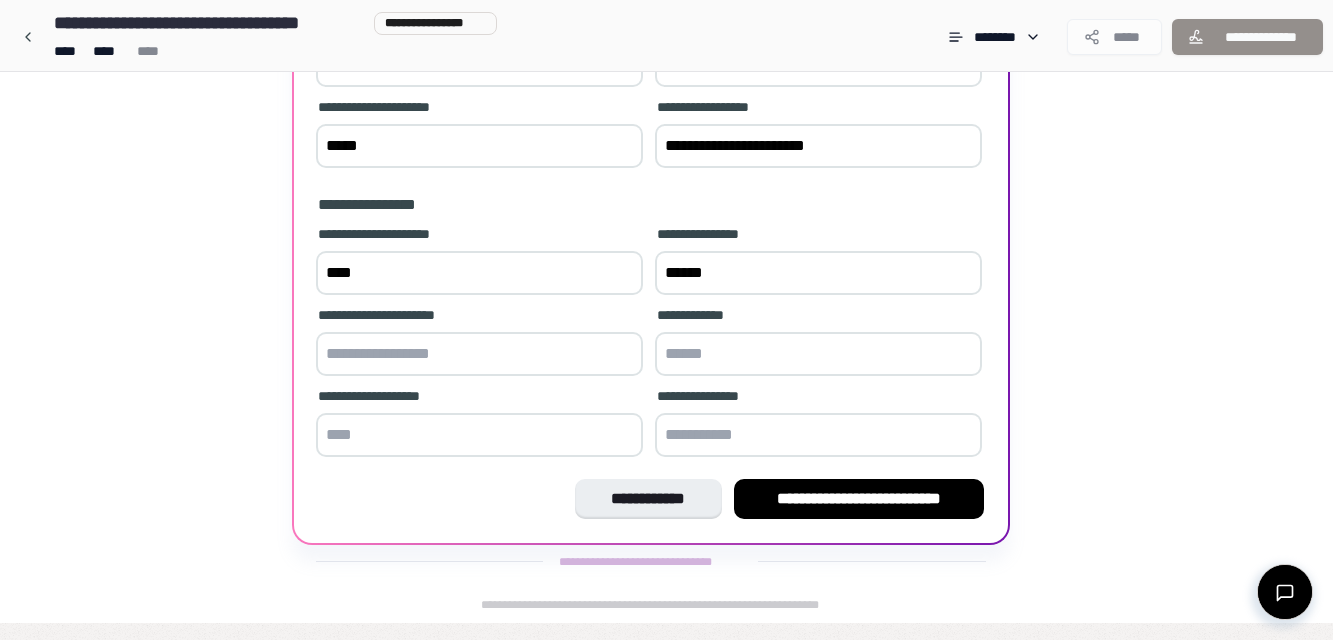 click on "****" at bounding box center (479, 273) 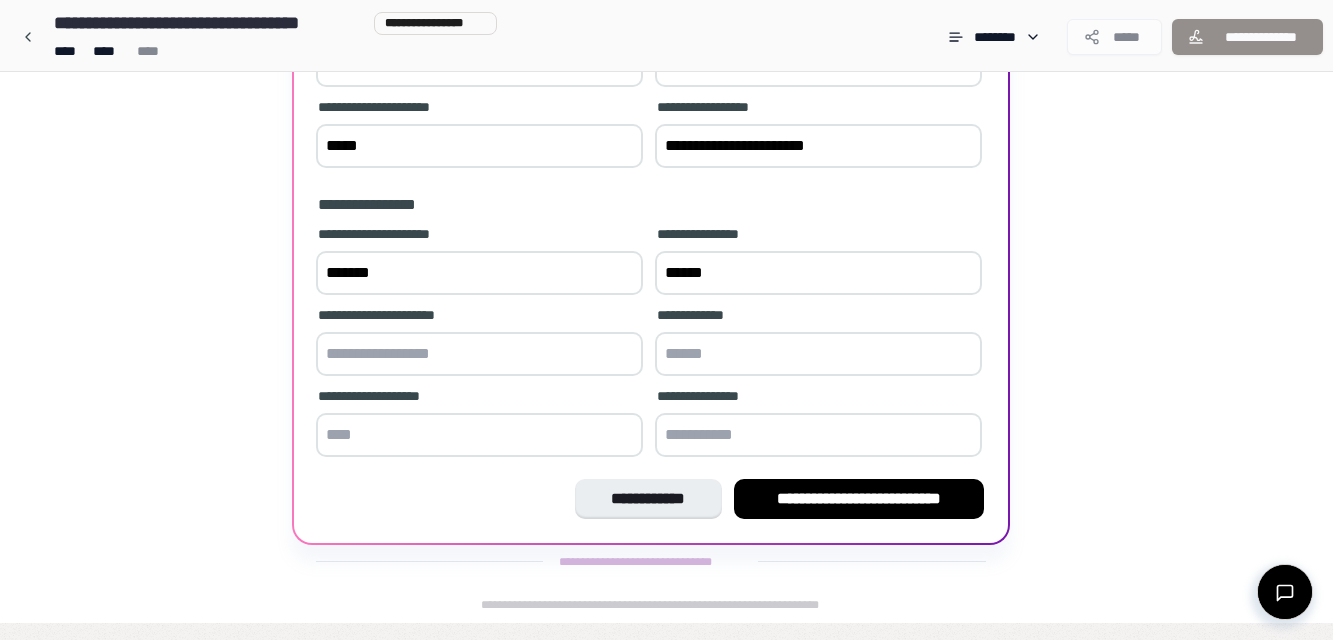 type on "*******" 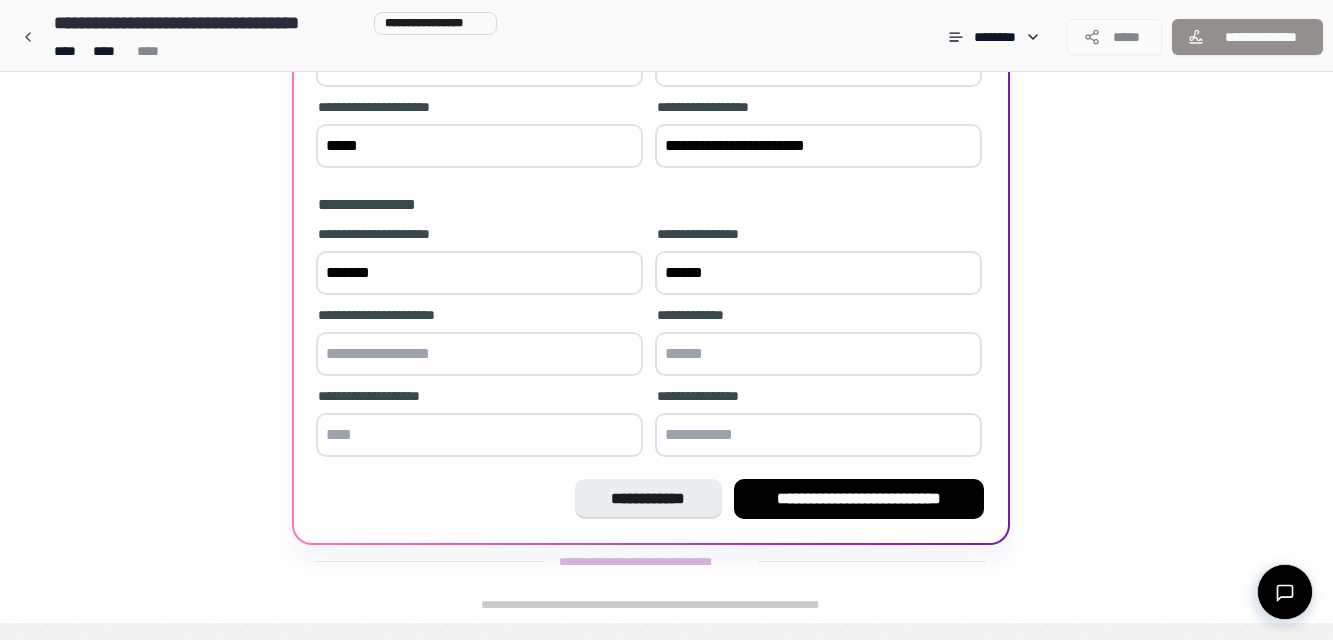 paste on "**********" 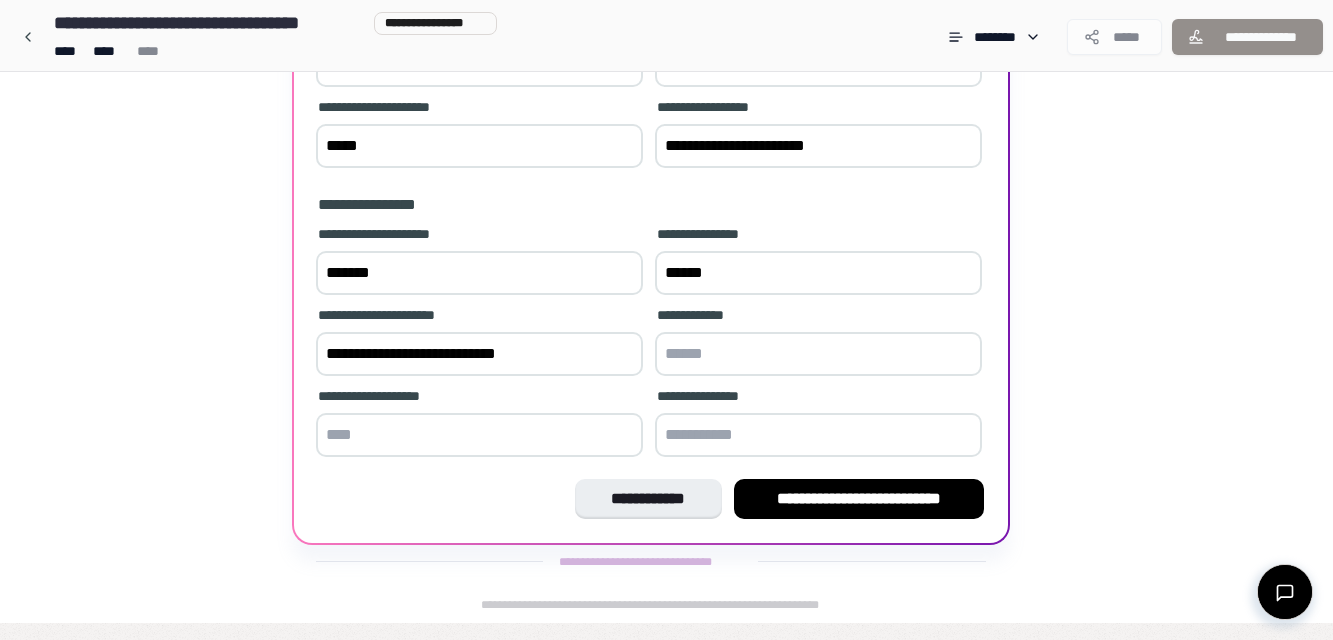 click on "**********" at bounding box center [479, 354] 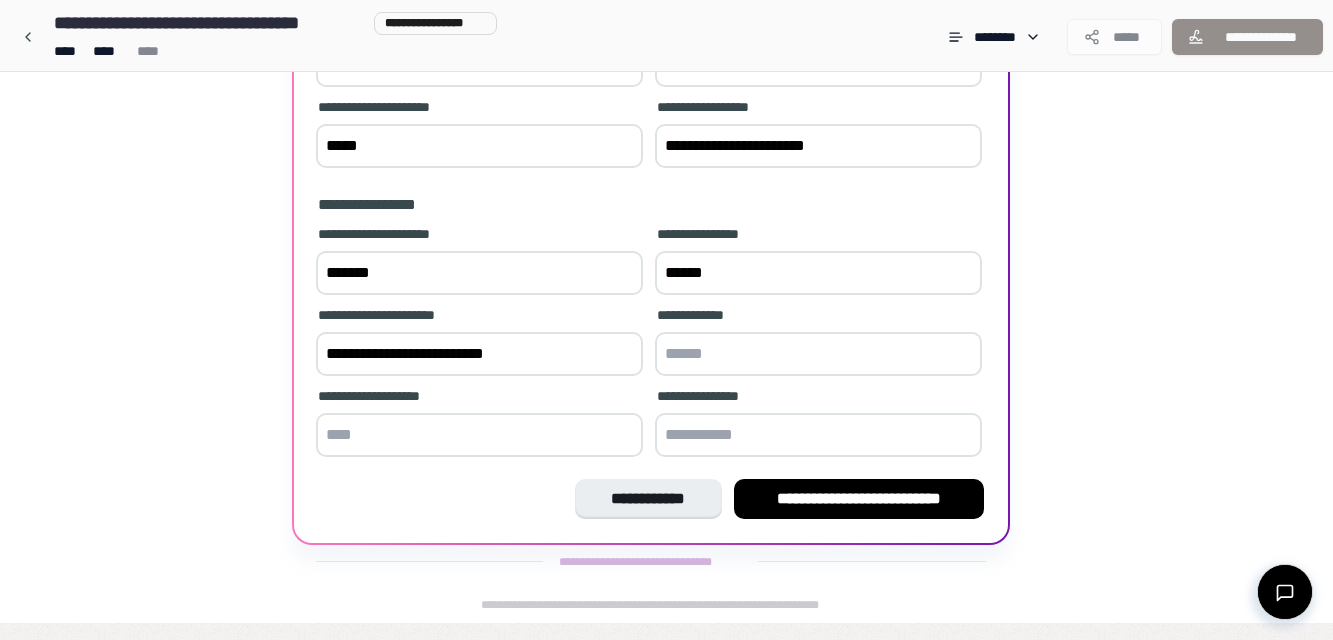 type on "**********" 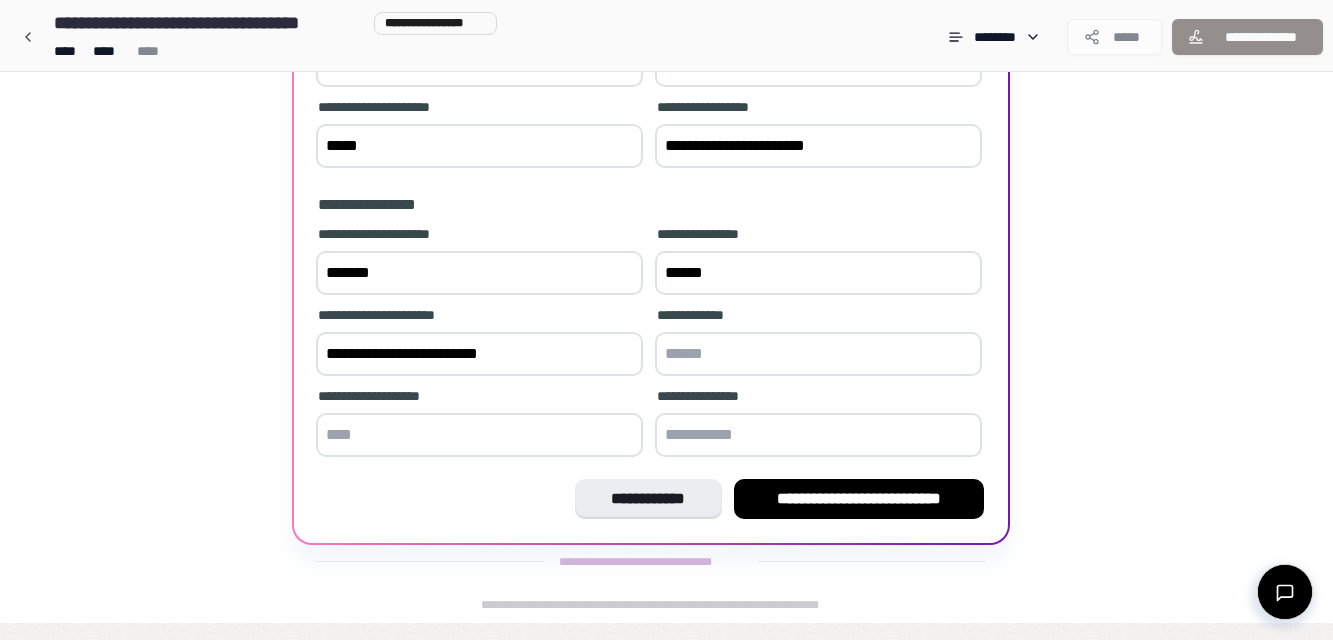 click at bounding box center [479, 435] 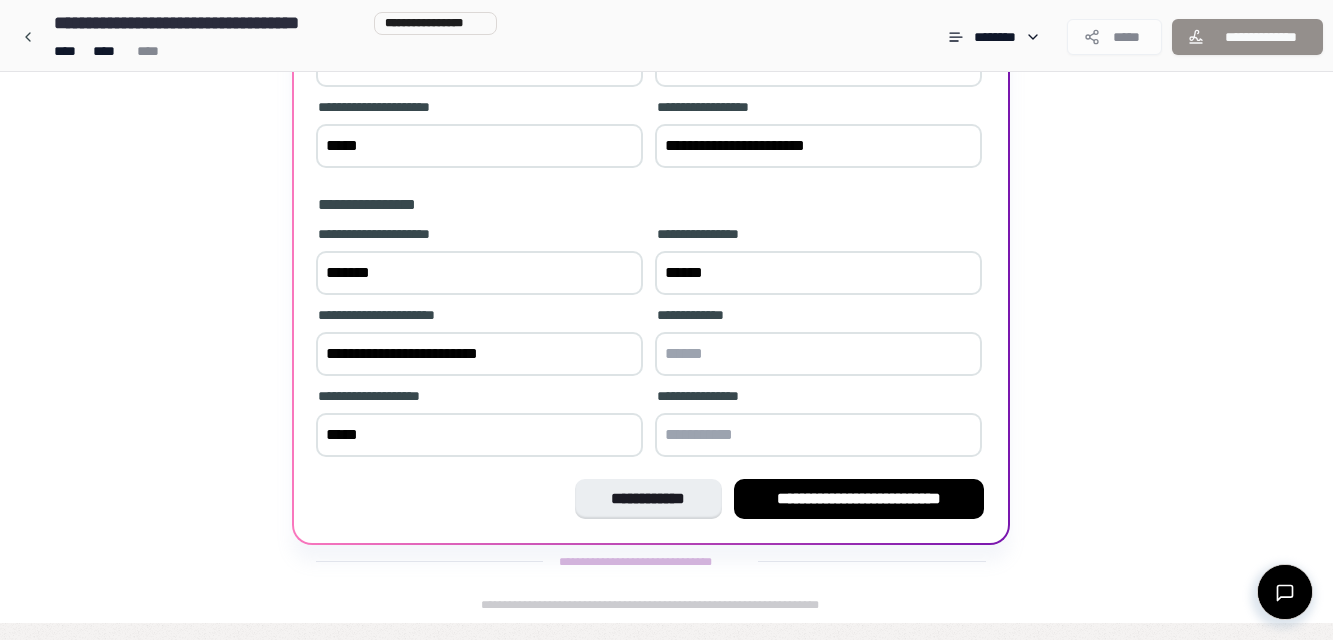 type on "*****" 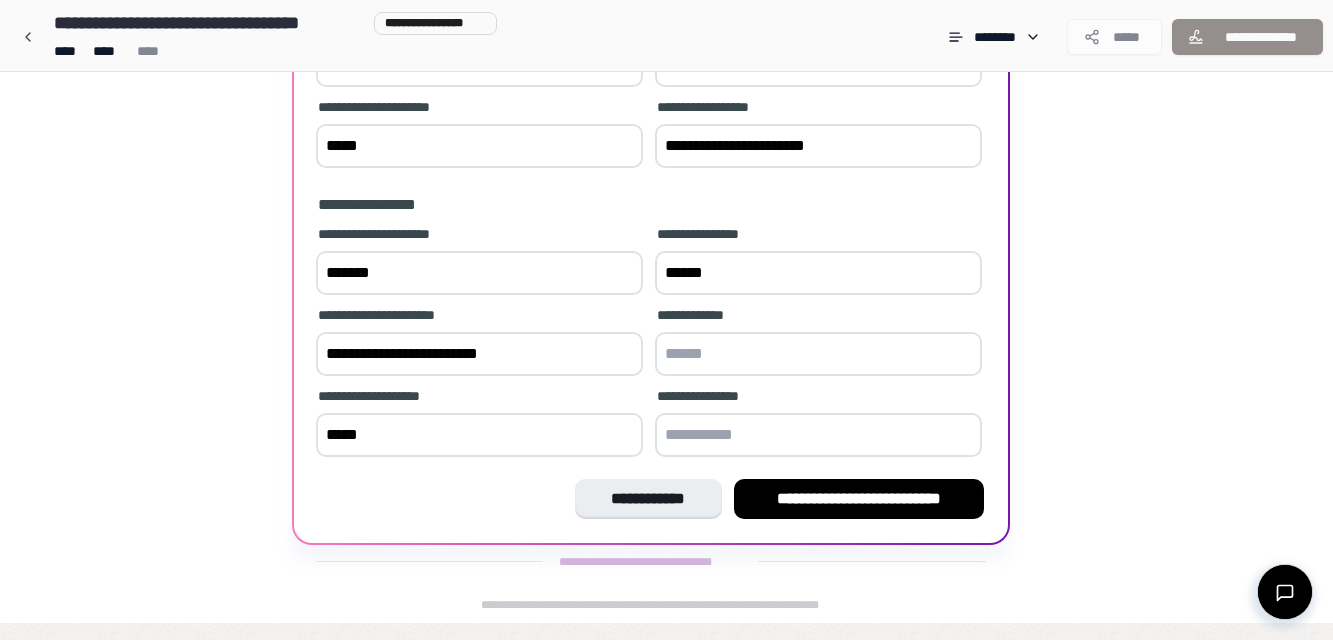 click at bounding box center (818, 354) 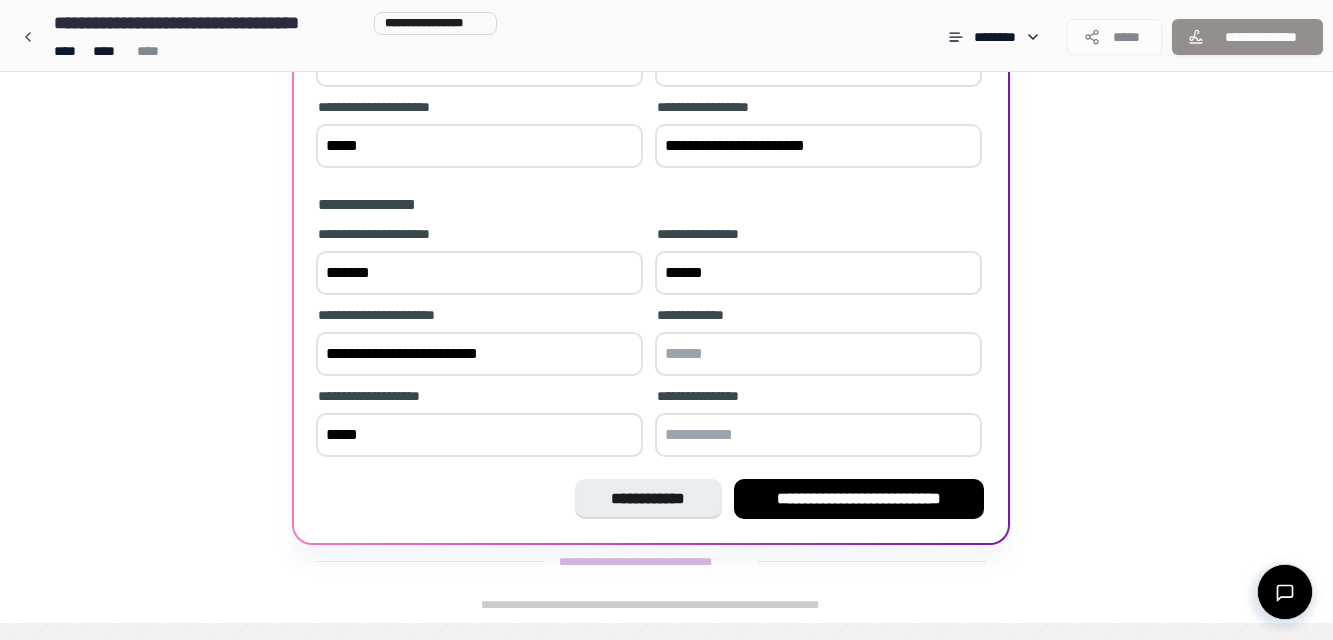click at bounding box center [818, 354] 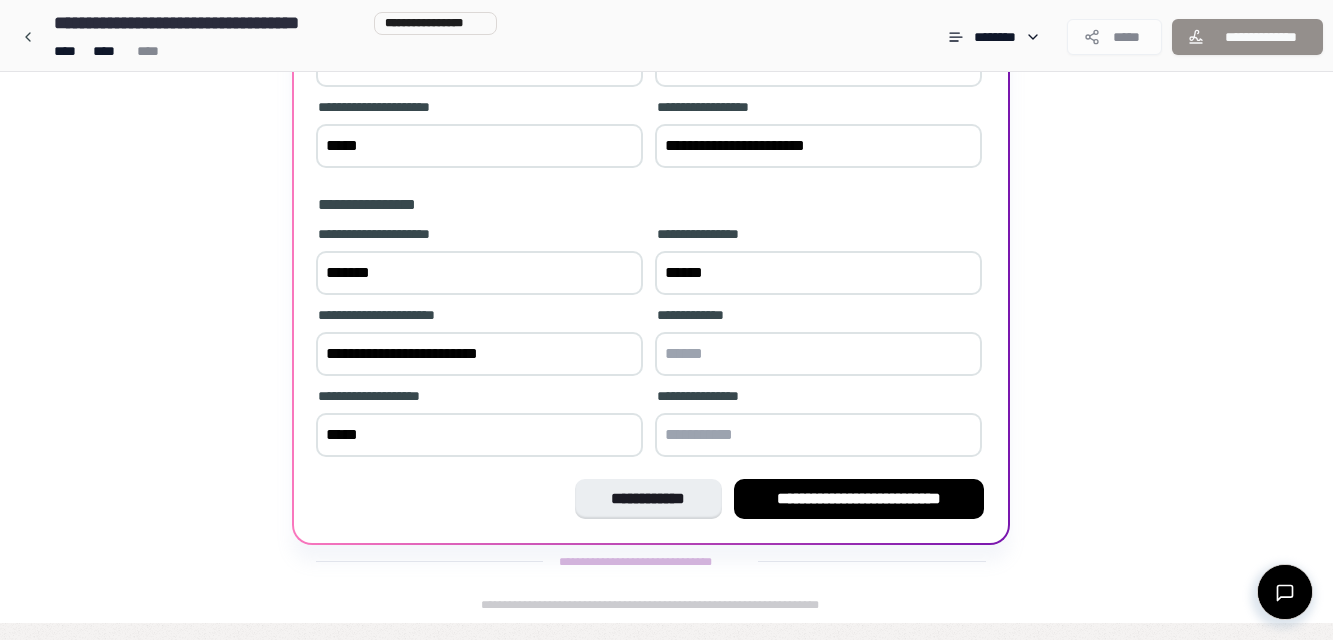 paste on "*******" 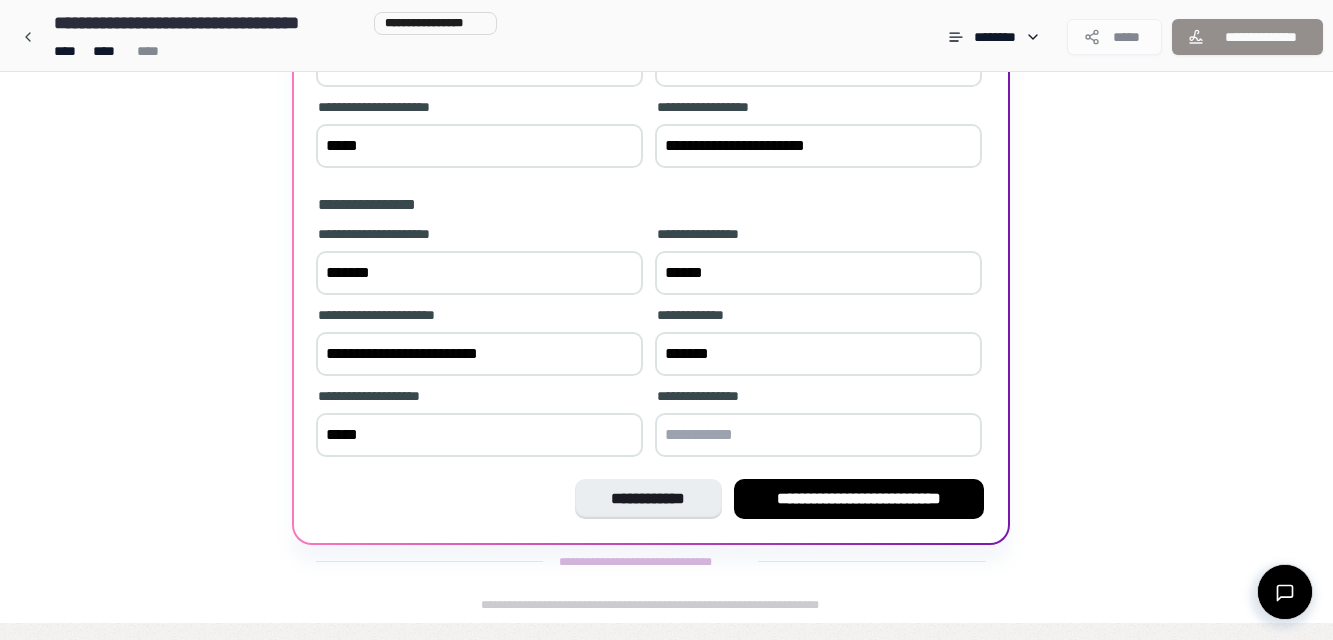 type on "*******" 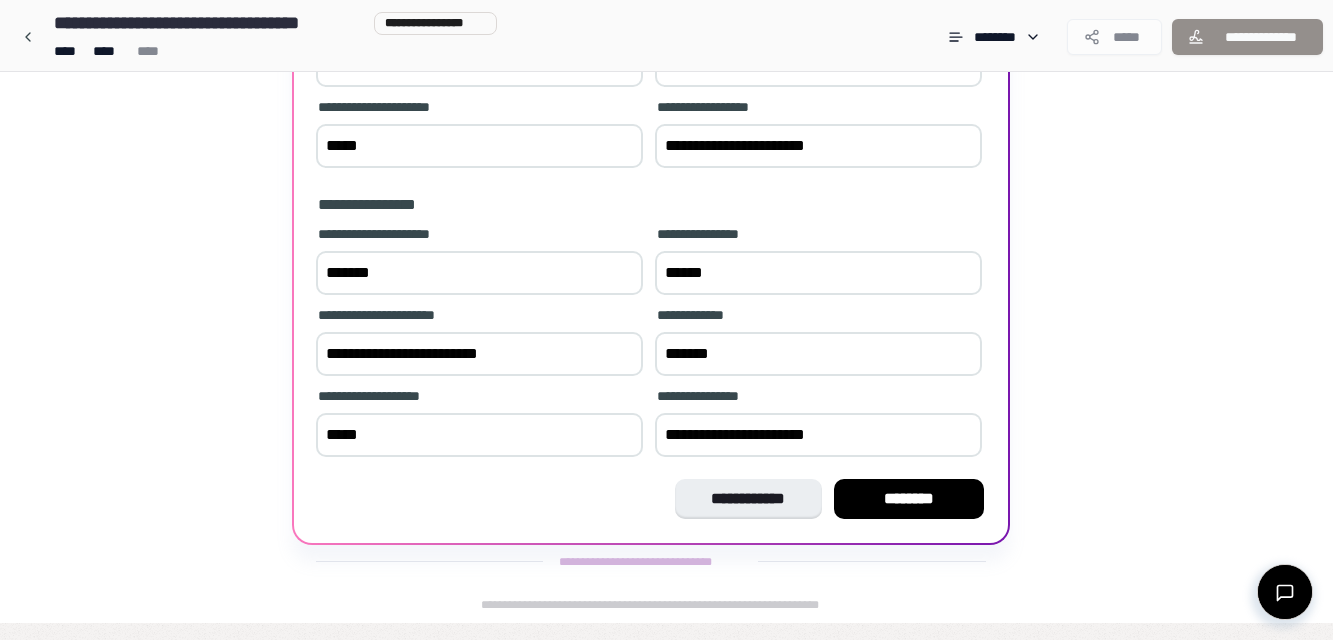 type on "**********" 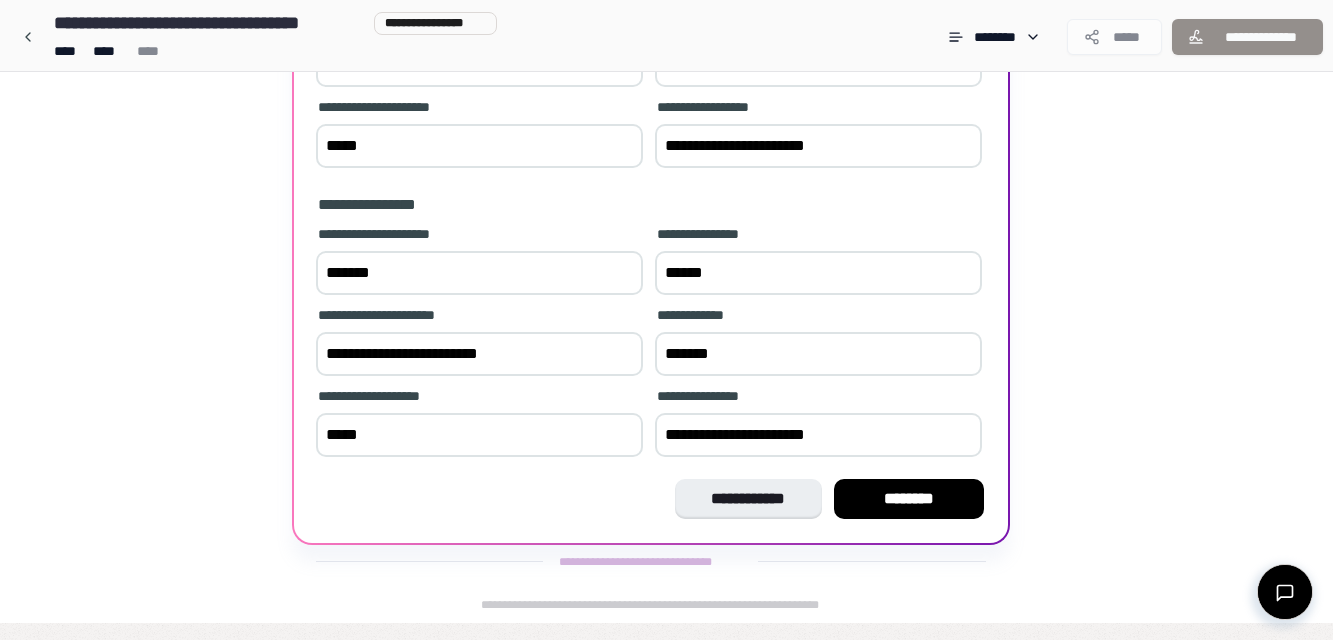 click on "**********" at bounding box center [818, 146] 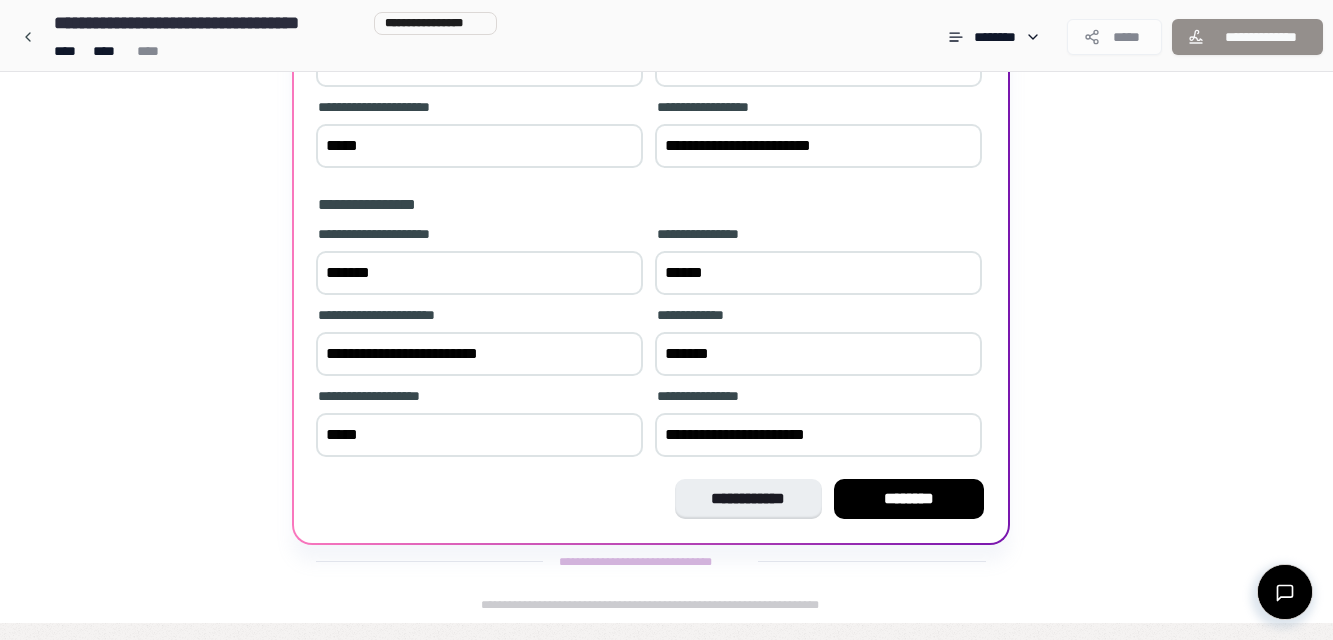 click on "**********" at bounding box center (818, 435) 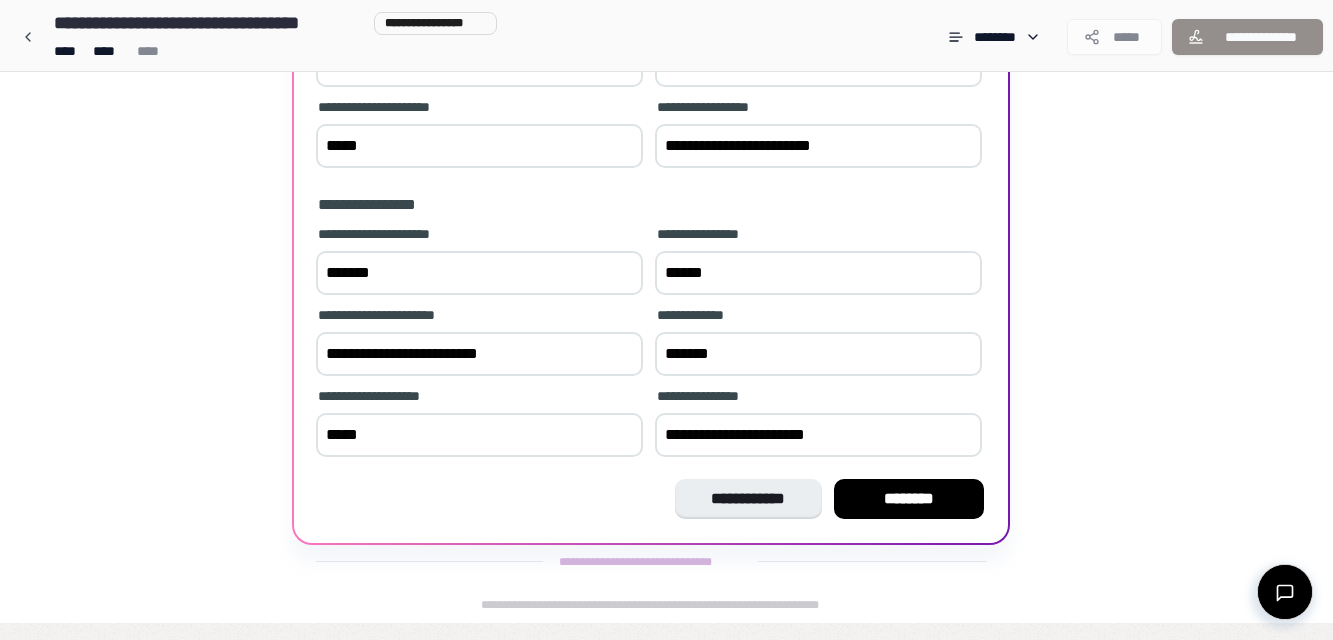 click on "**********" at bounding box center (818, 146) 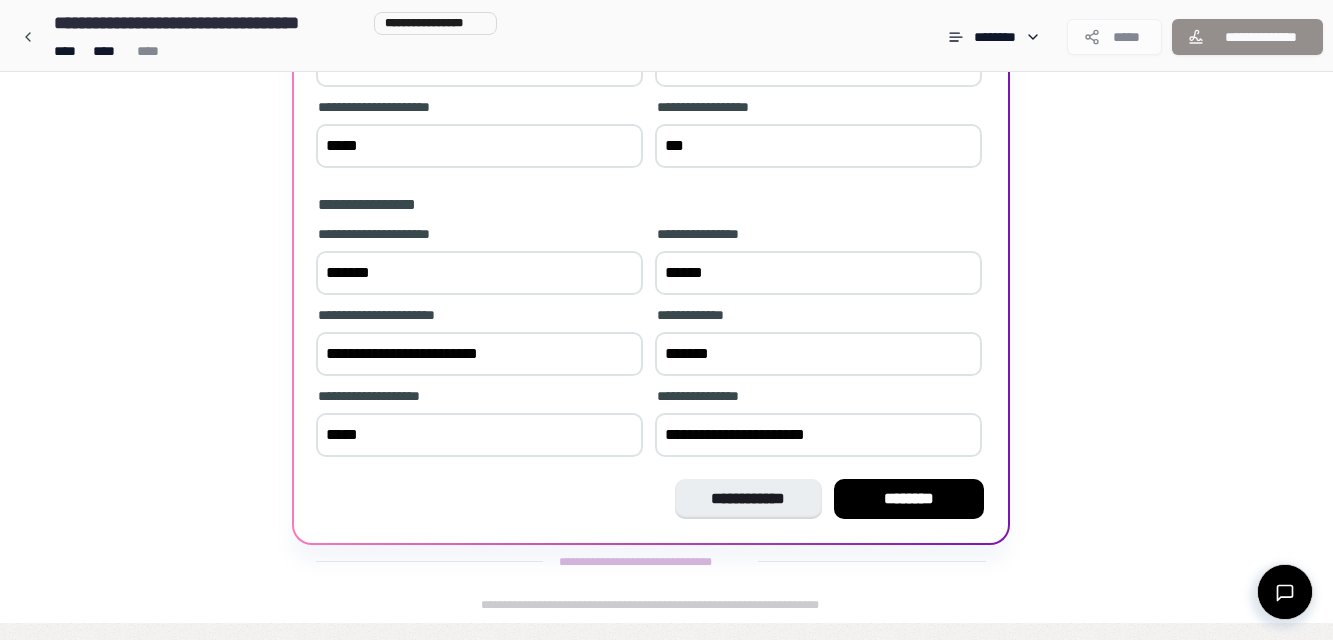 type on "***" 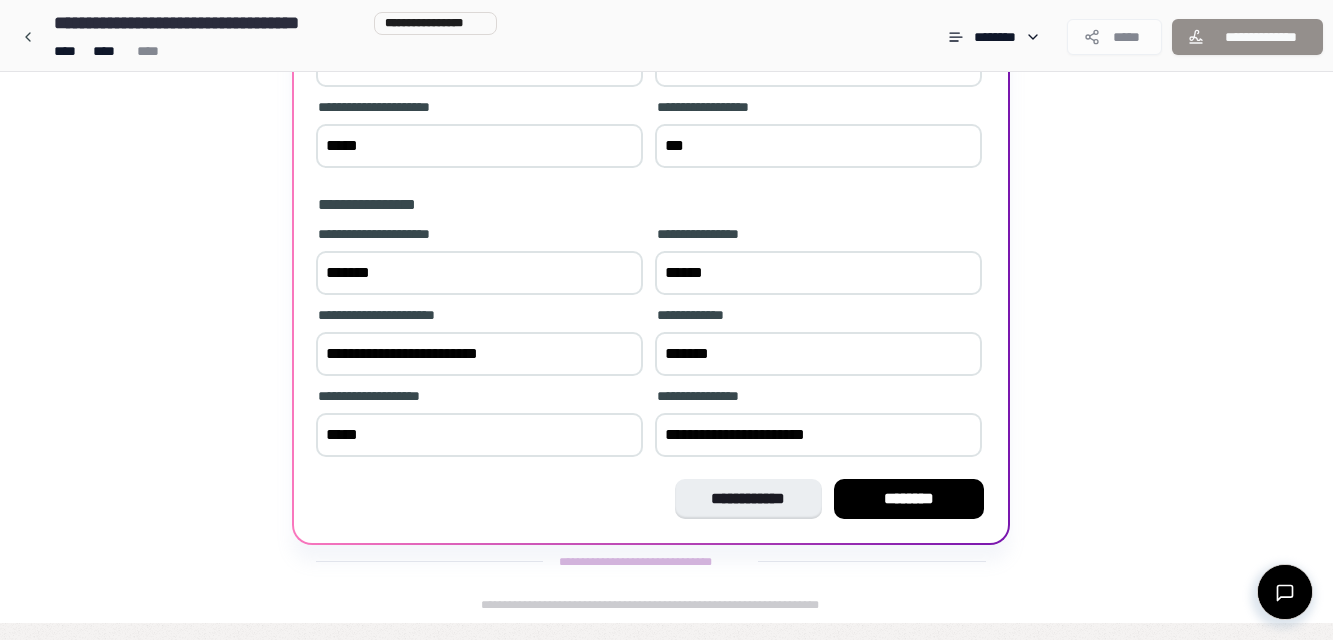 click on "**********" at bounding box center (818, 435) 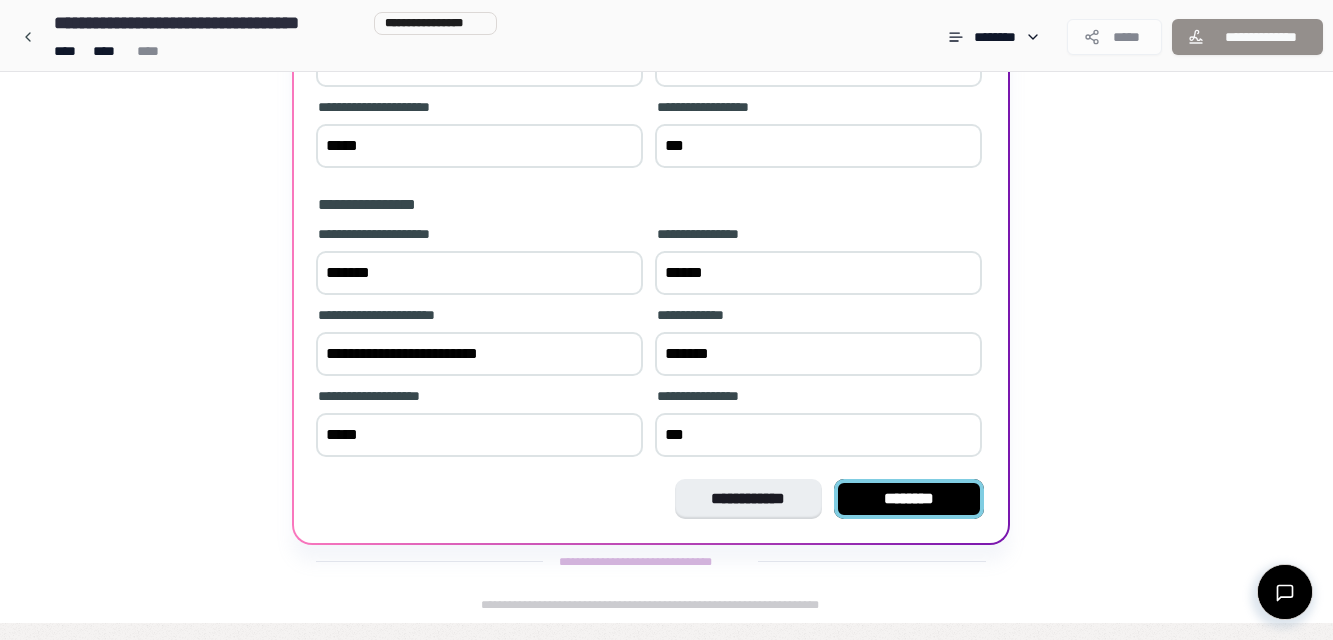 type on "***" 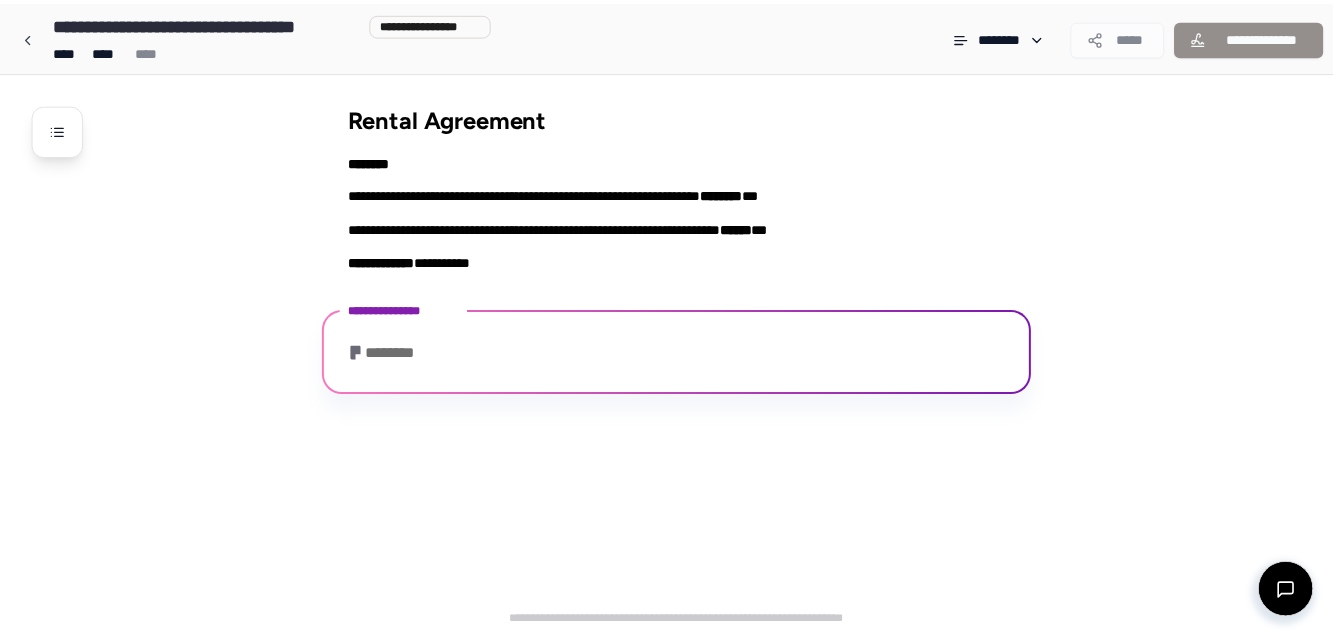 scroll, scrollTop: 49, scrollLeft: 0, axis: vertical 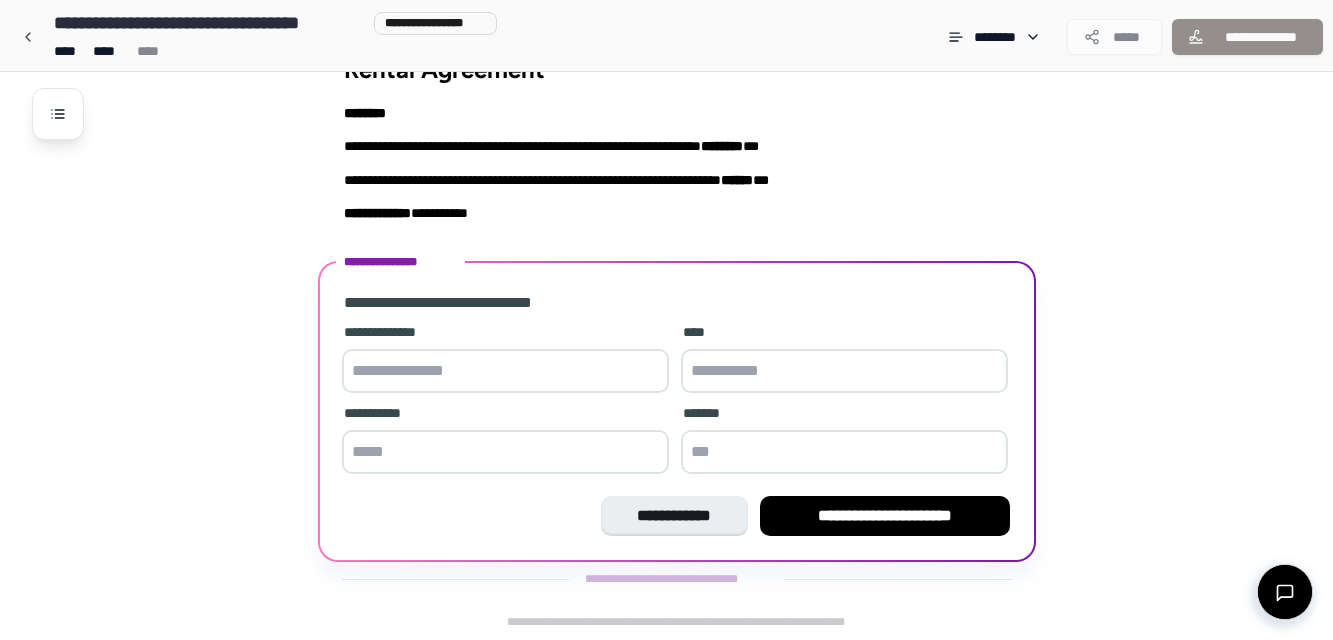 click on "**********" at bounding box center (505, 360) 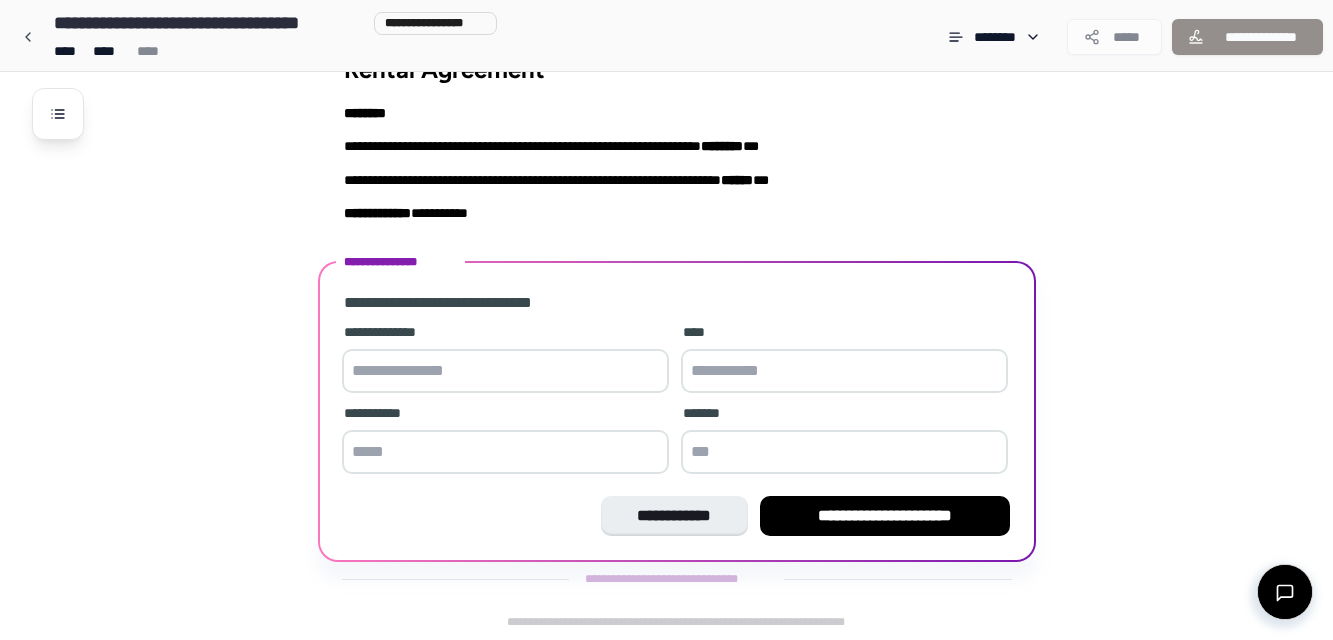 click at bounding box center (505, 371) 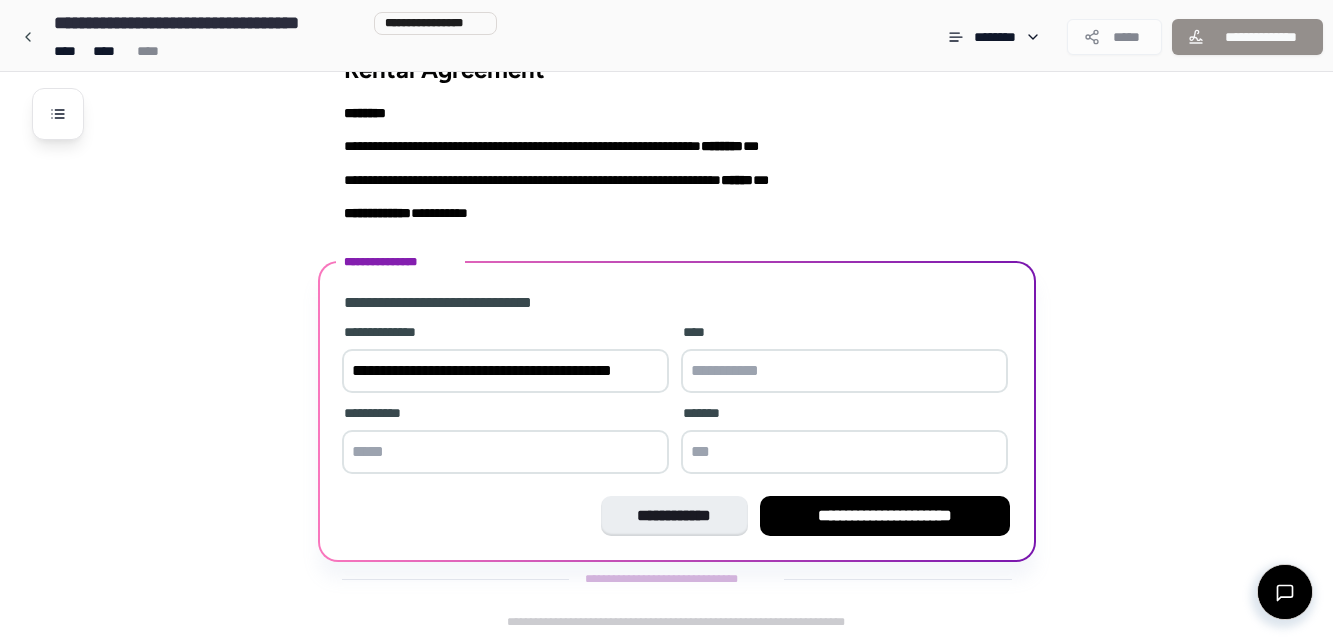 scroll, scrollTop: 73, scrollLeft: 0, axis: vertical 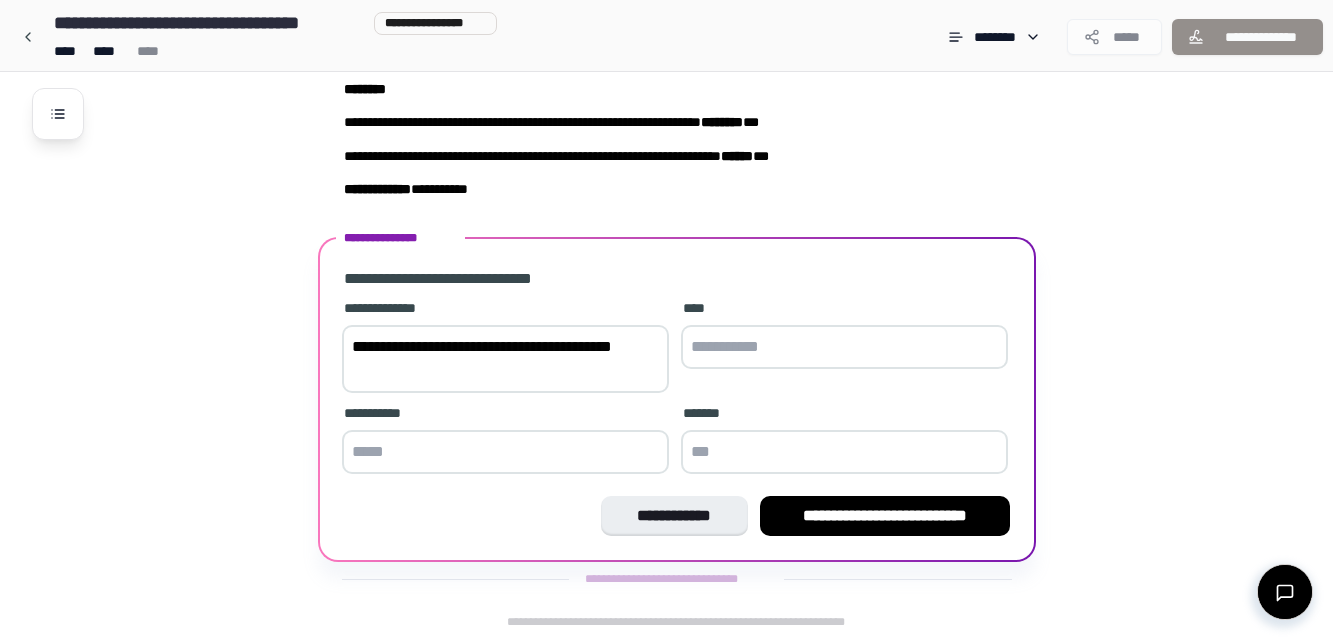 click on "**********" at bounding box center [505, 359] 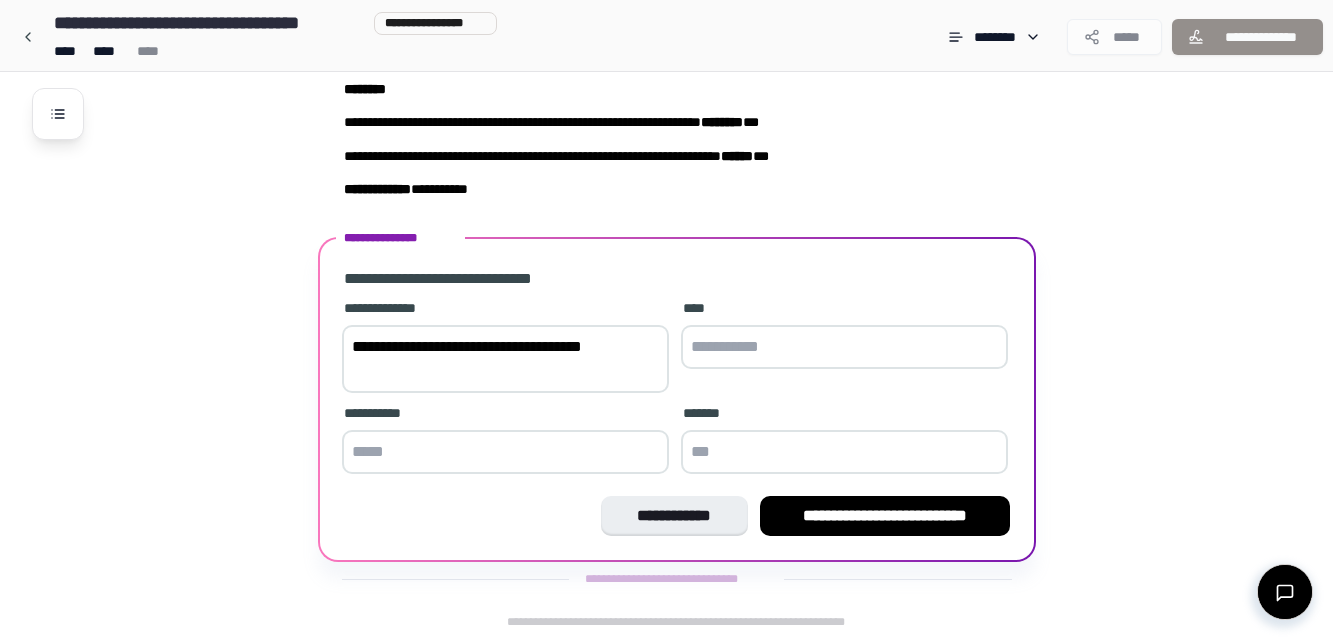 scroll, scrollTop: 49, scrollLeft: 0, axis: vertical 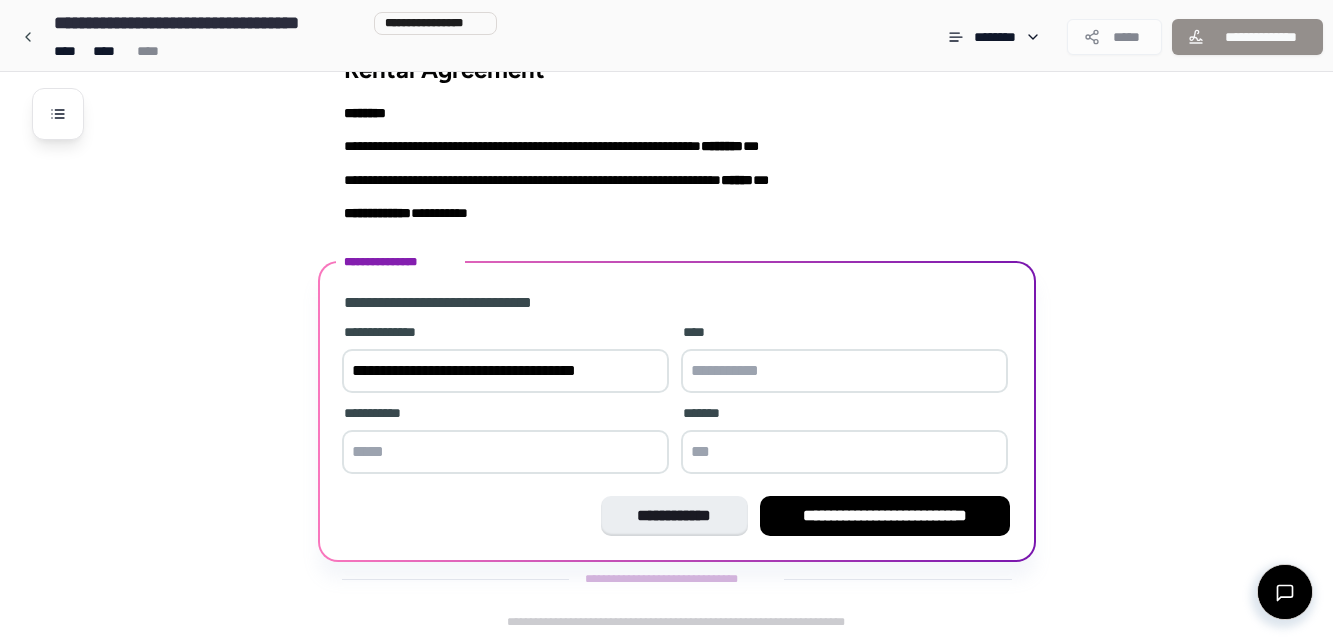 type on "**********" 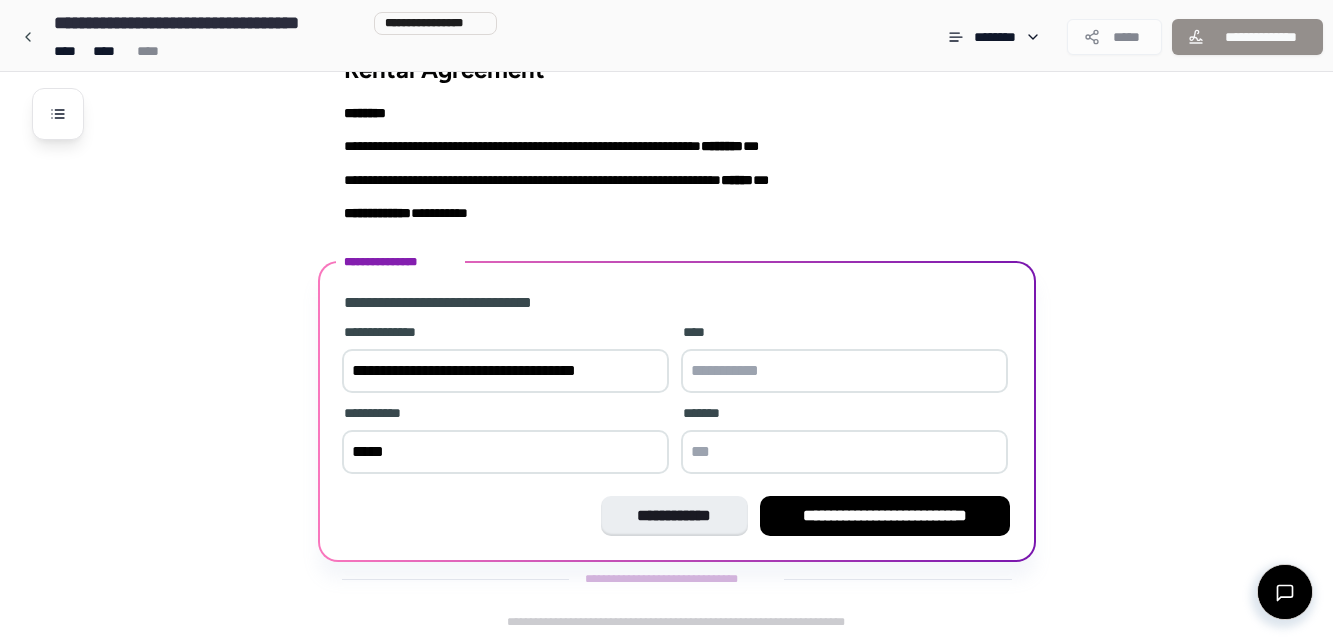 type on "*****" 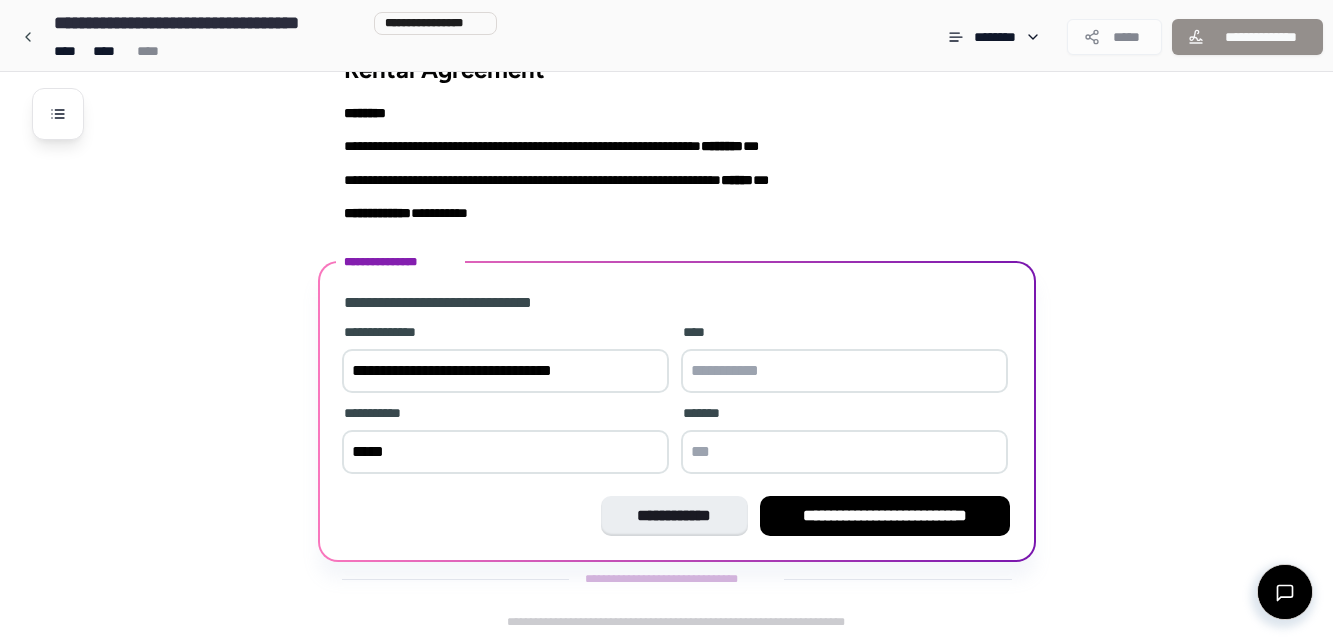 drag, startPoint x: 633, startPoint y: 384, endPoint x: 498, endPoint y: 380, distance: 135.05925 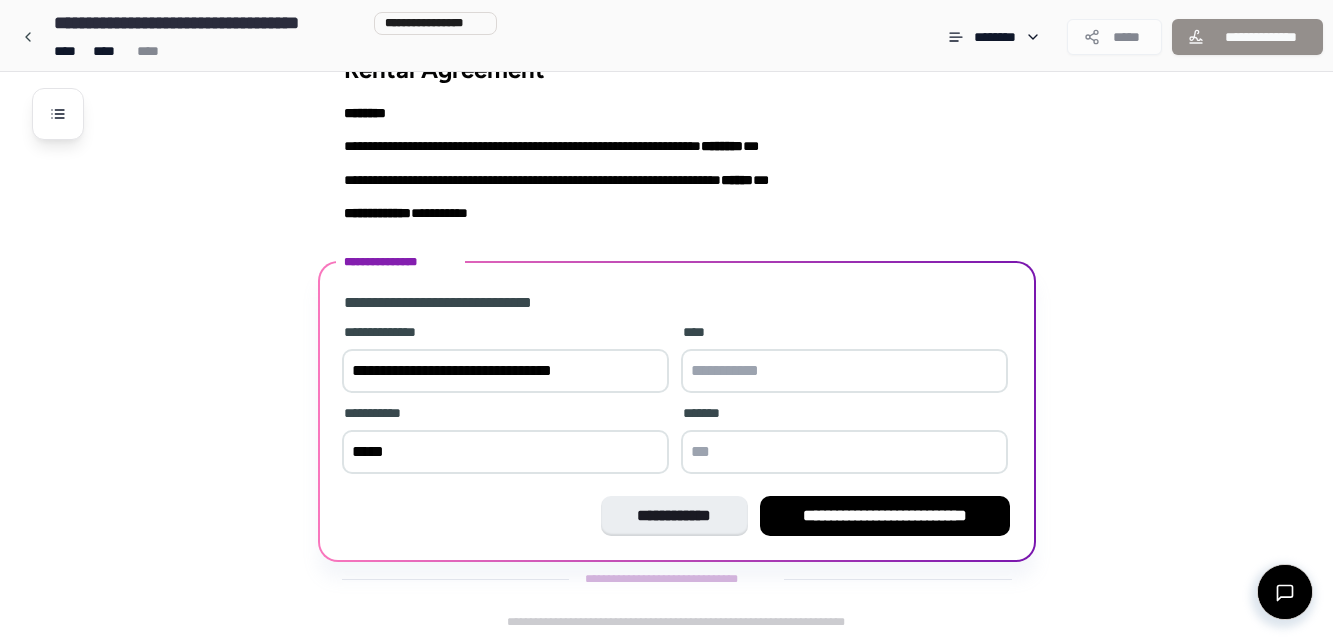 click at bounding box center [844, 371] 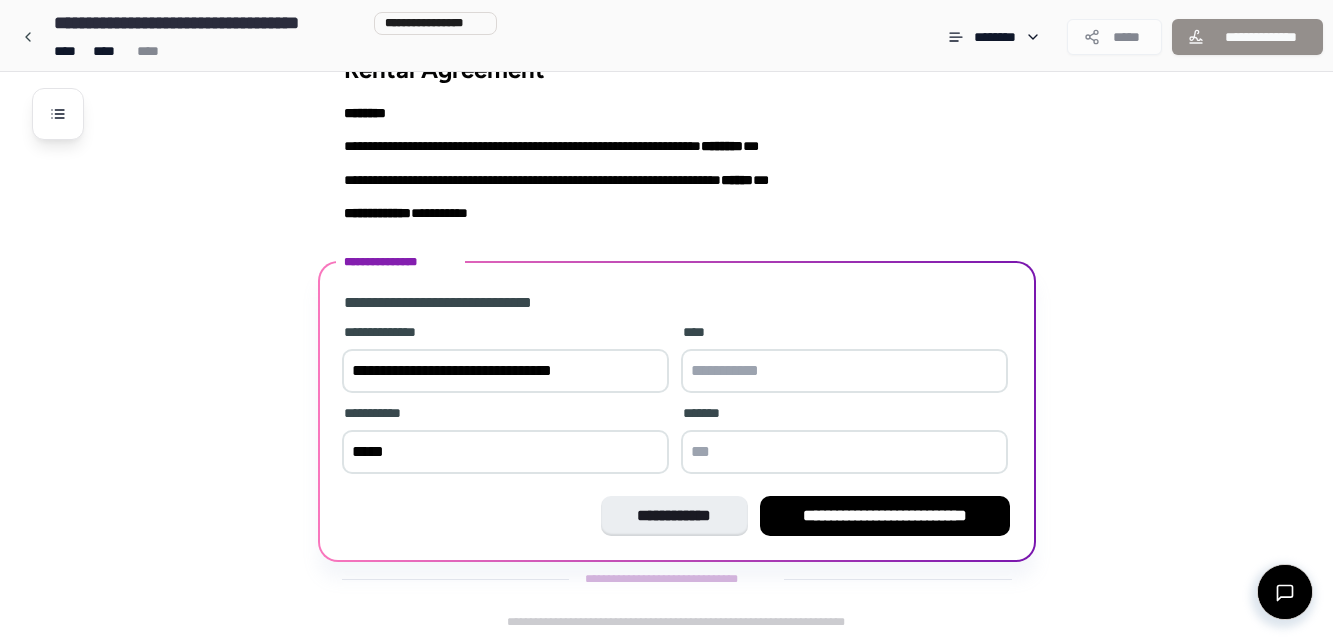 paste on "**********" 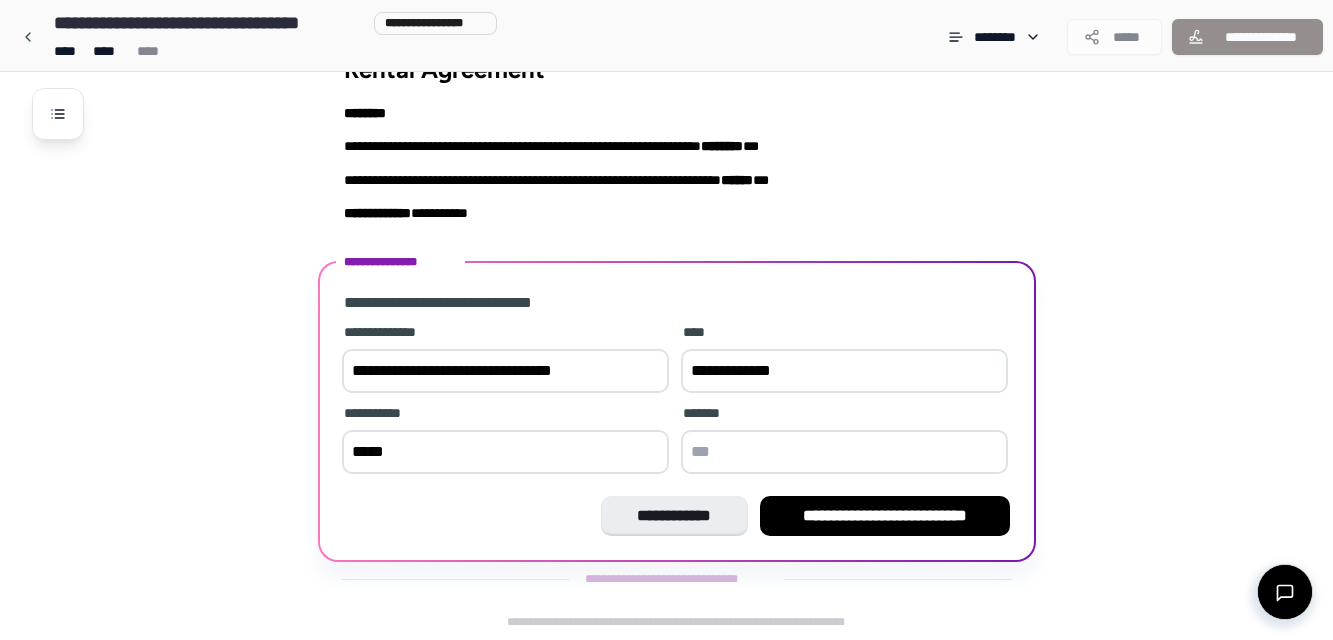 type on "**********" 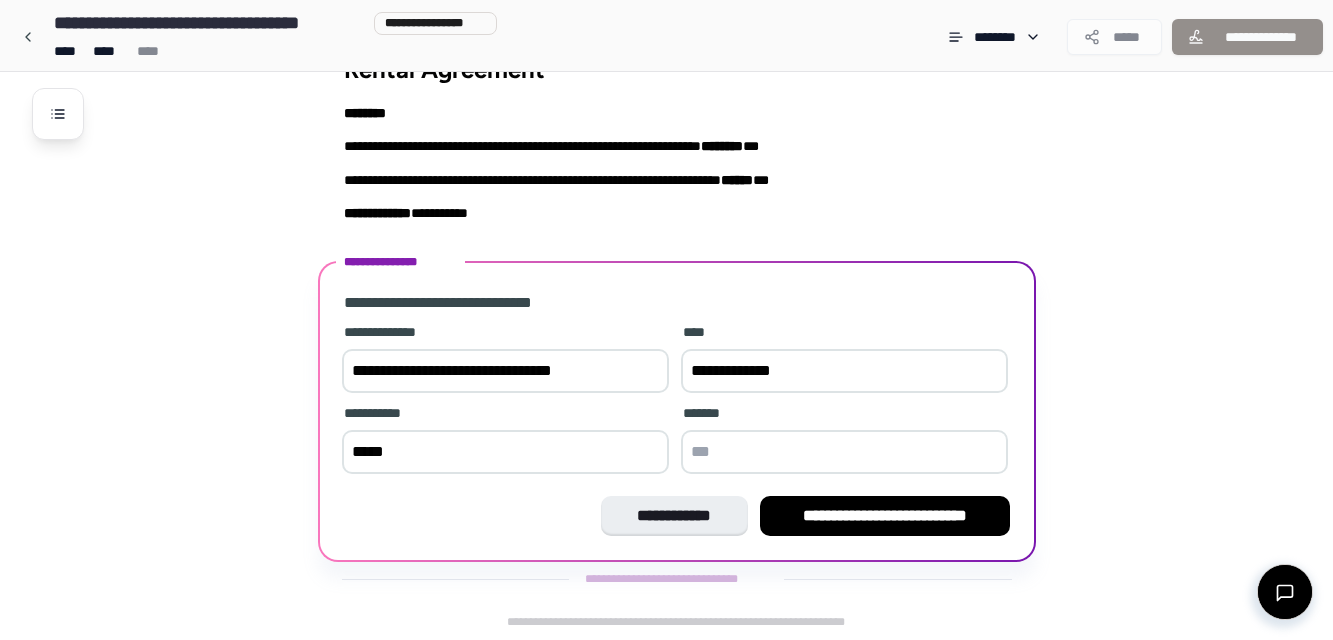 click on "**********" at bounding box center [505, 371] 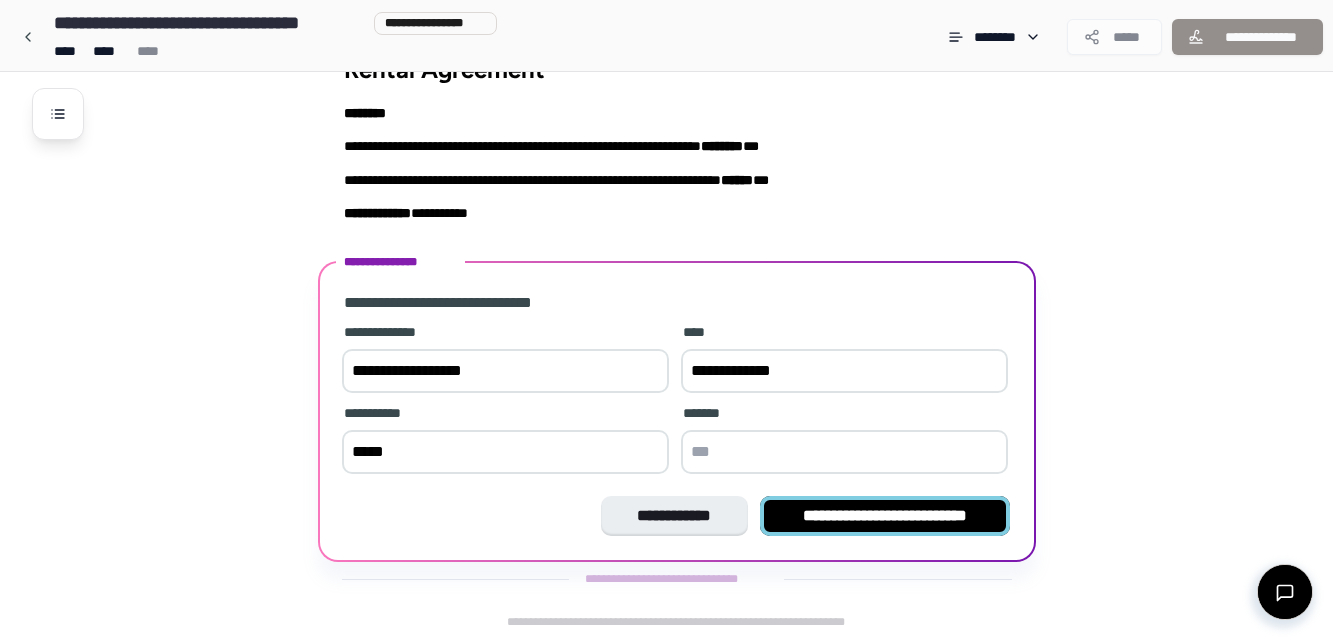 type on "**********" 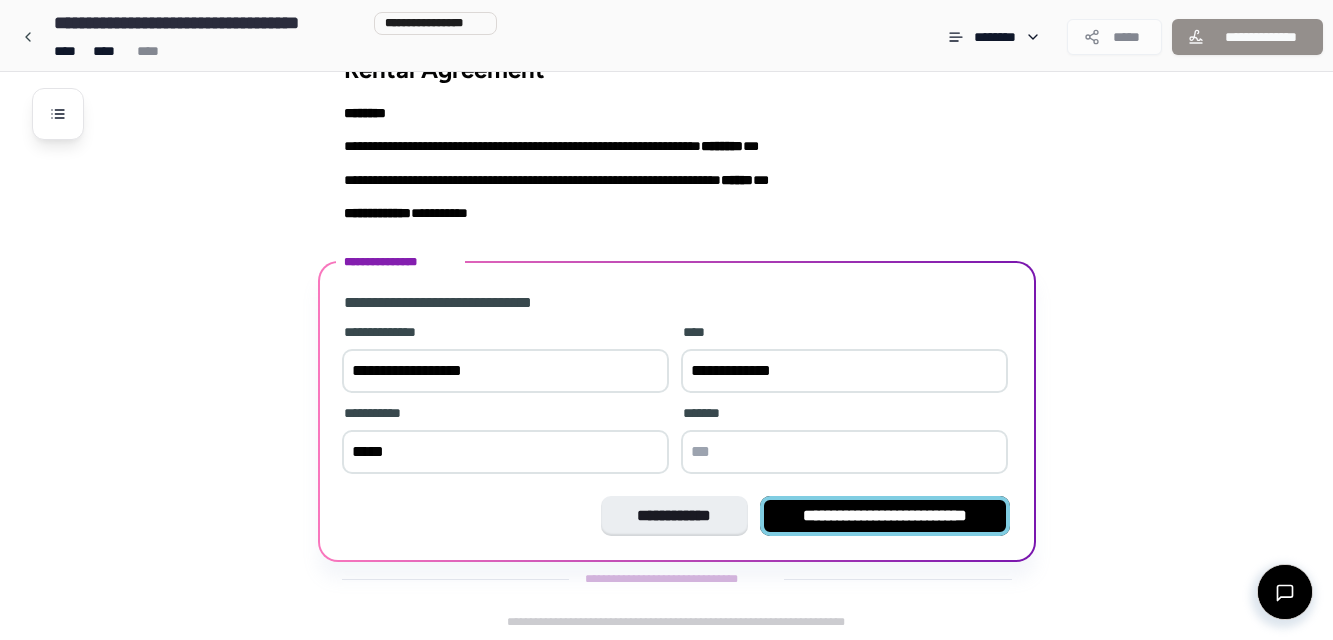 click on "**********" at bounding box center (885, 516) 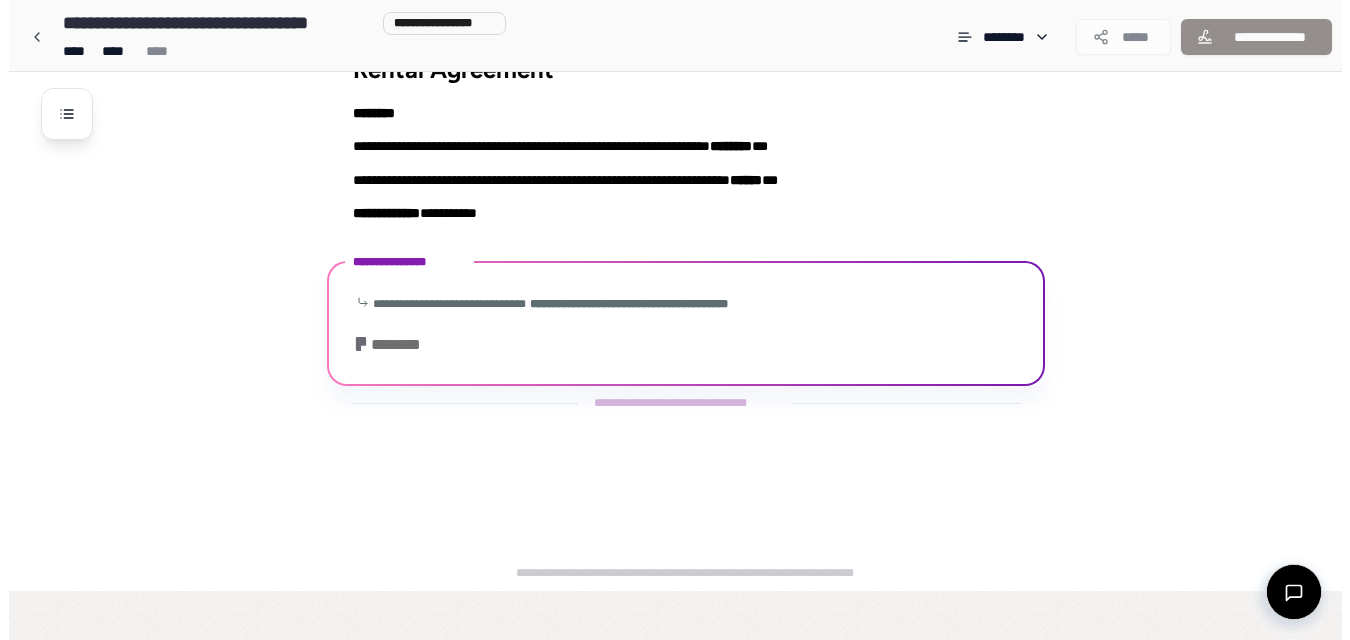 scroll, scrollTop: 0, scrollLeft: 0, axis: both 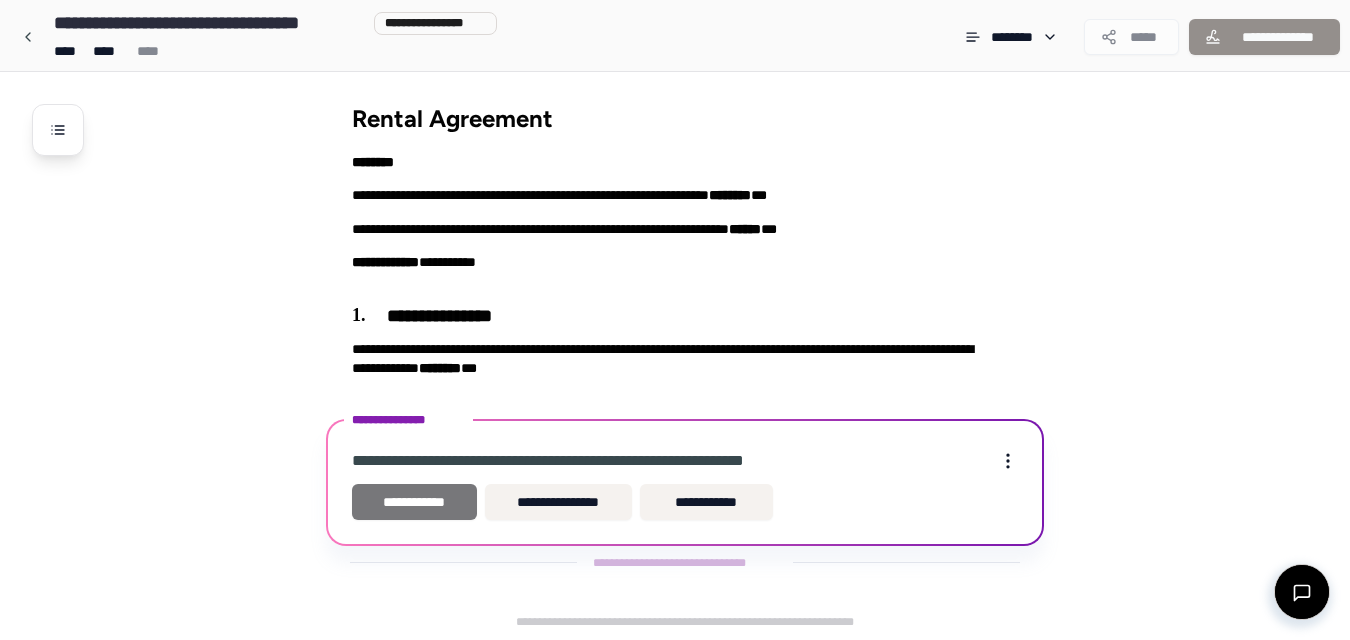 click on "**********" at bounding box center [414, 502] 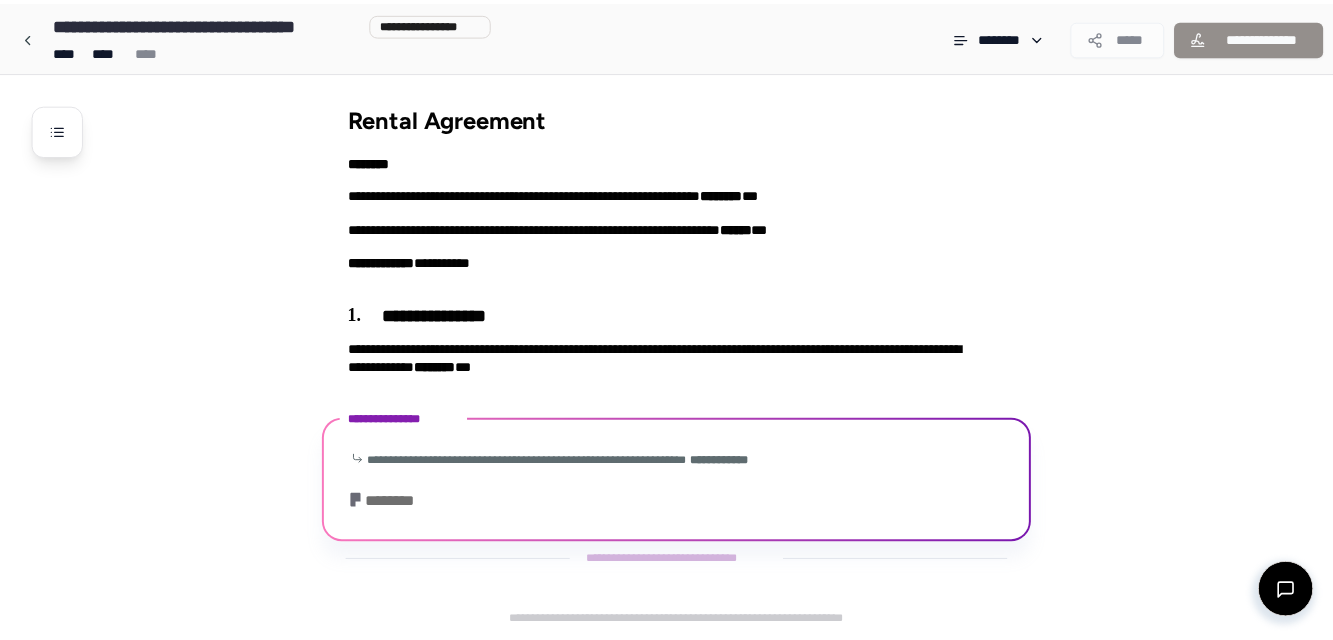 scroll, scrollTop: 120, scrollLeft: 0, axis: vertical 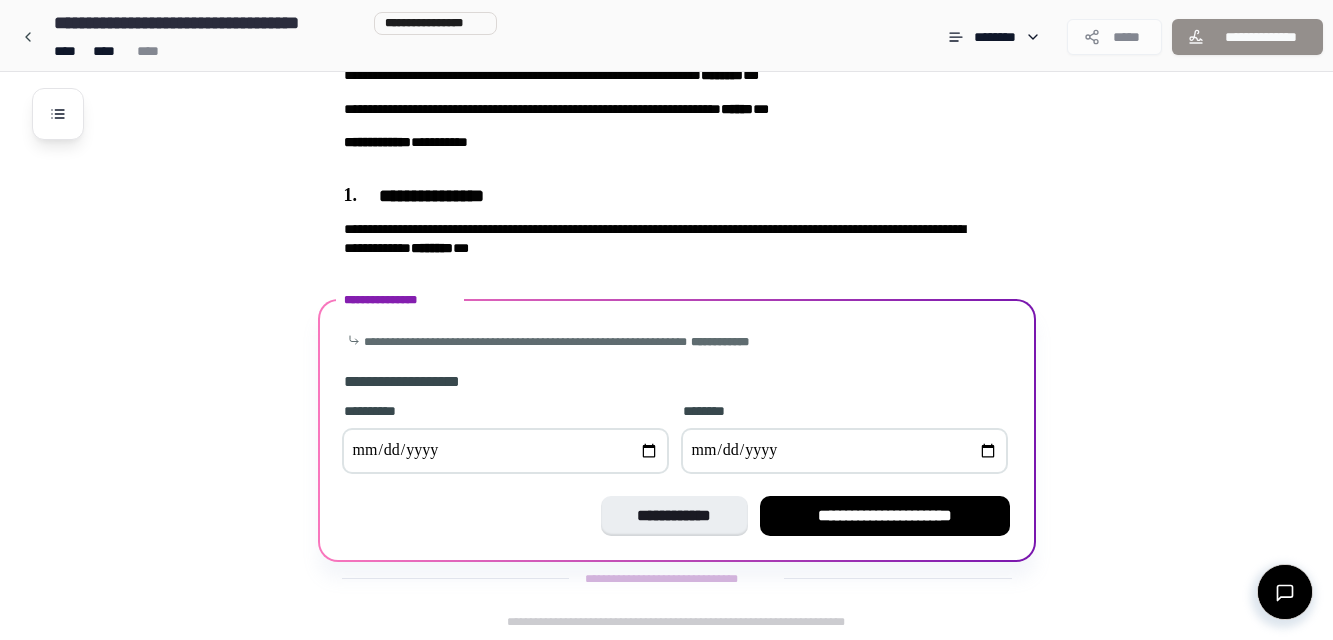 click at bounding box center [505, 451] 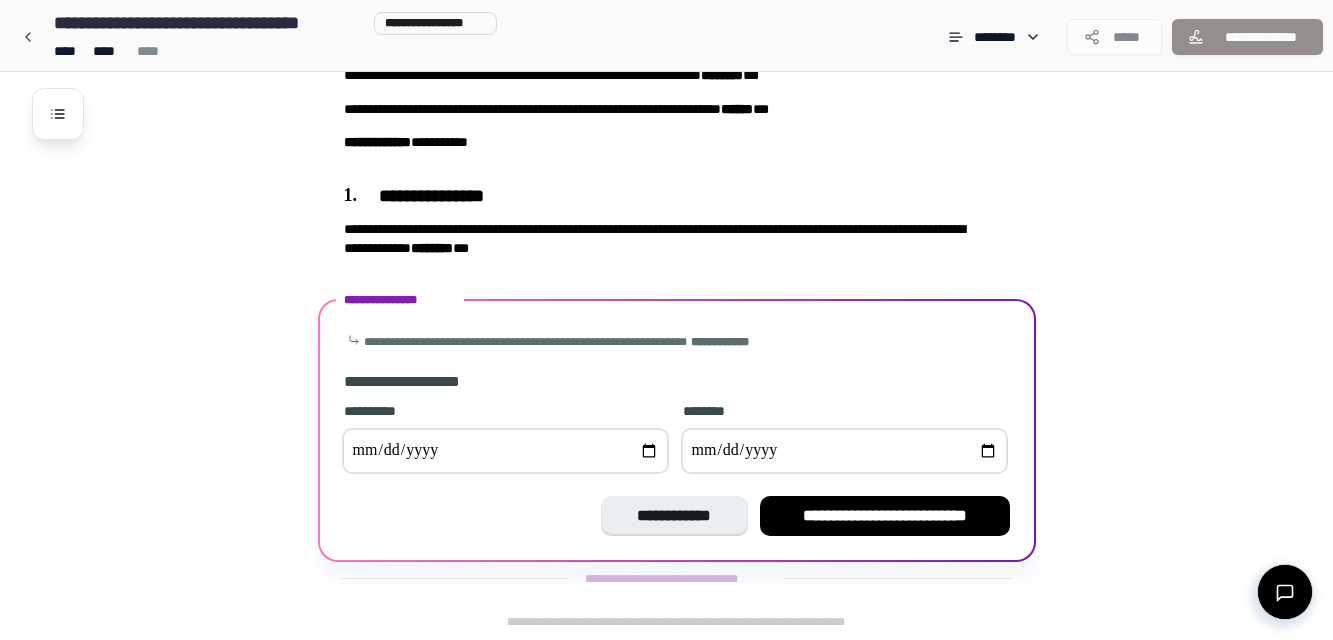 click at bounding box center (844, 451) 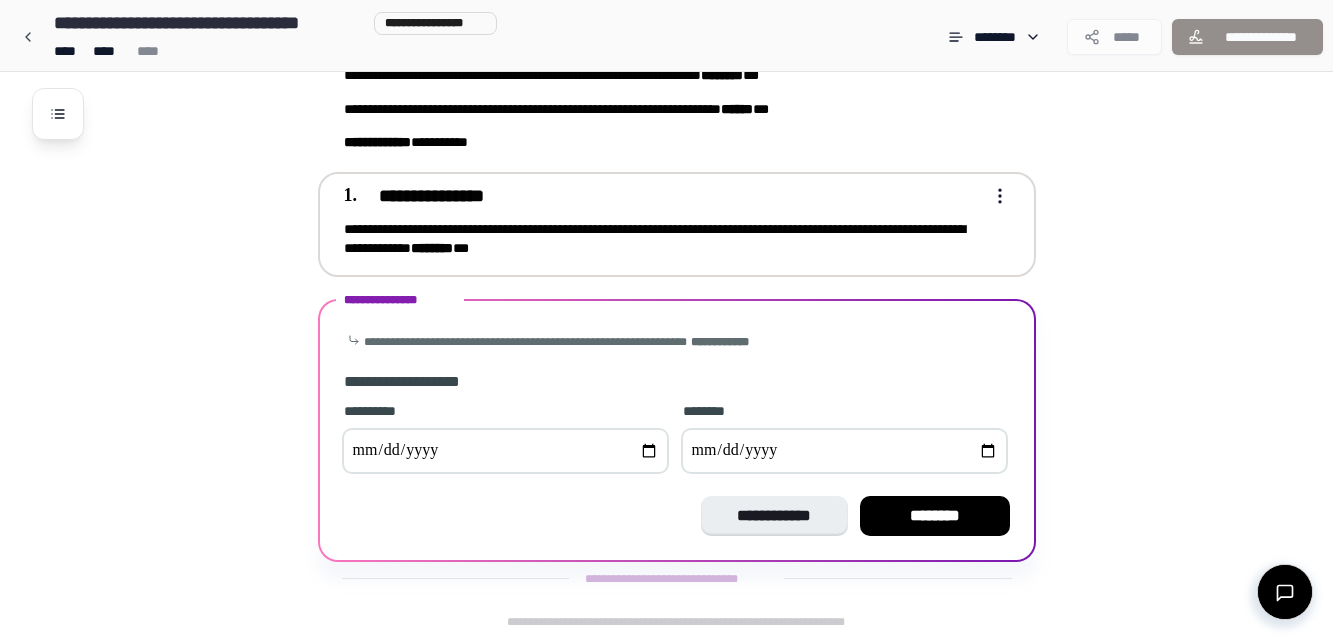 type on "**********" 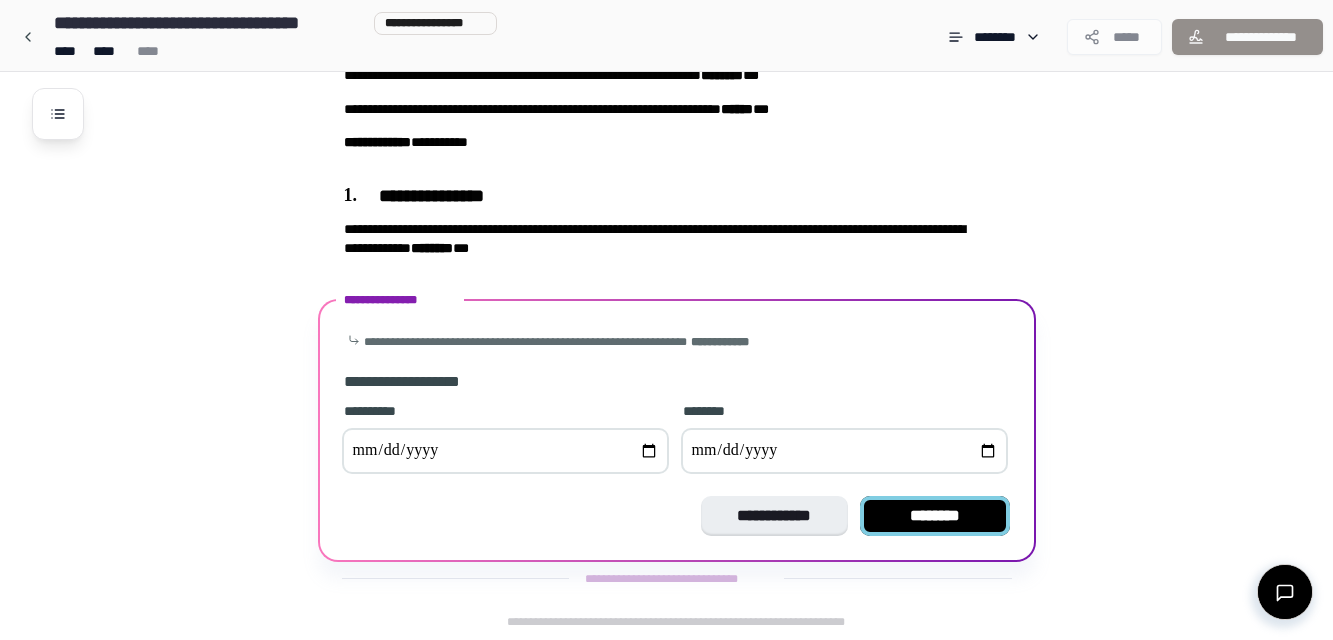 click on "********" at bounding box center (935, 516) 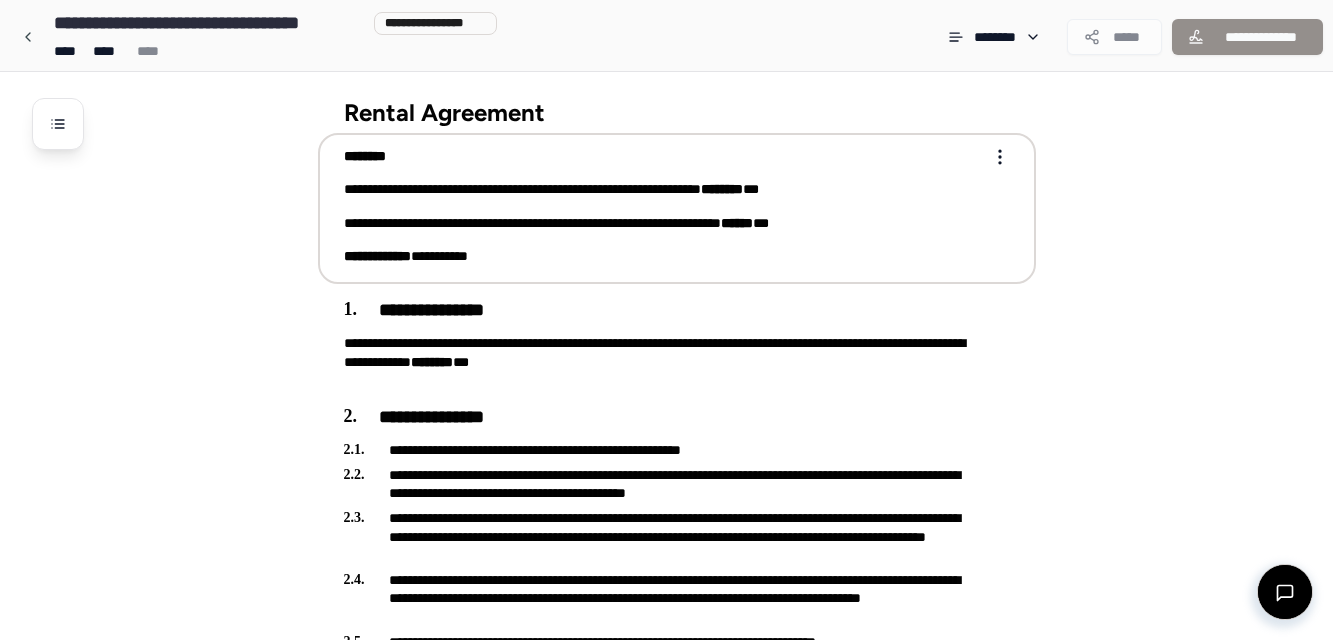 scroll, scrollTop: 807, scrollLeft: 0, axis: vertical 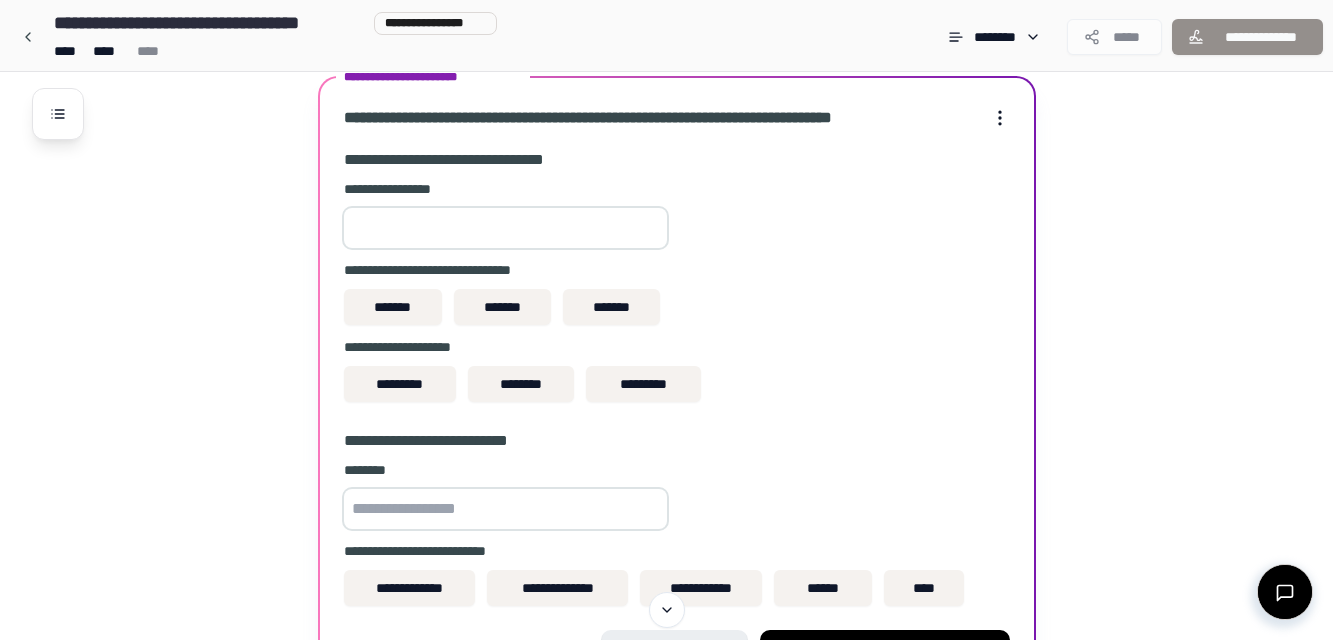 click at bounding box center [505, 228] 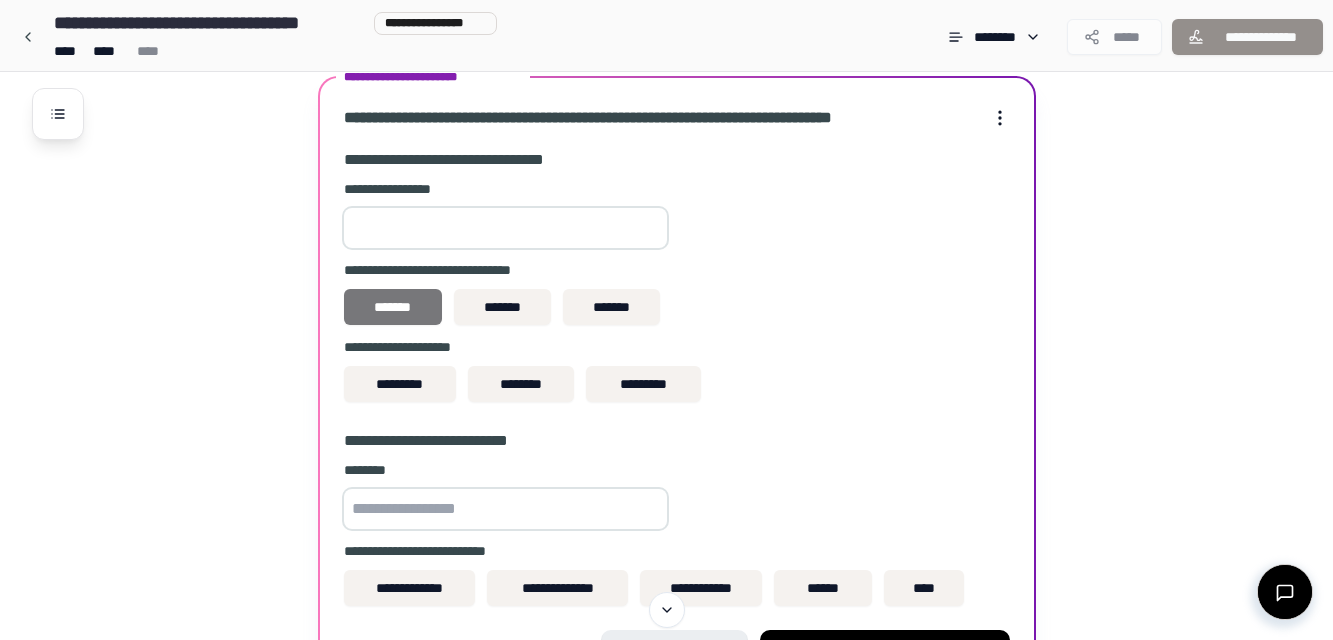 type on "****" 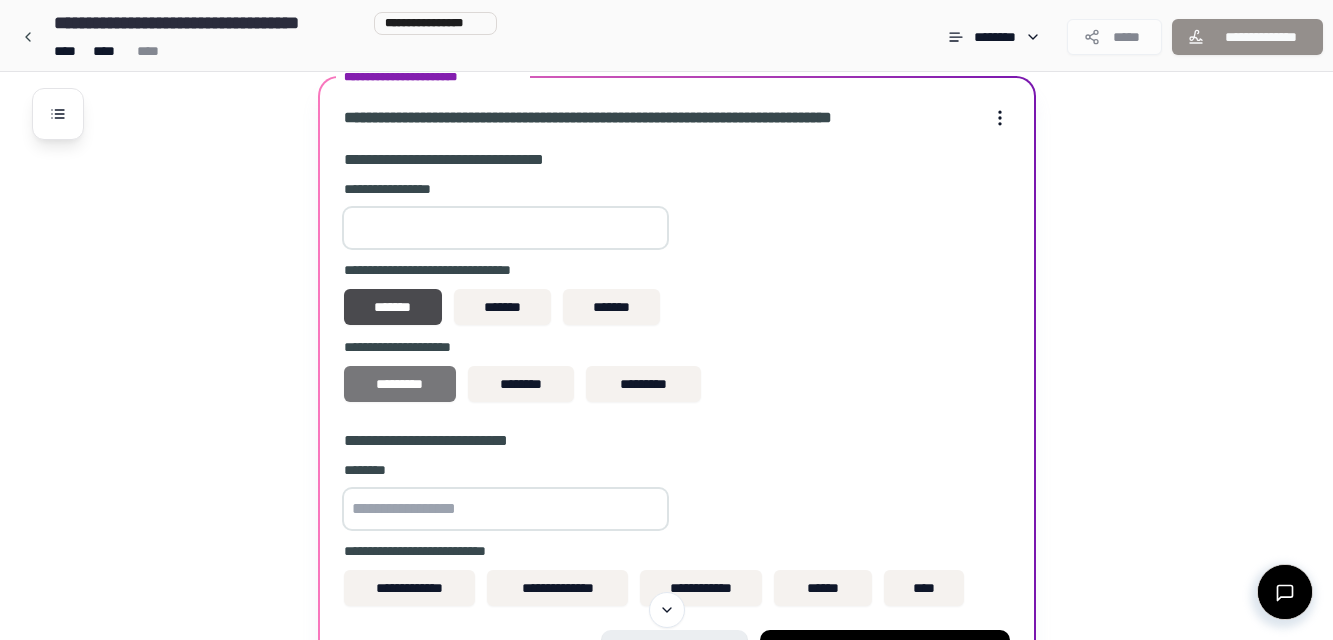 click on "*********" at bounding box center (400, 384) 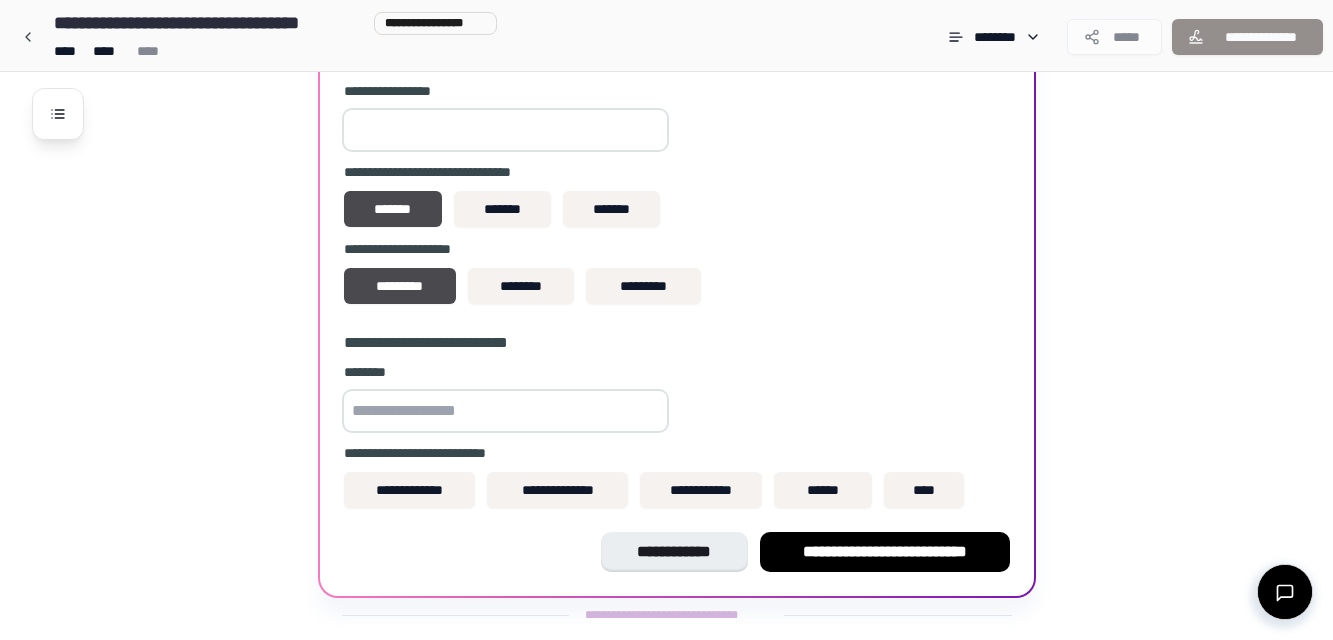 scroll, scrollTop: 807, scrollLeft: 0, axis: vertical 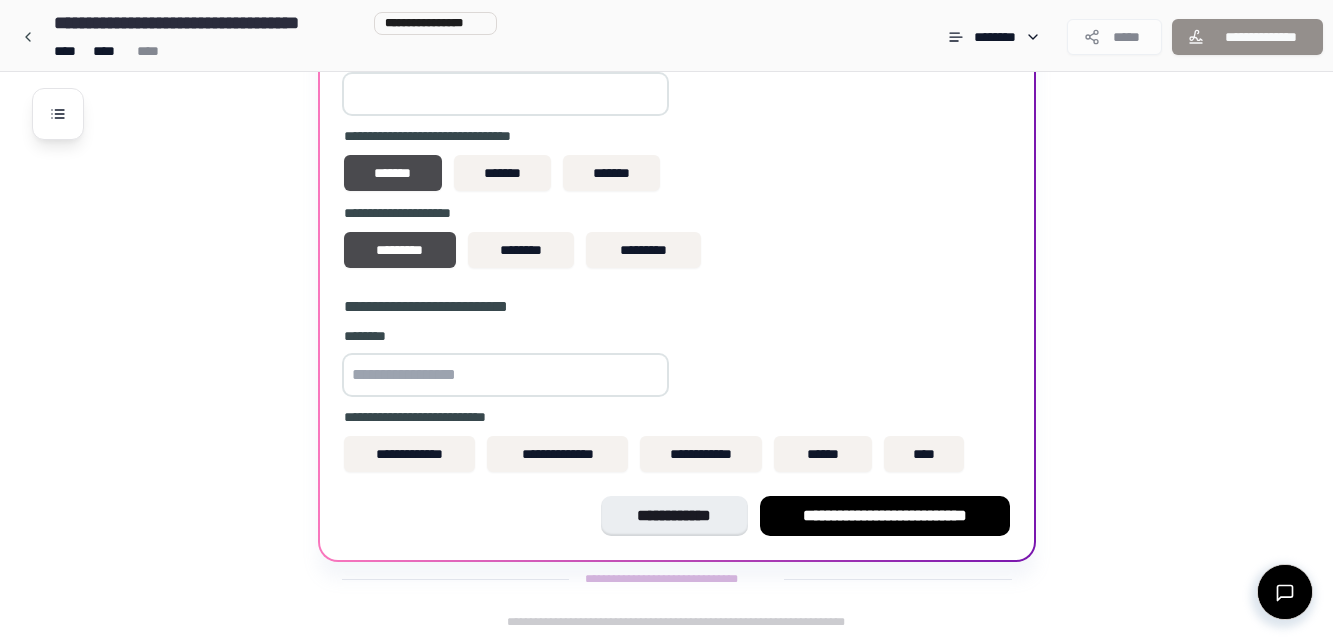 click at bounding box center [505, 375] 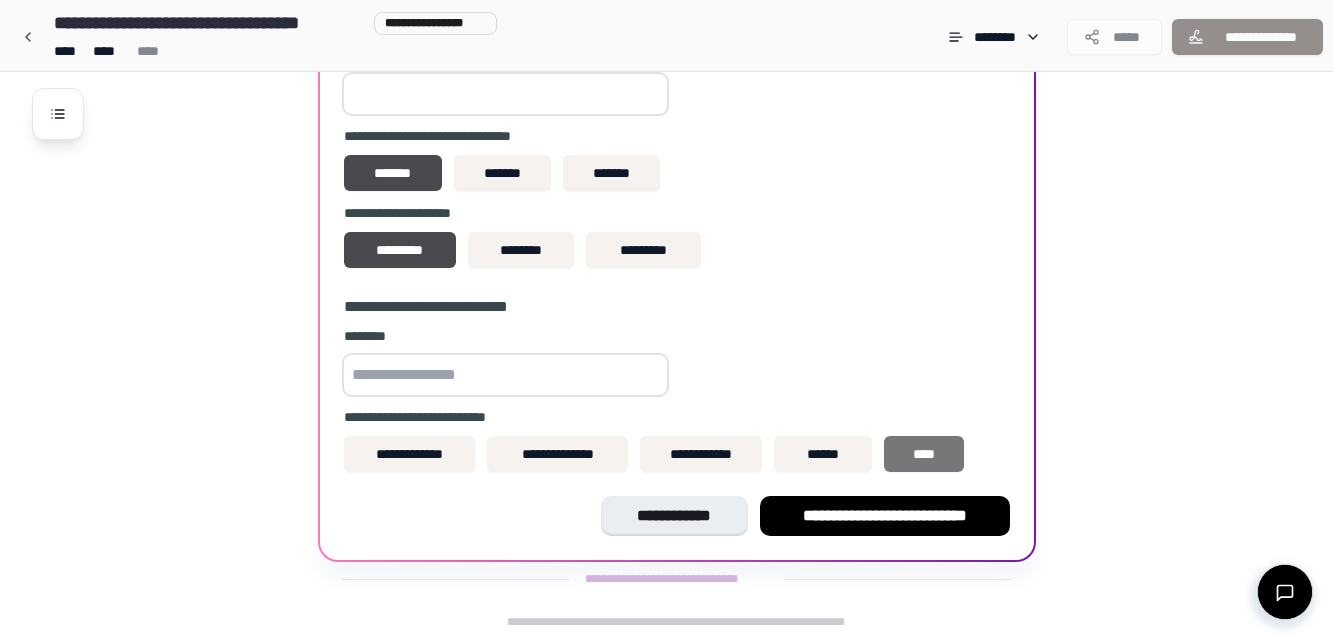 click on "****" at bounding box center [924, 454] 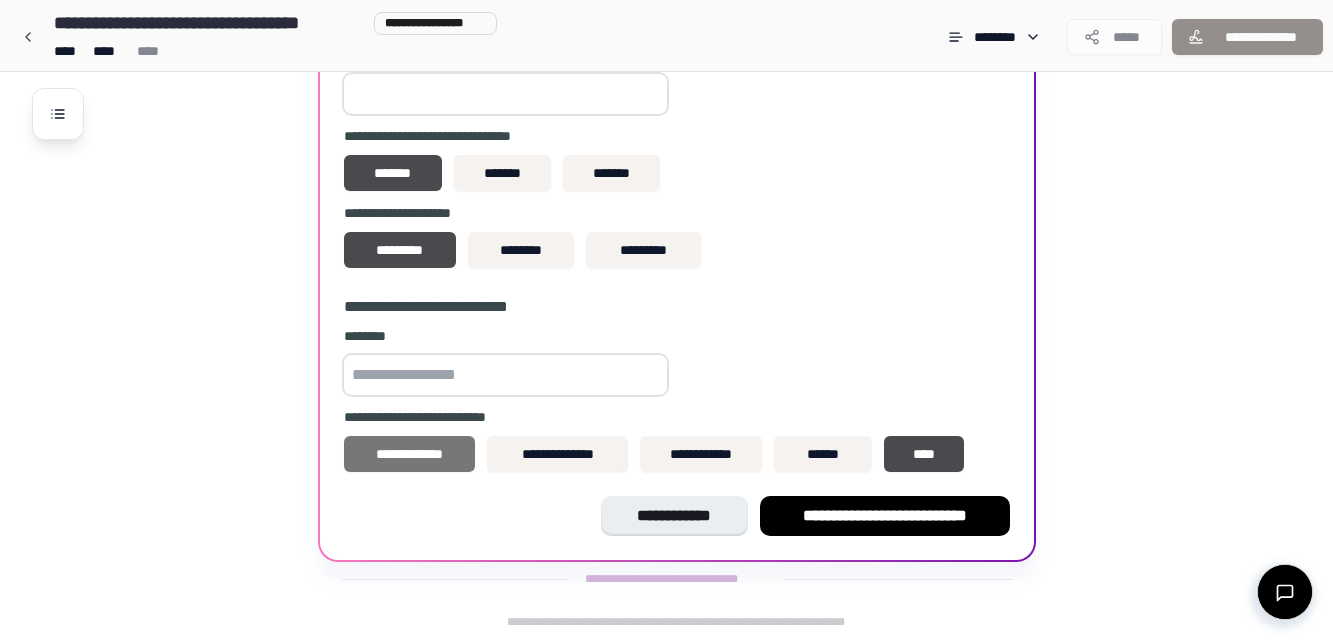 click on "**********" at bounding box center (410, 454) 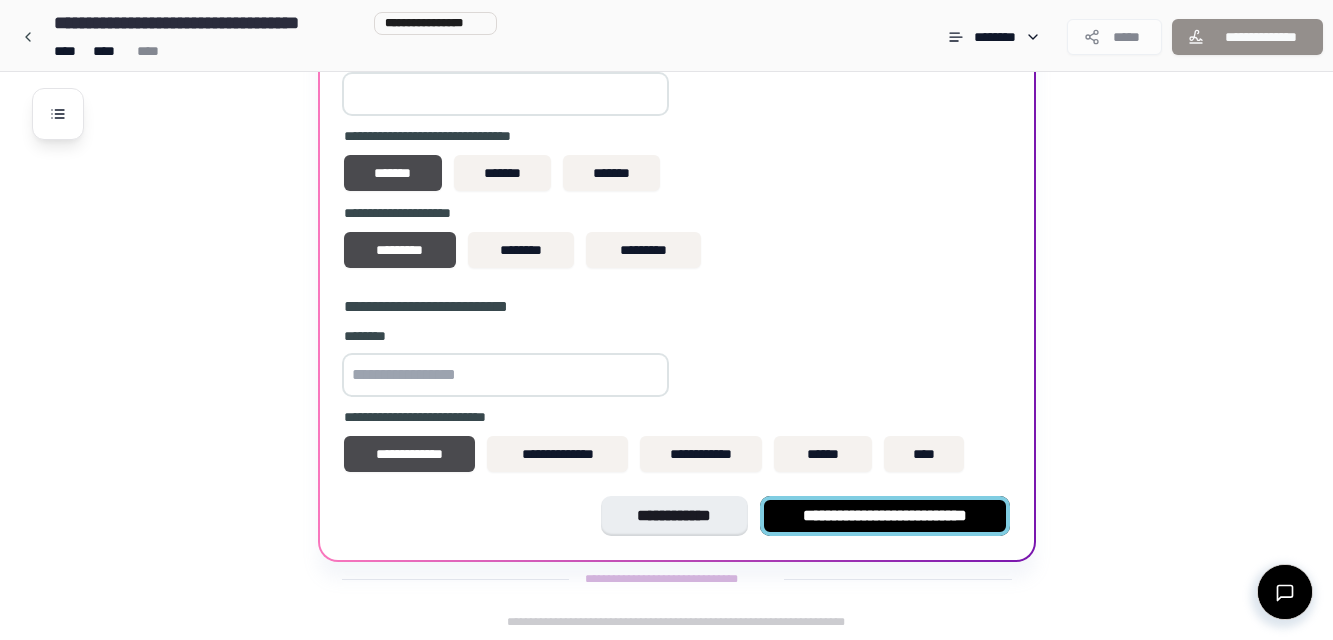 click on "**********" at bounding box center (885, 516) 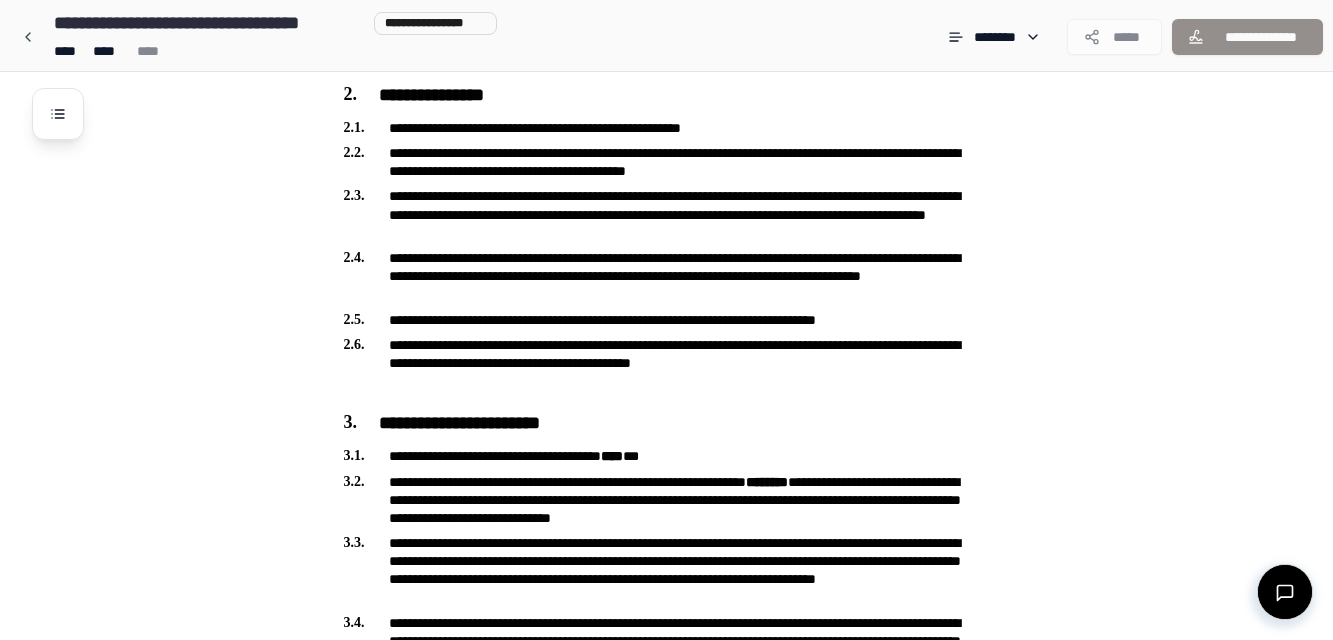 scroll, scrollTop: 890, scrollLeft: 0, axis: vertical 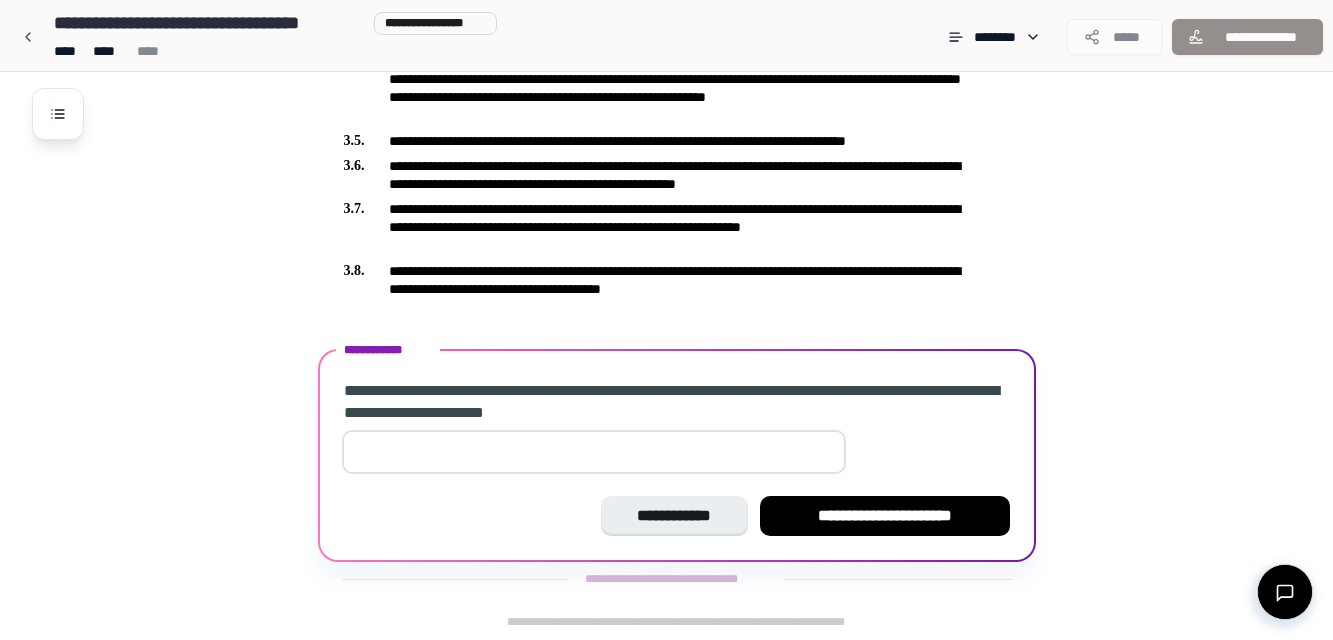 click at bounding box center [594, 452] 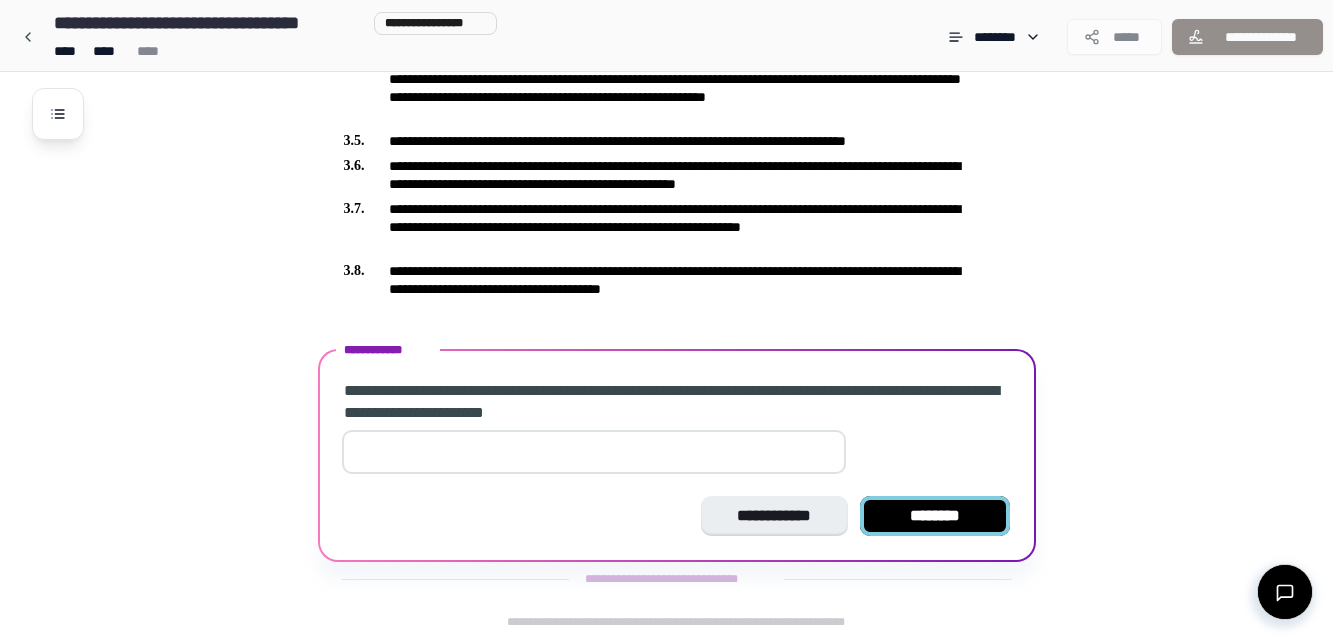 type on "*" 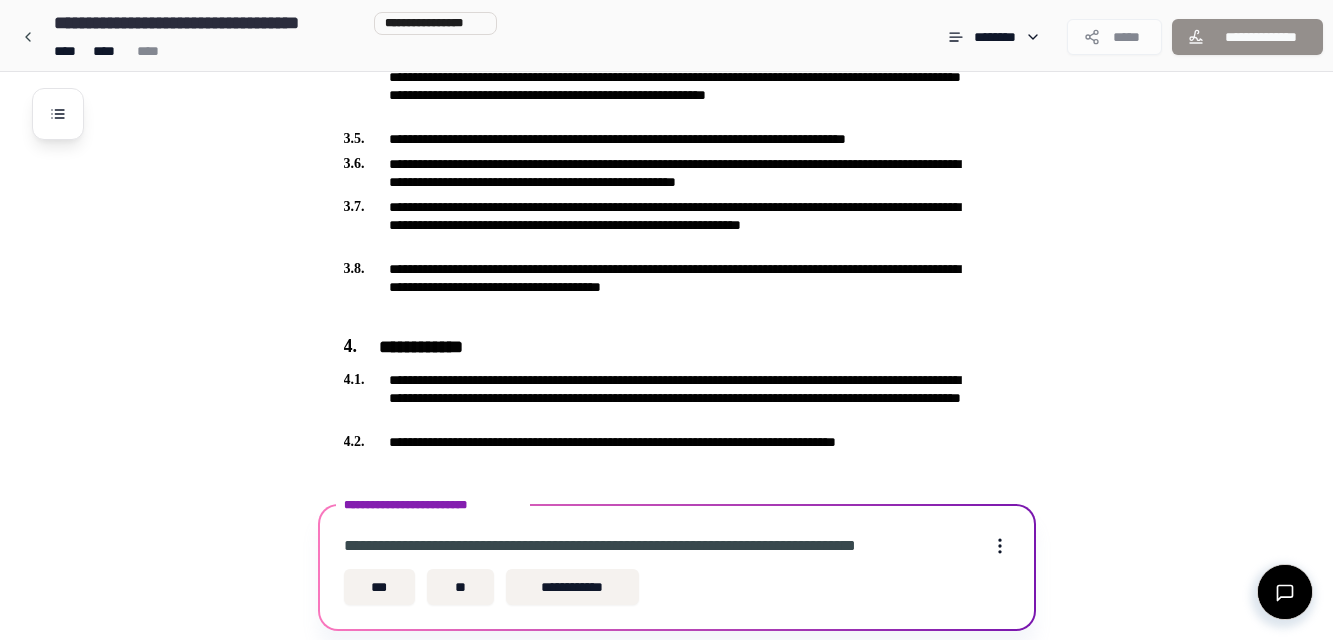 scroll, scrollTop: 961, scrollLeft: 0, axis: vertical 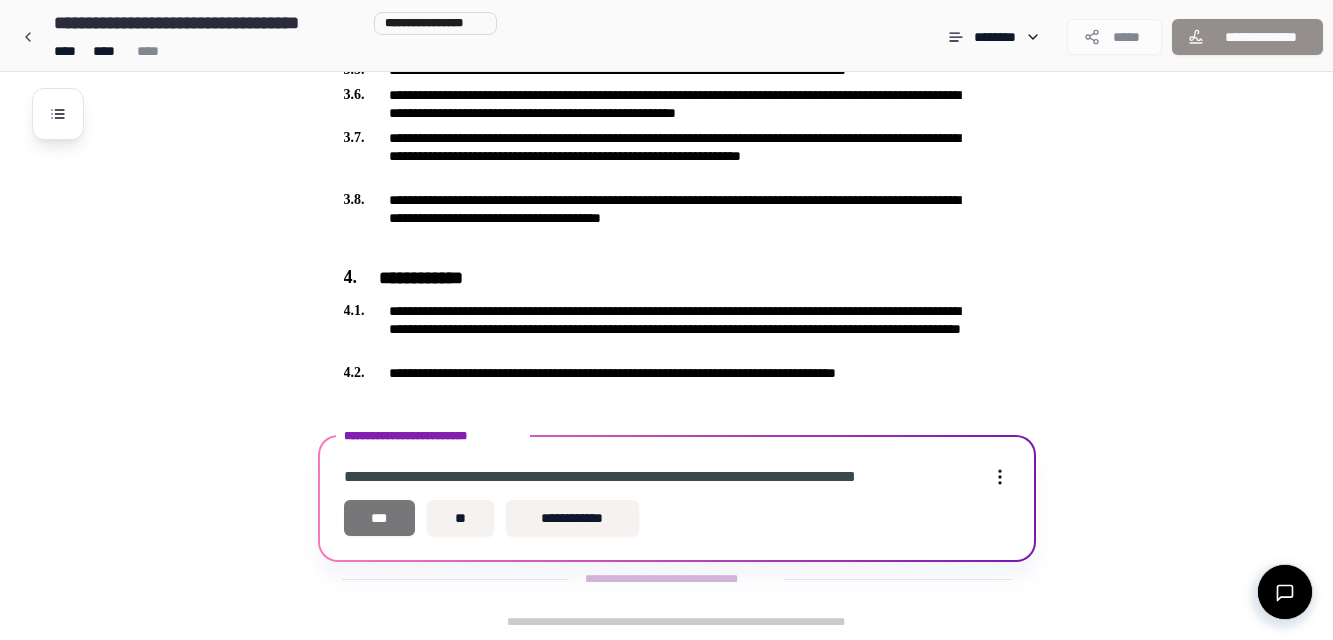 click on "***" at bounding box center [379, 518] 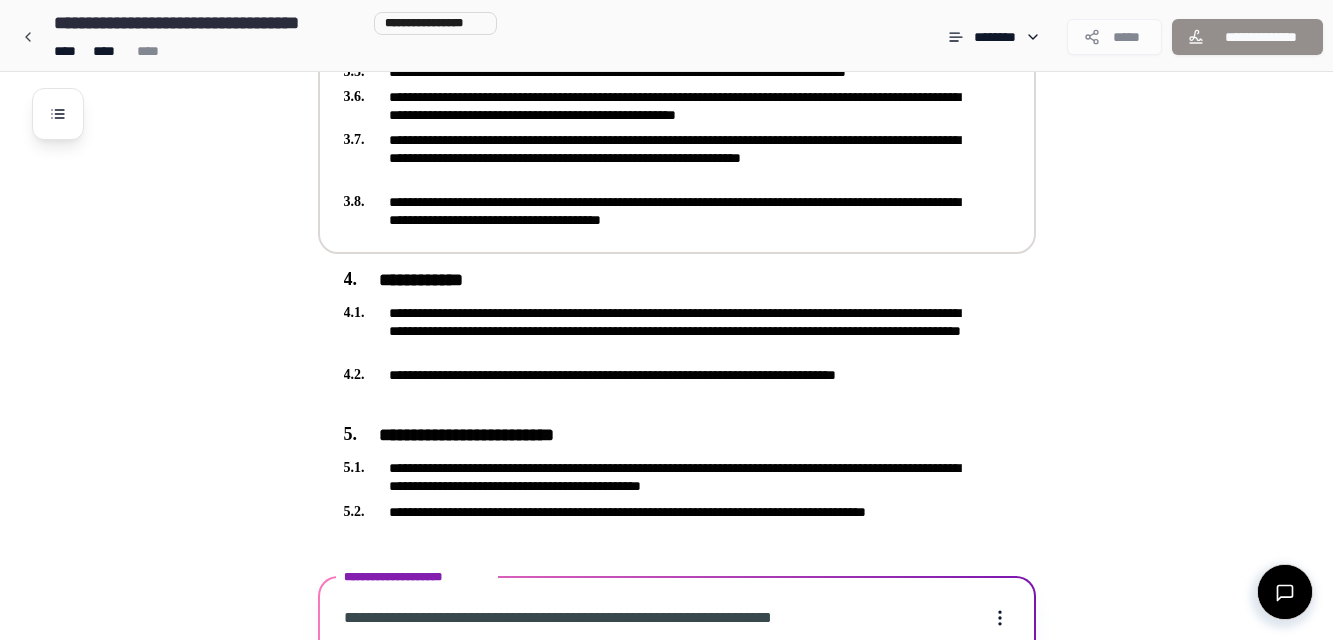 scroll, scrollTop: 1100, scrollLeft: 0, axis: vertical 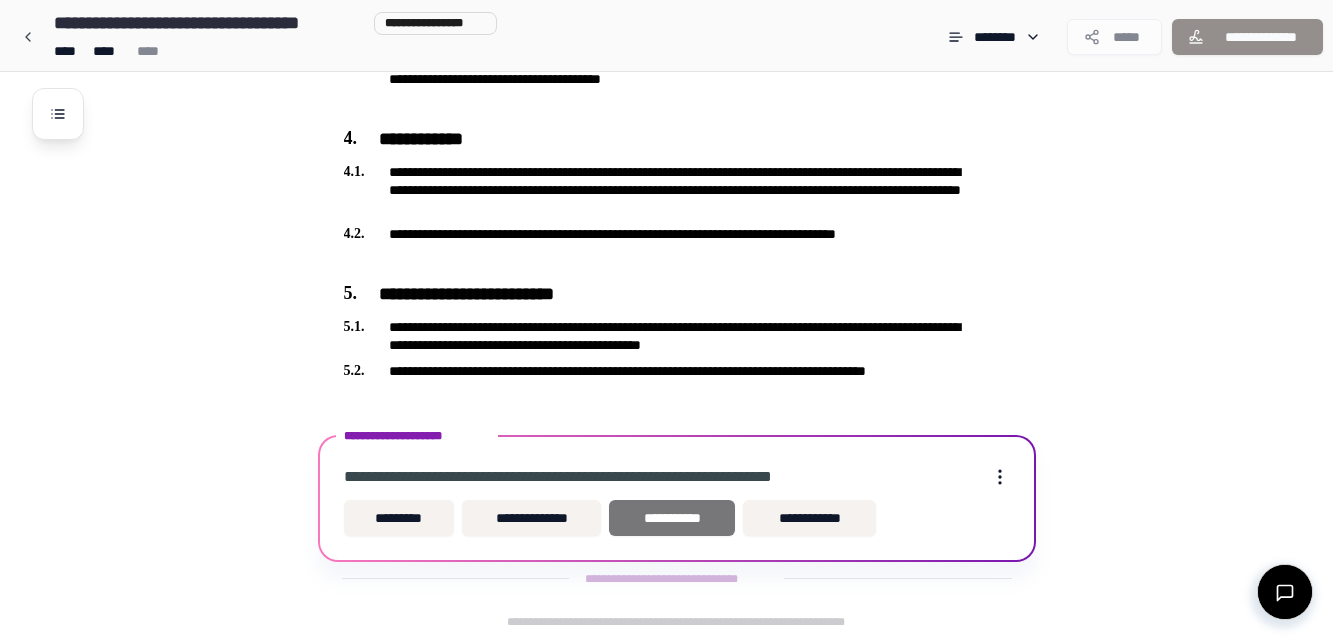 click on "**********" at bounding box center (672, 518) 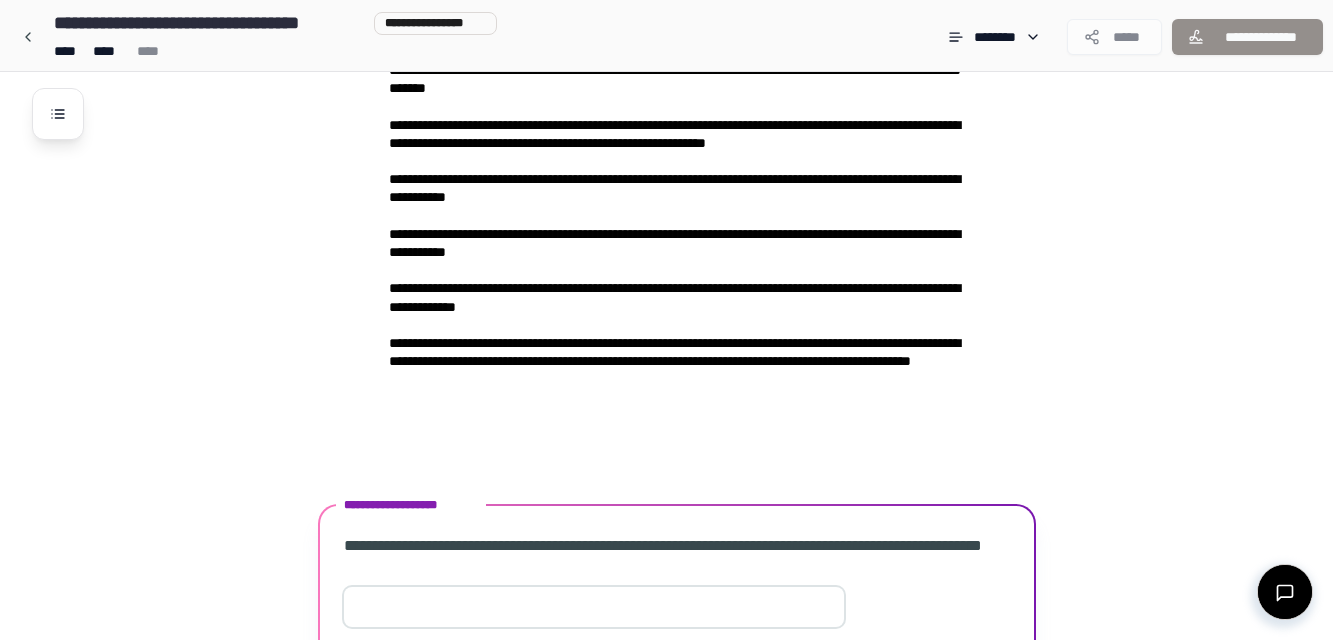 scroll, scrollTop: 2766, scrollLeft: 0, axis: vertical 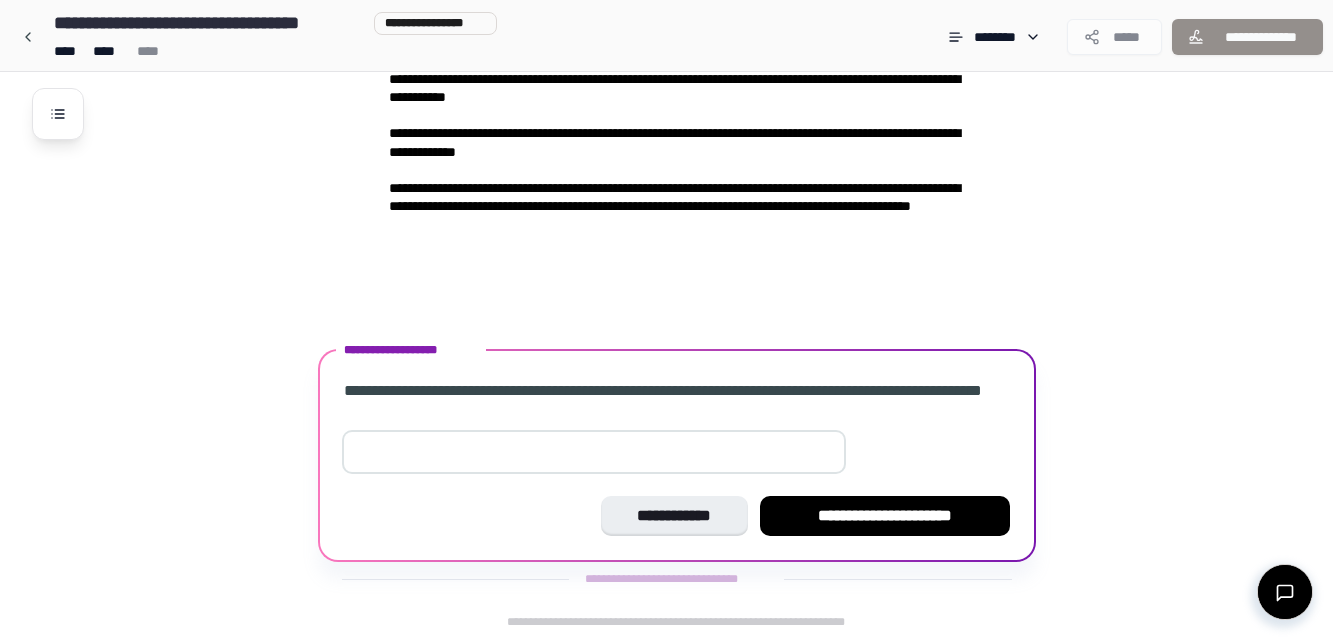 click at bounding box center (594, 452) 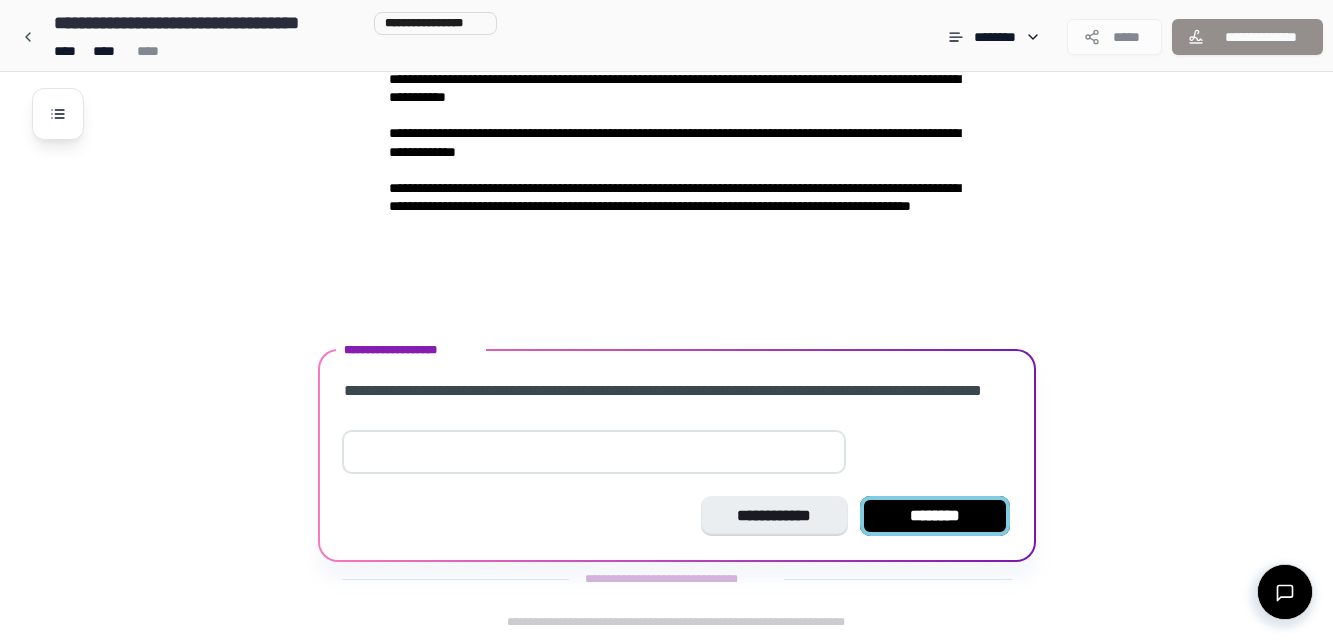 click on "********" at bounding box center (935, 516) 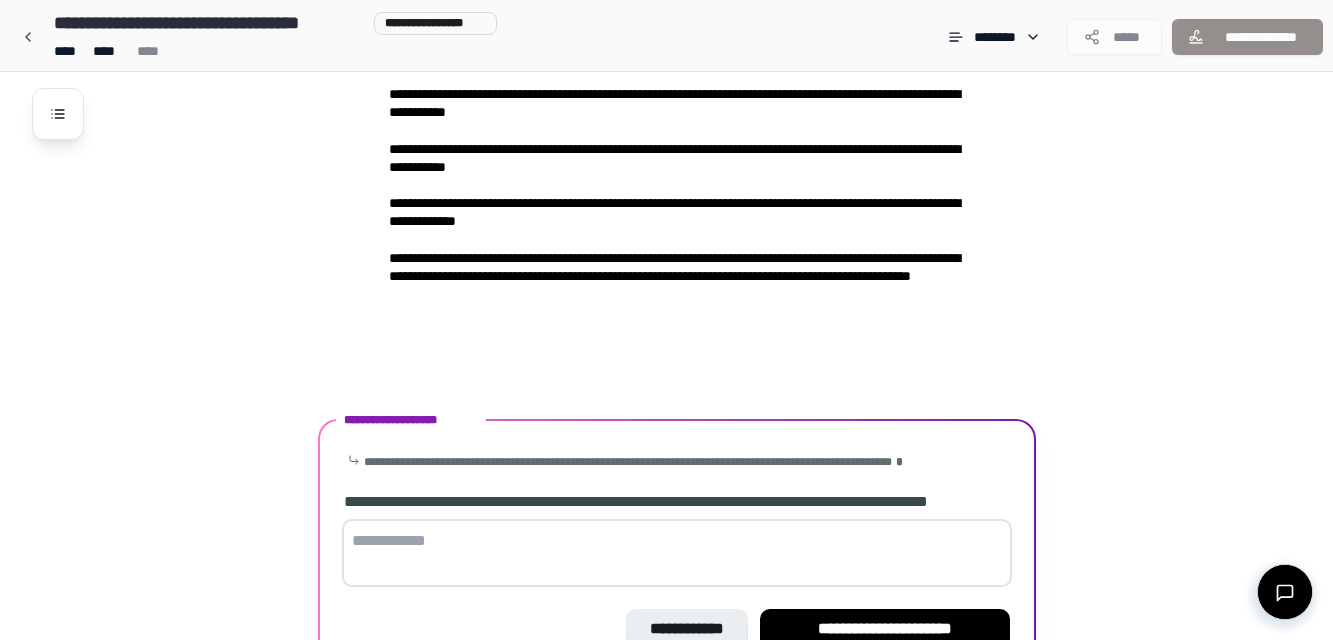 scroll, scrollTop: 2831, scrollLeft: 0, axis: vertical 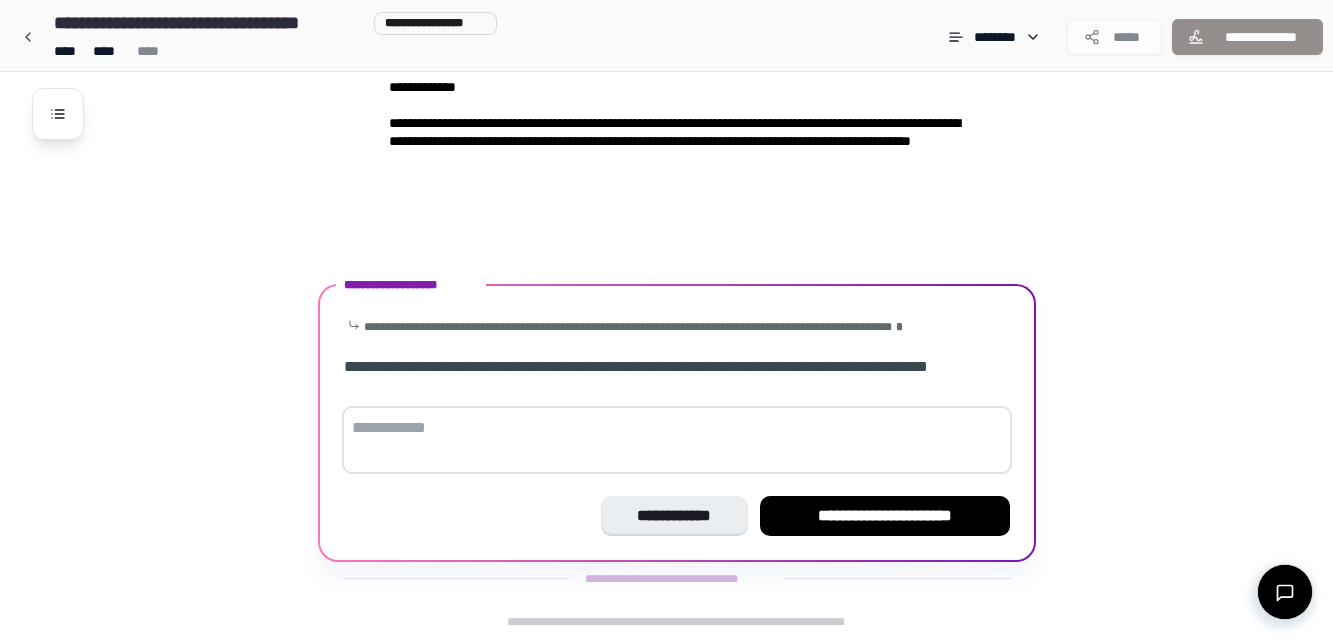 click at bounding box center [677, 440] 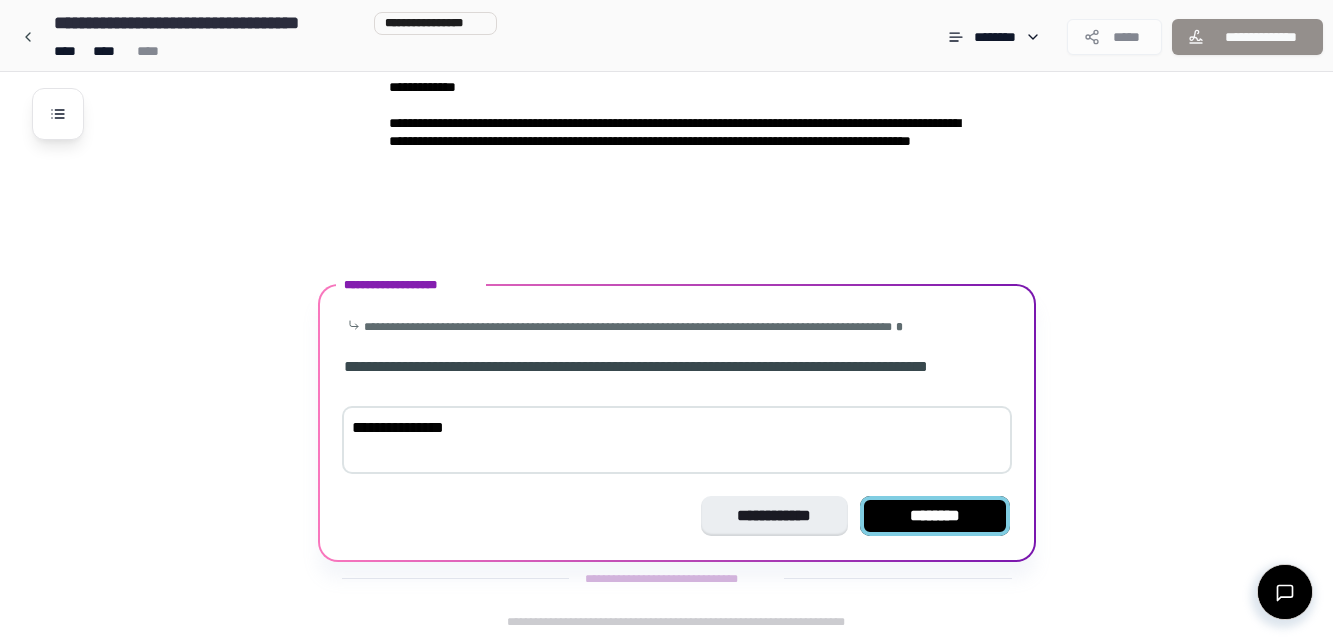 type on "**********" 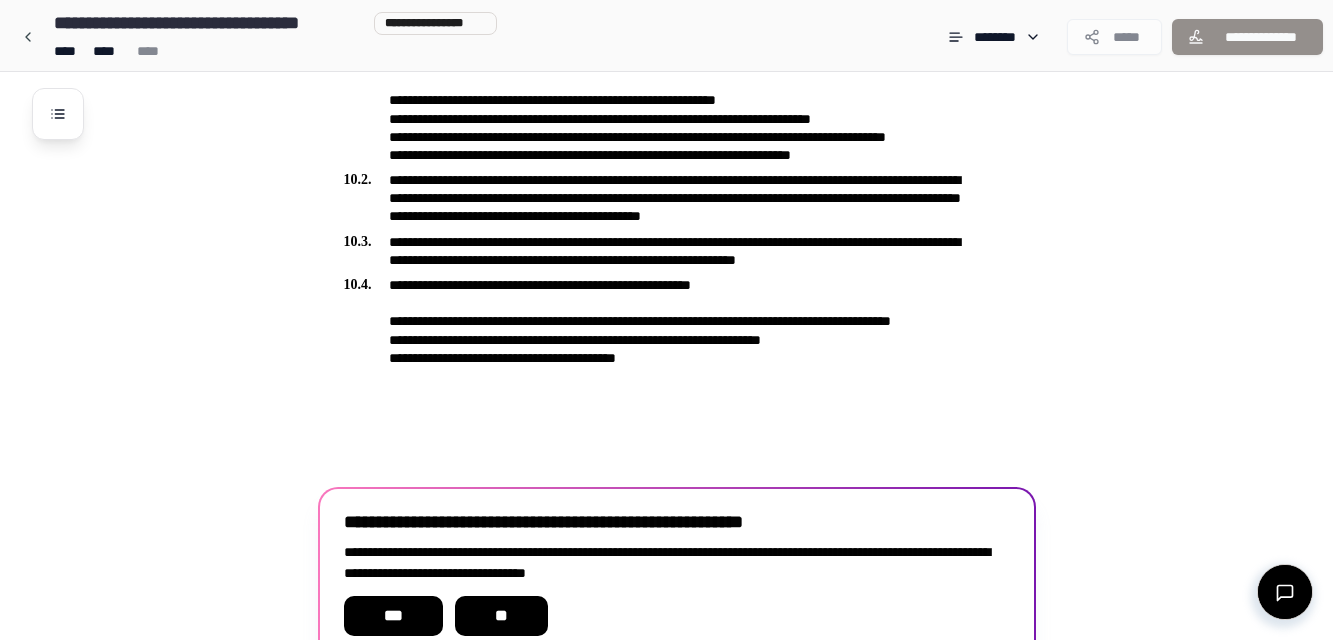 scroll, scrollTop: 3431, scrollLeft: 0, axis: vertical 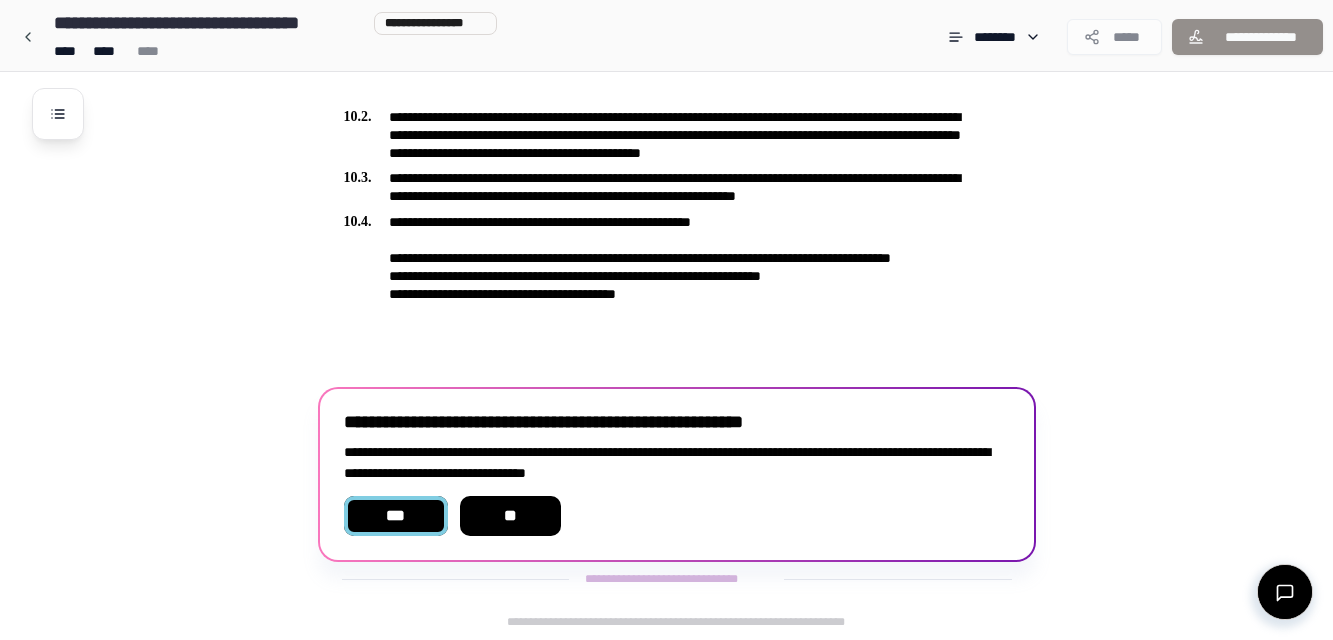 click on "***" at bounding box center [396, 516] 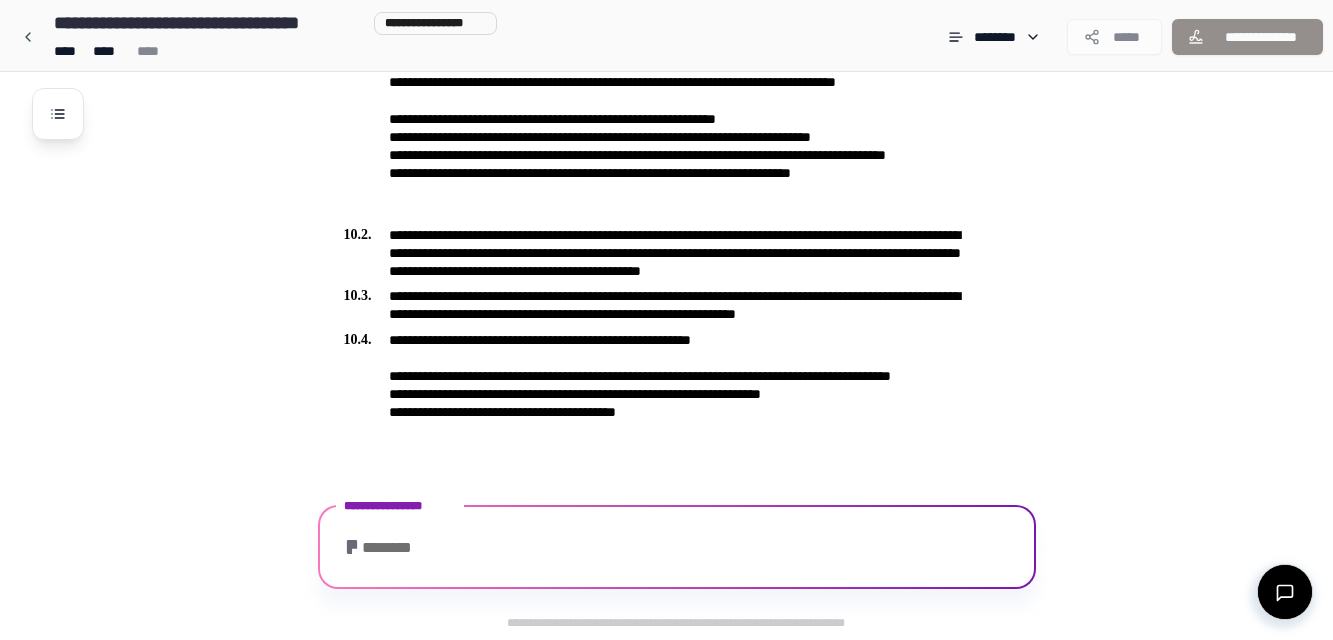 scroll, scrollTop: 3447, scrollLeft: 0, axis: vertical 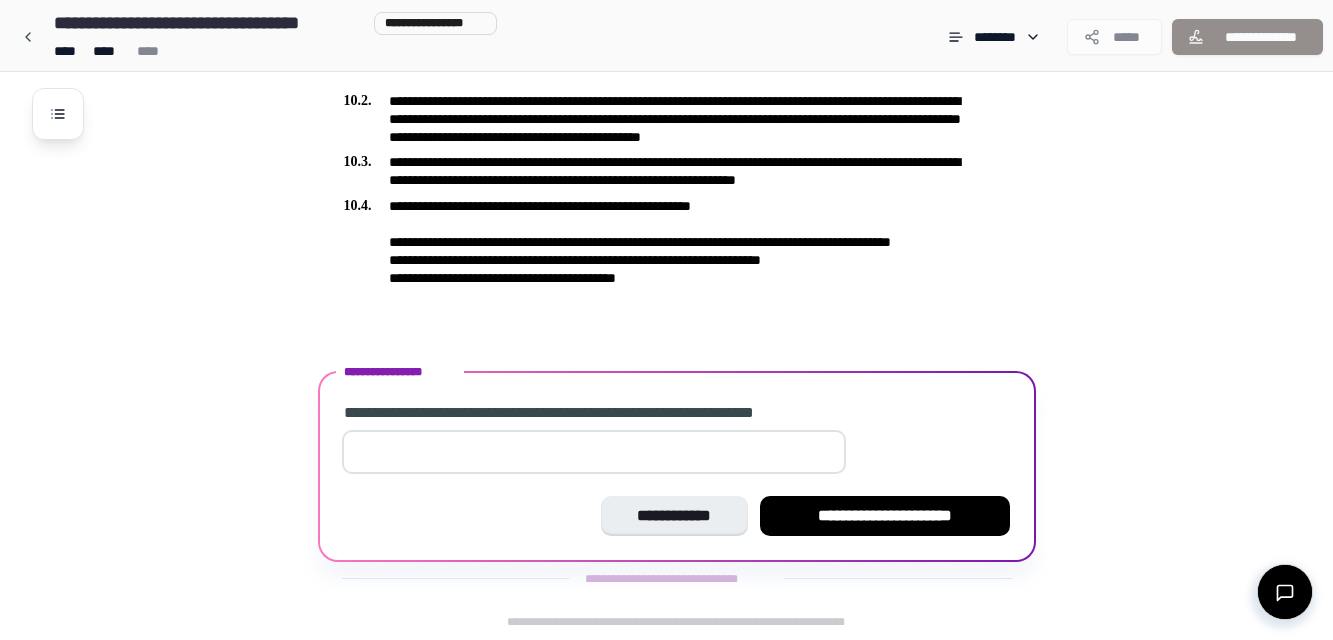 click at bounding box center [594, 452] 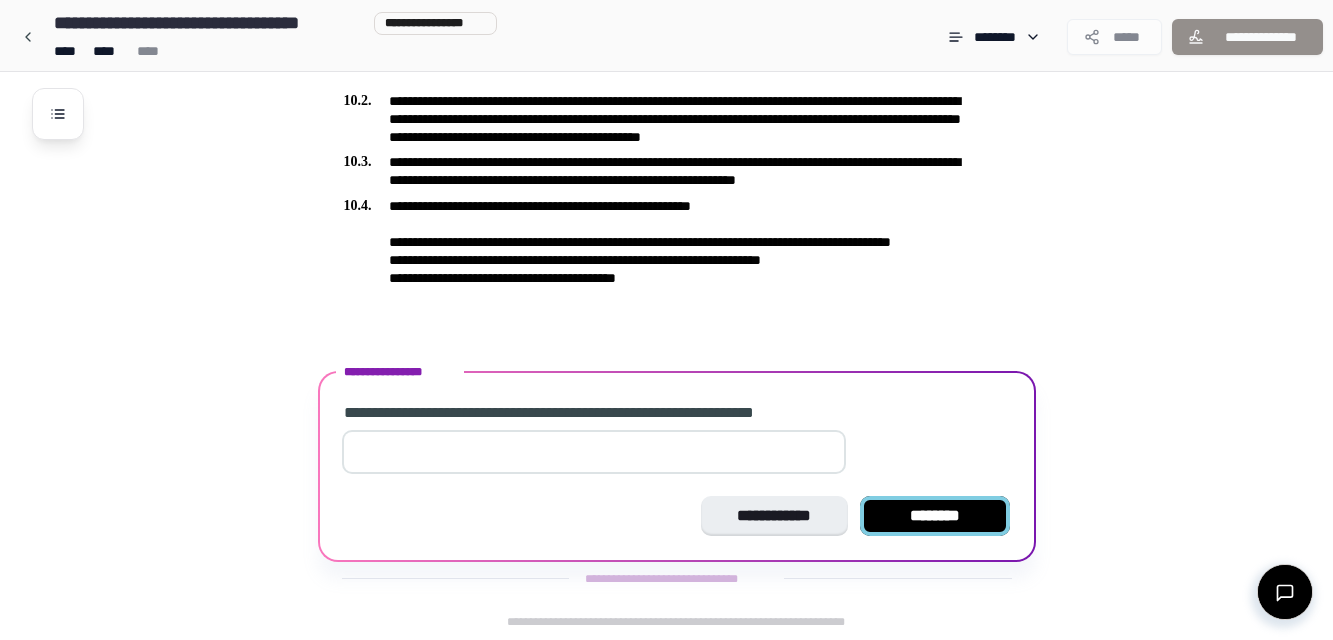 type on "****" 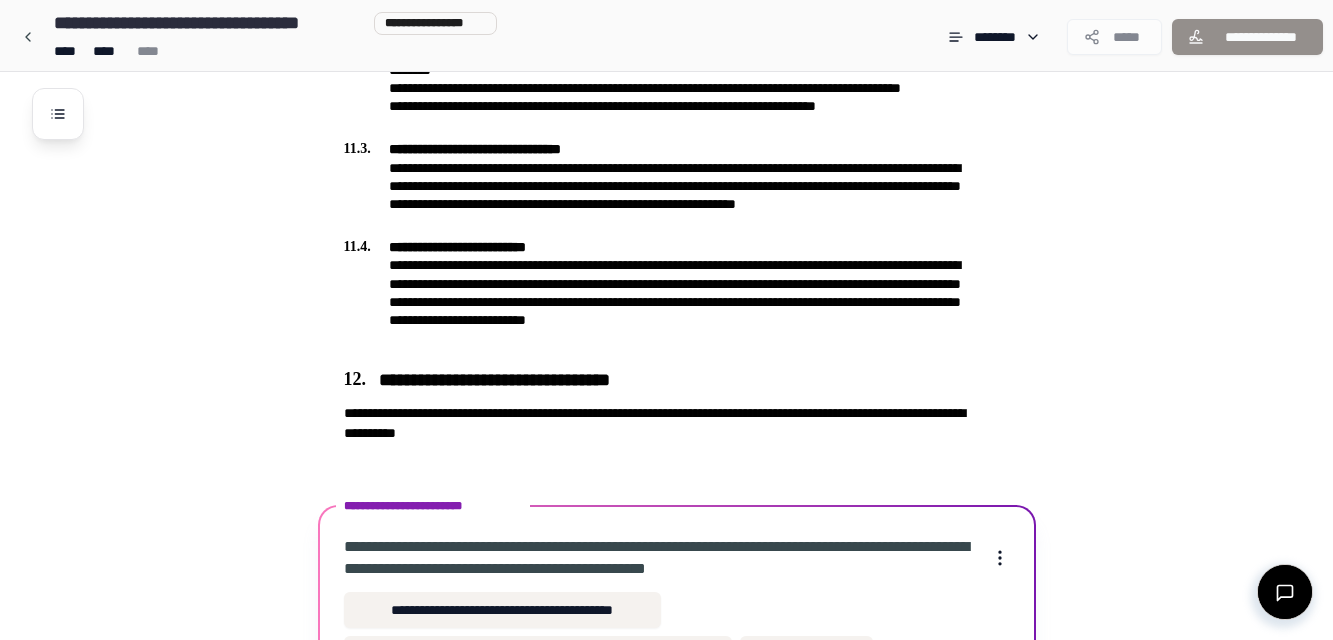 scroll, scrollTop: 4074, scrollLeft: 0, axis: vertical 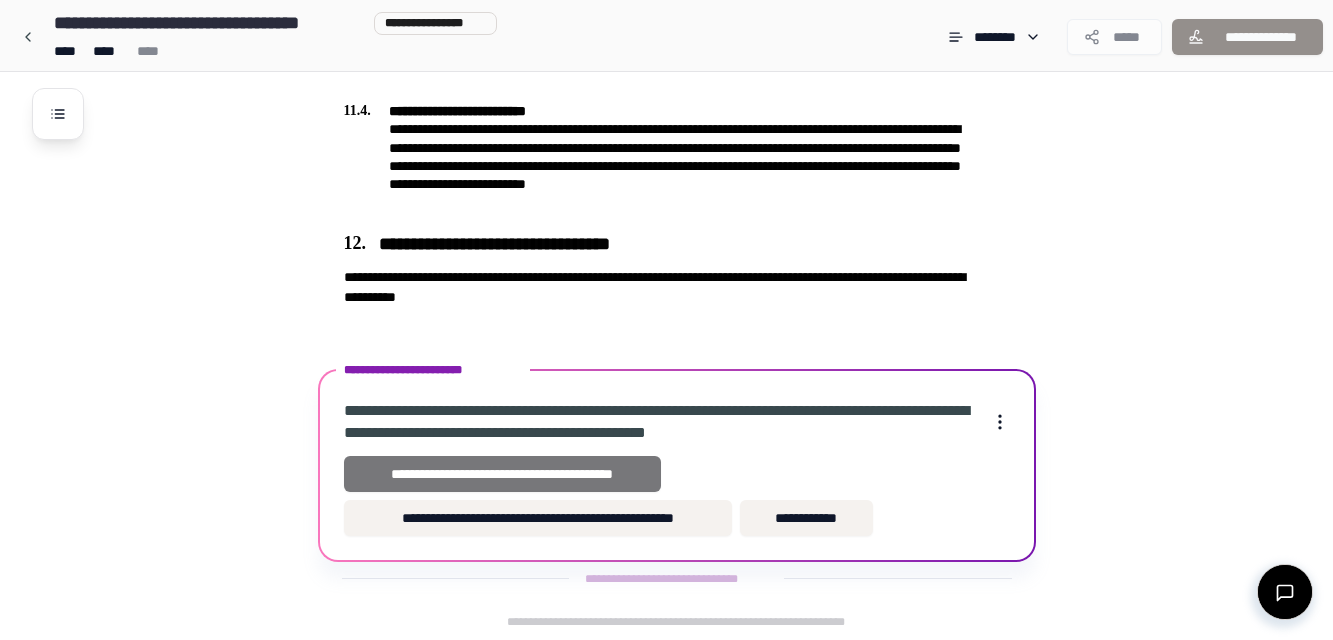 click on "**********" at bounding box center [503, 474] 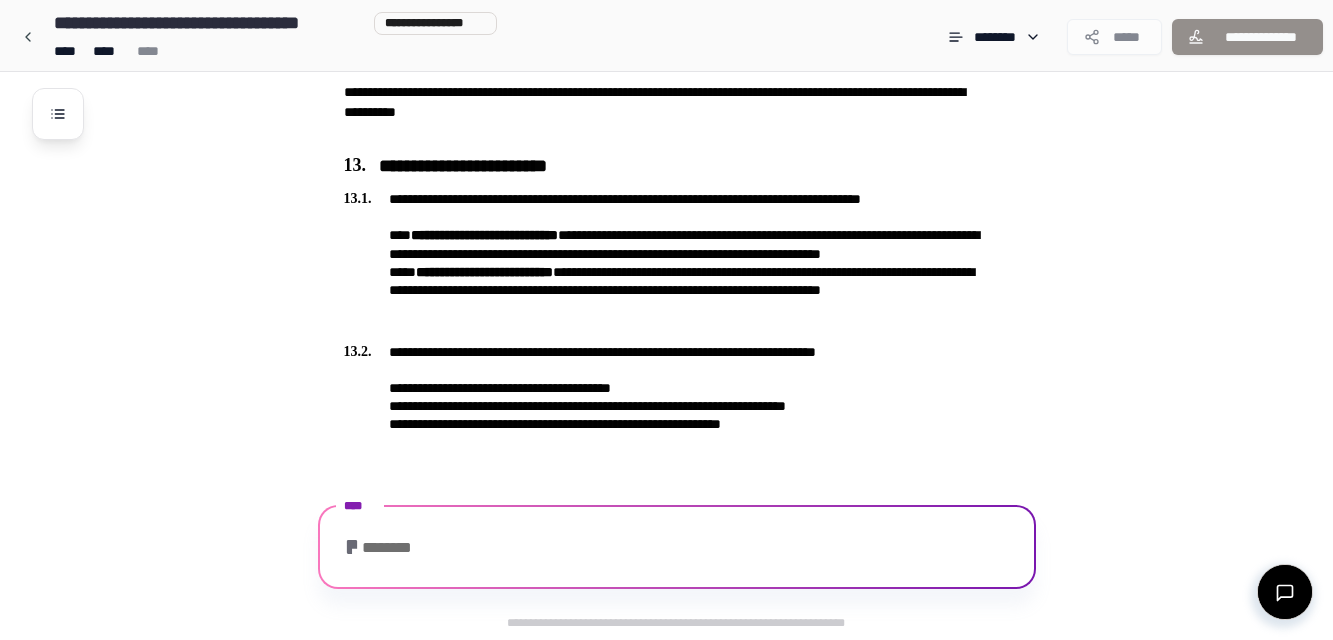 scroll, scrollTop: 4356, scrollLeft: 0, axis: vertical 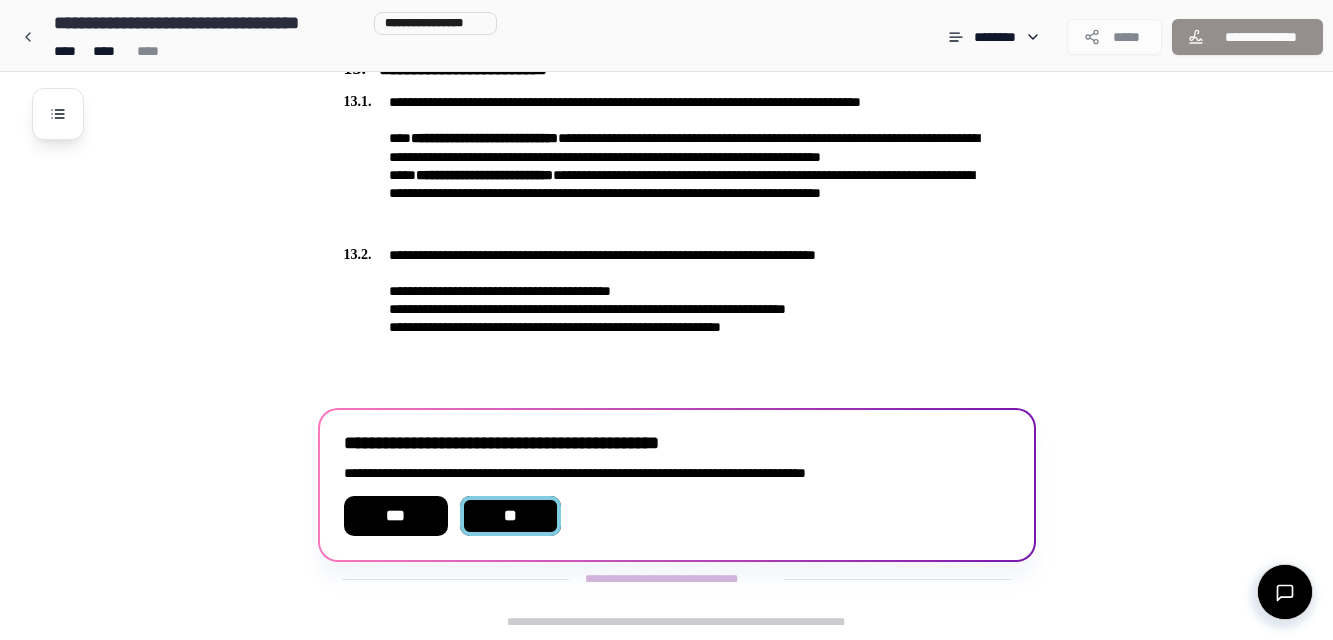 click on "**" at bounding box center (510, 516) 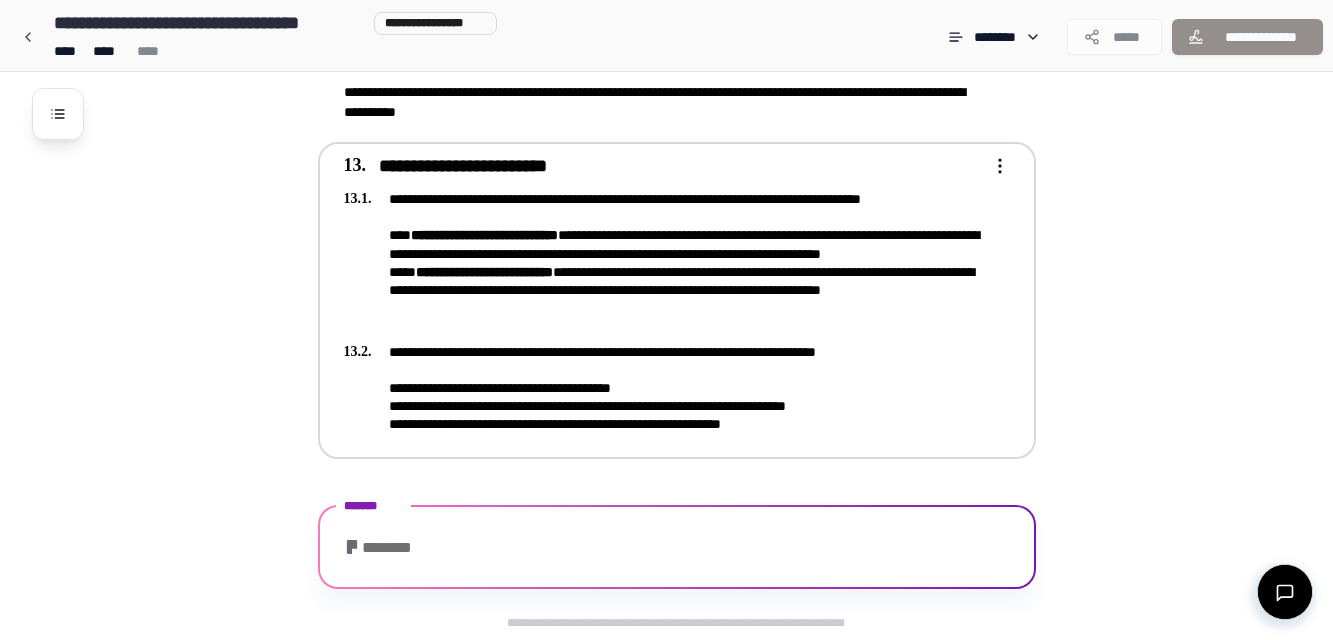 scroll, scrollTop: 4356, scrollLeft: 0, axis: vertical 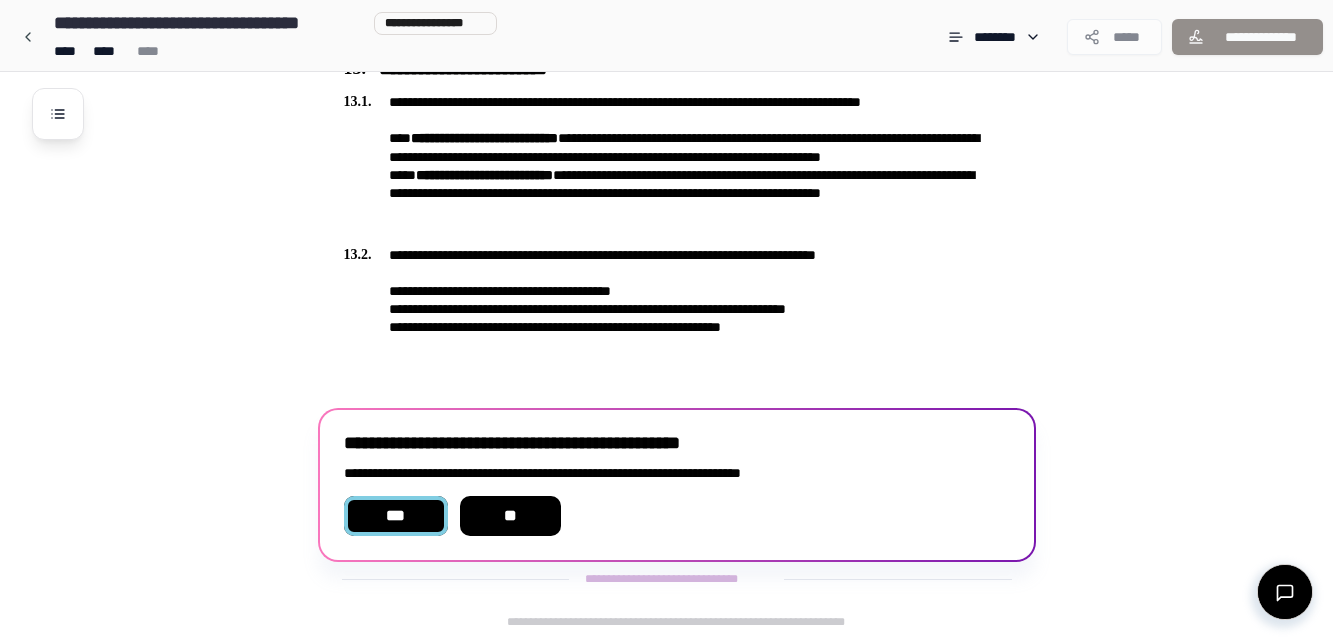 click on "***" at bounding box center [396, 516] 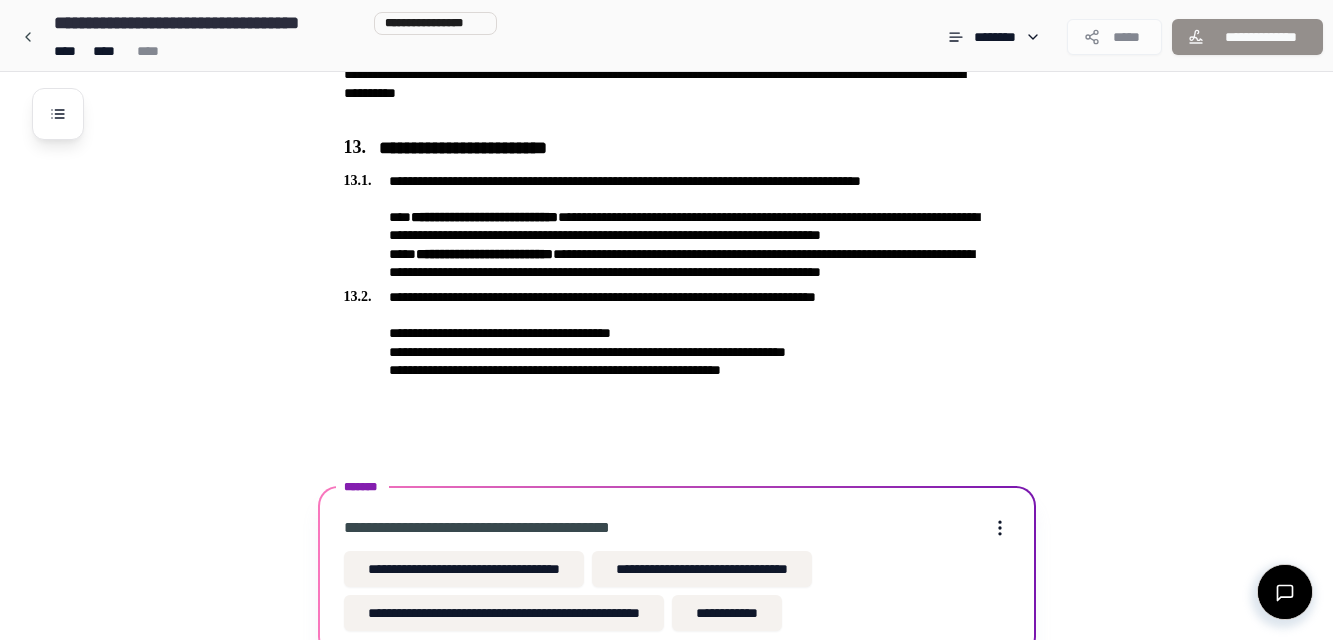 scroll, scrollTop: 4373, scrollLeft: 0, axis: vertical 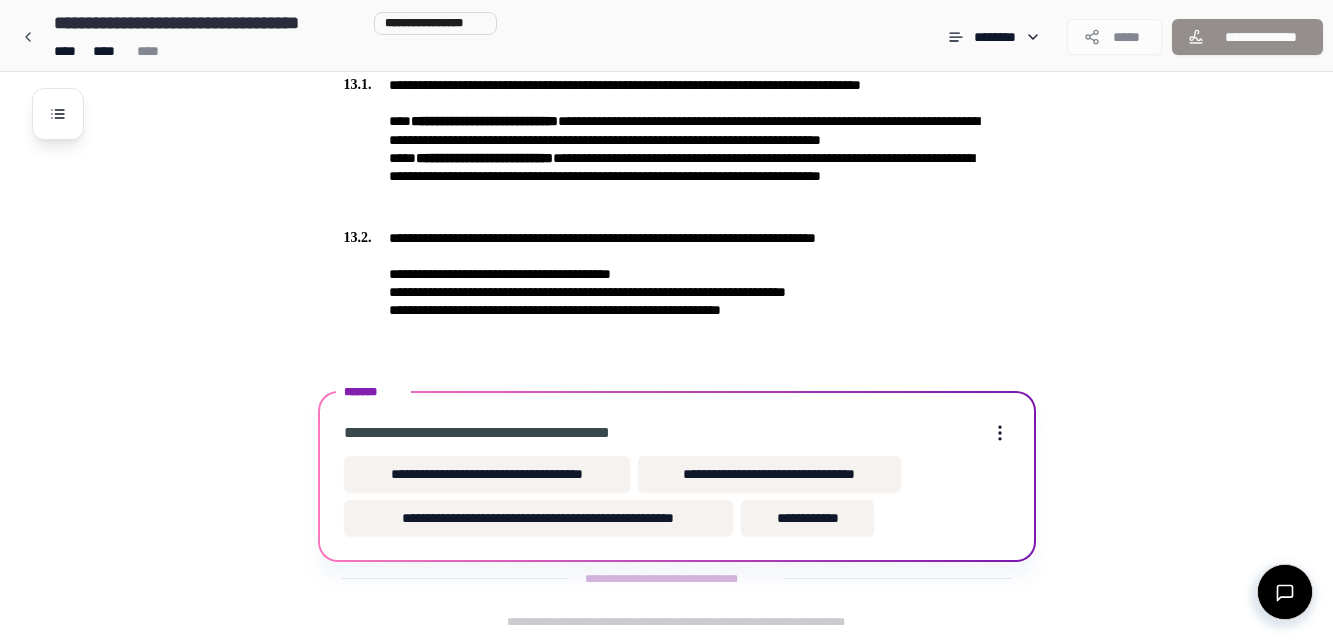 click on "**********" at bounding box center [769, 474] 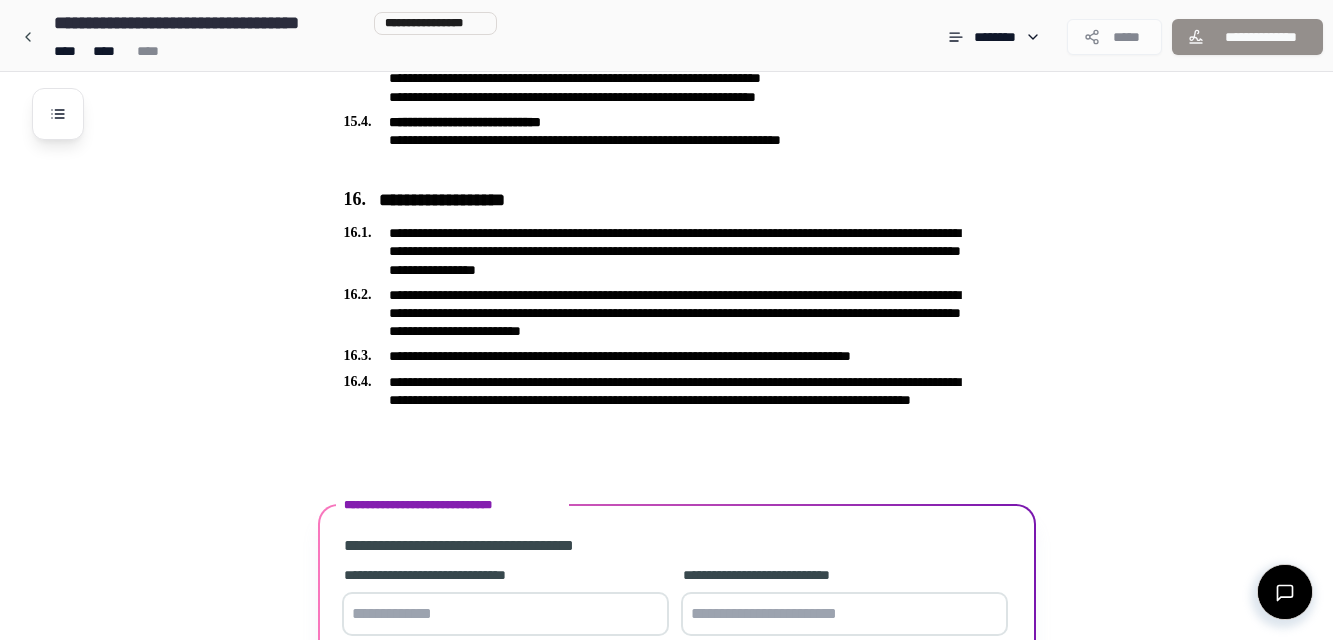 scroll, scrollTop: 5271, scrollLeft: 0, axis: vertical 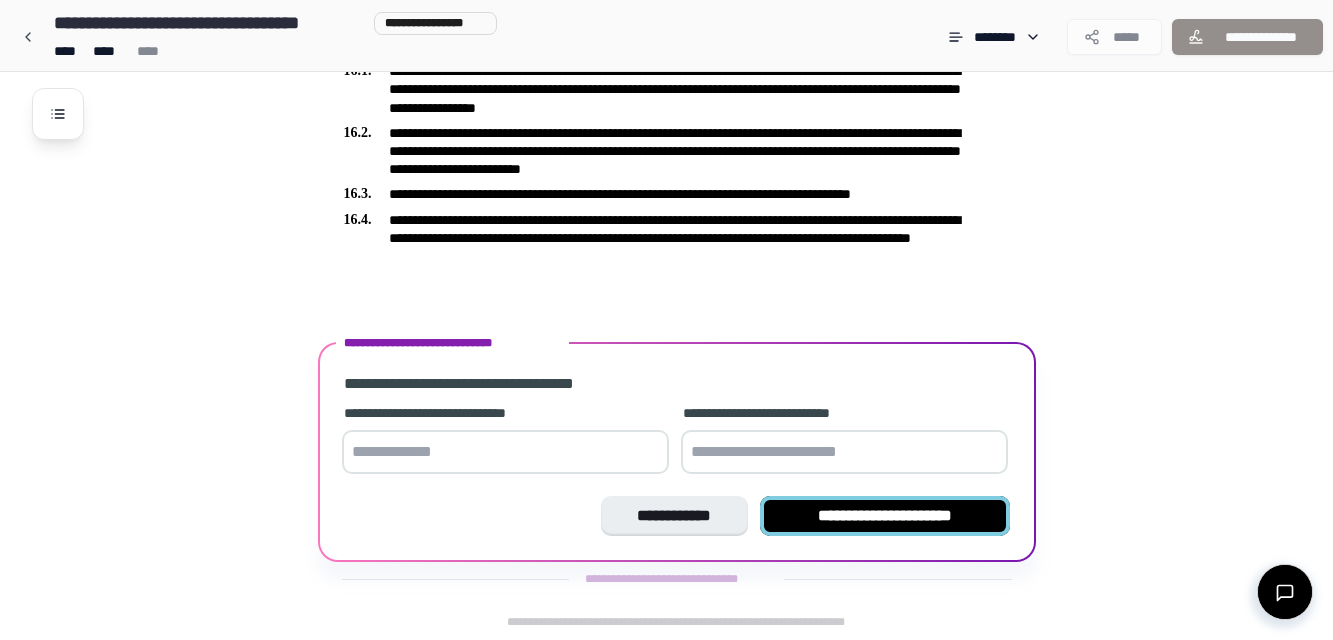 click on "**********" at bounding box center (885, 516) 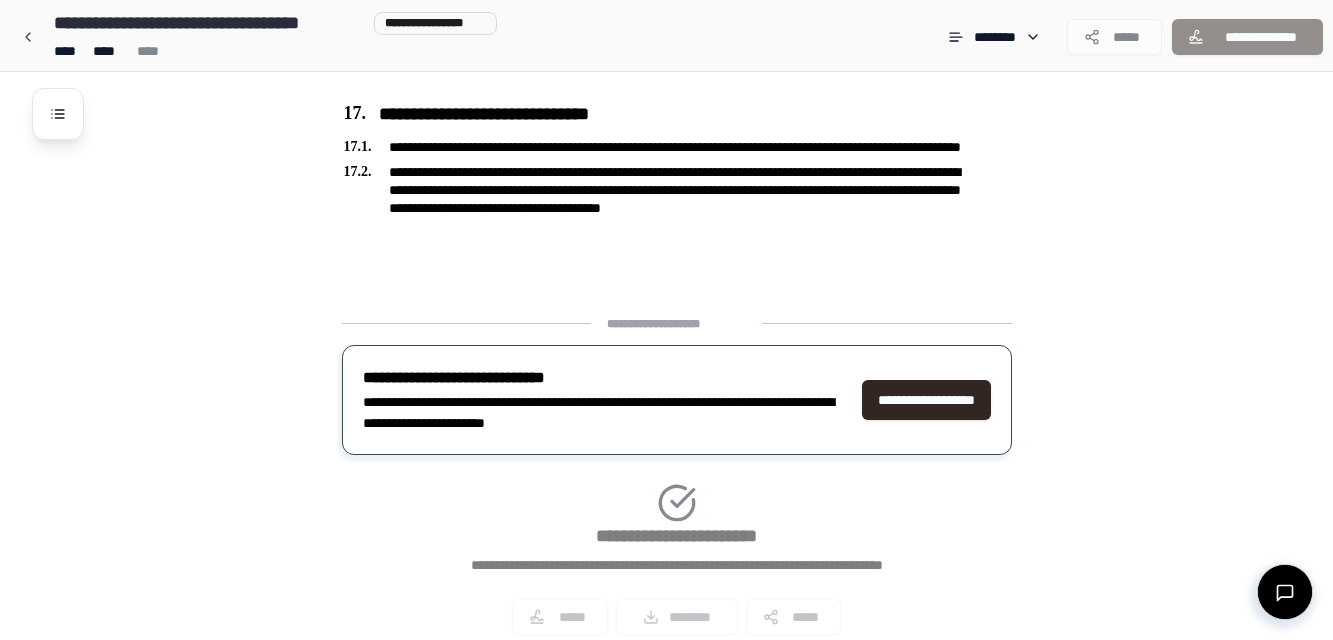 scroll, scrollTop: 5553, scrollLeft: 0, axis: vertical 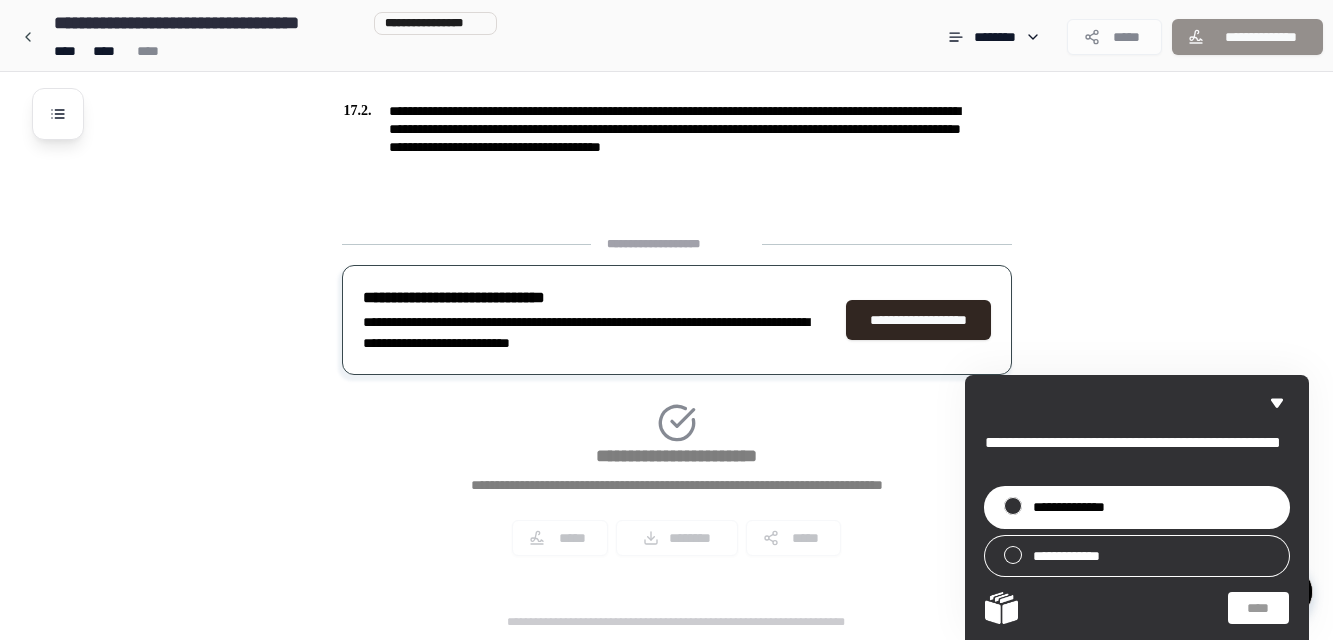 click on "**********" at bounding box center (1077, 507) 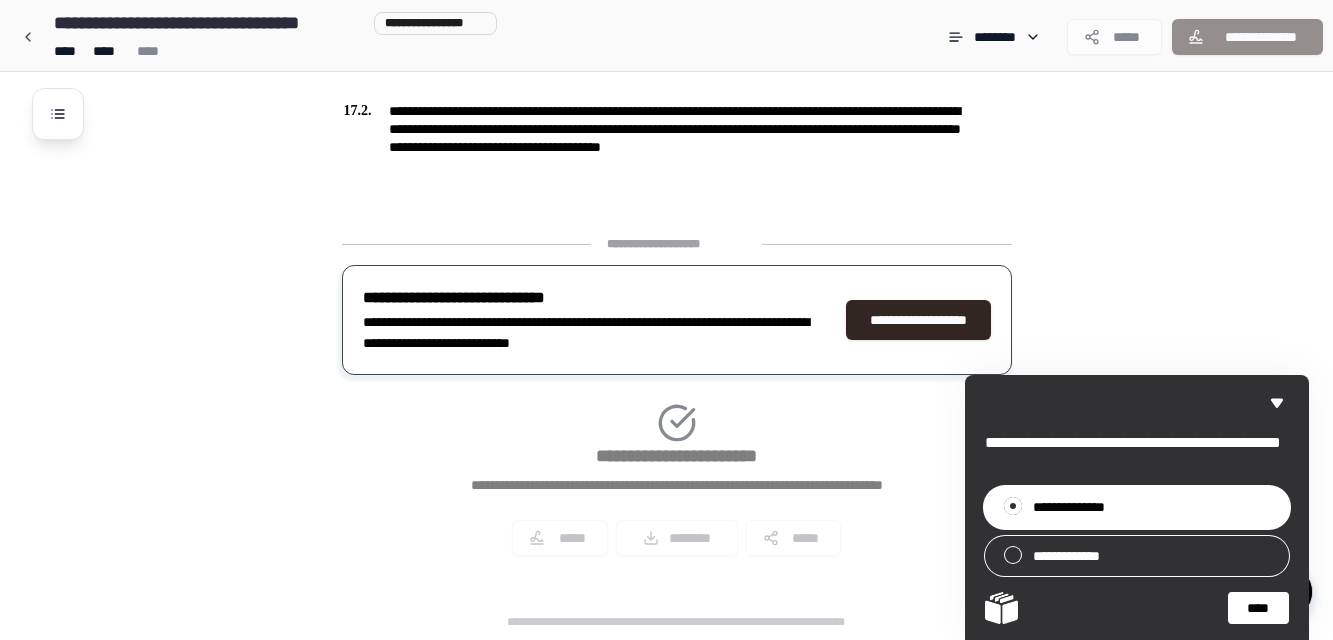 click on "****" at bounding box center (1258, 608) 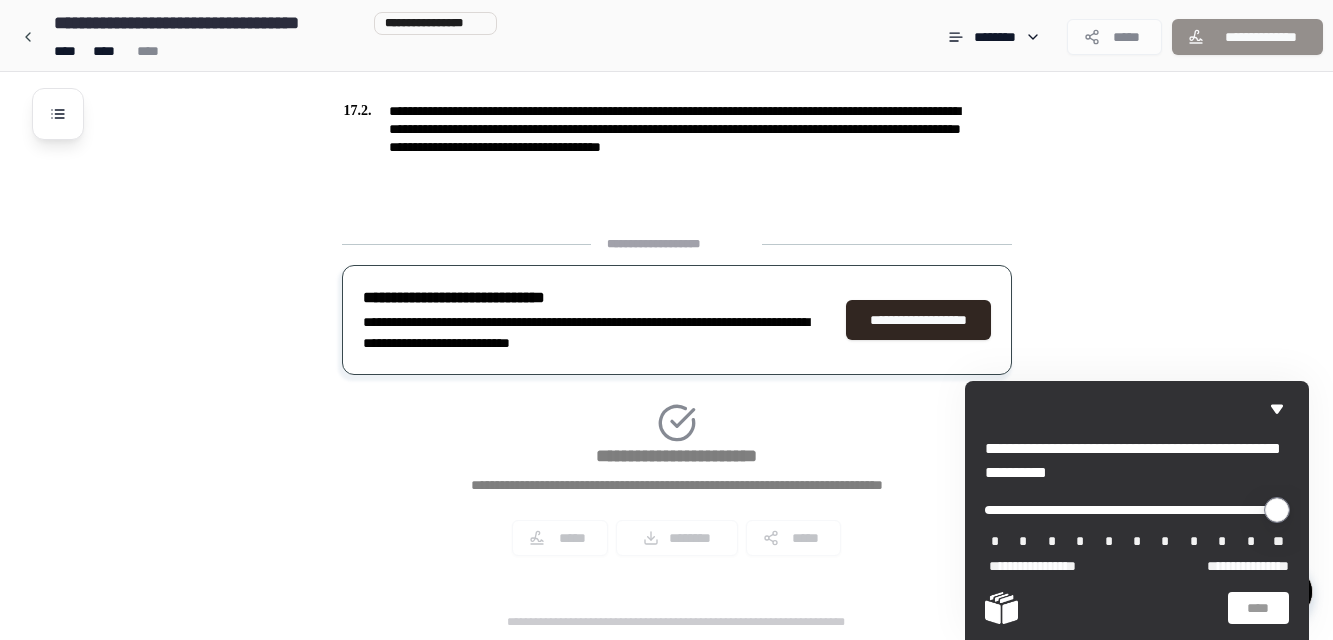 type on "*" 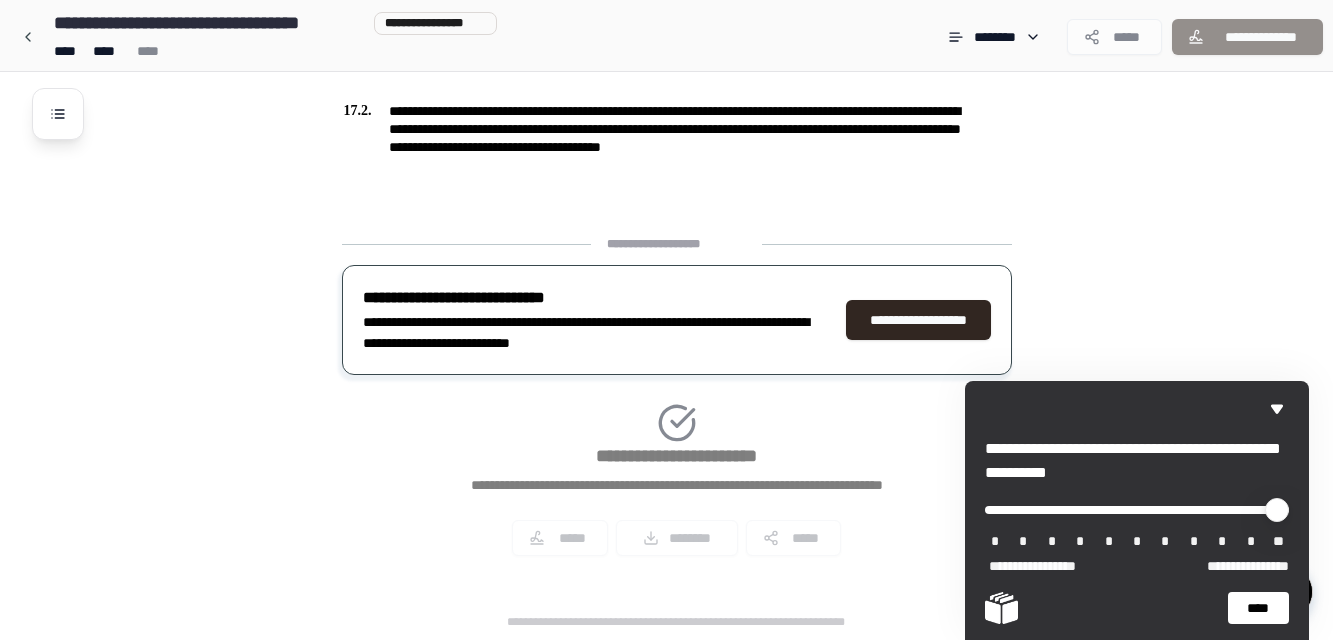 click on "****" at bounding box center [1258, 608] 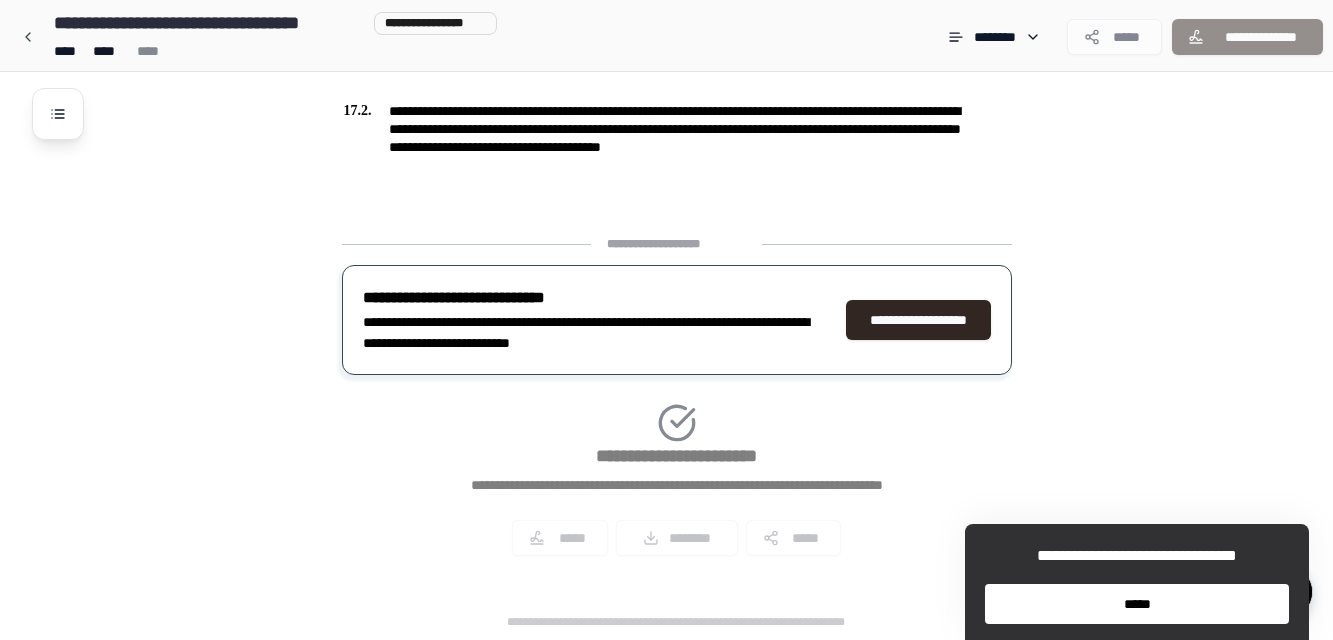 click on "*****" at bounding box center [1137, 604] 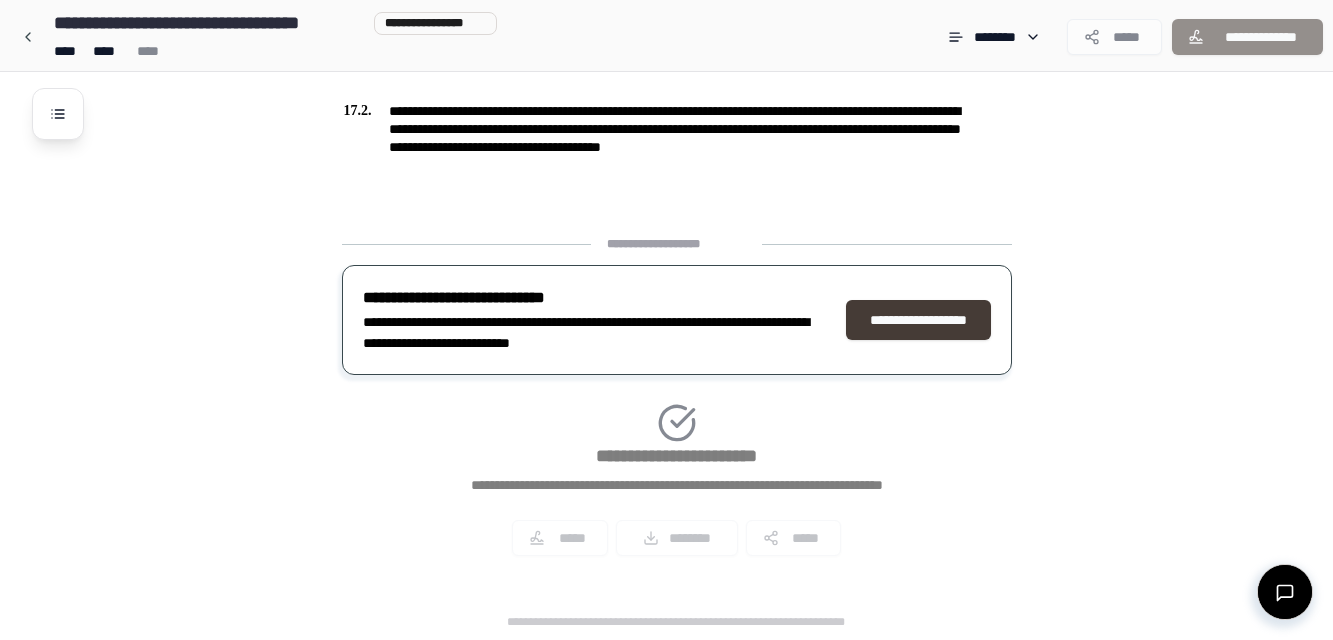 click on "**********" at bounding box center (918, 320) 